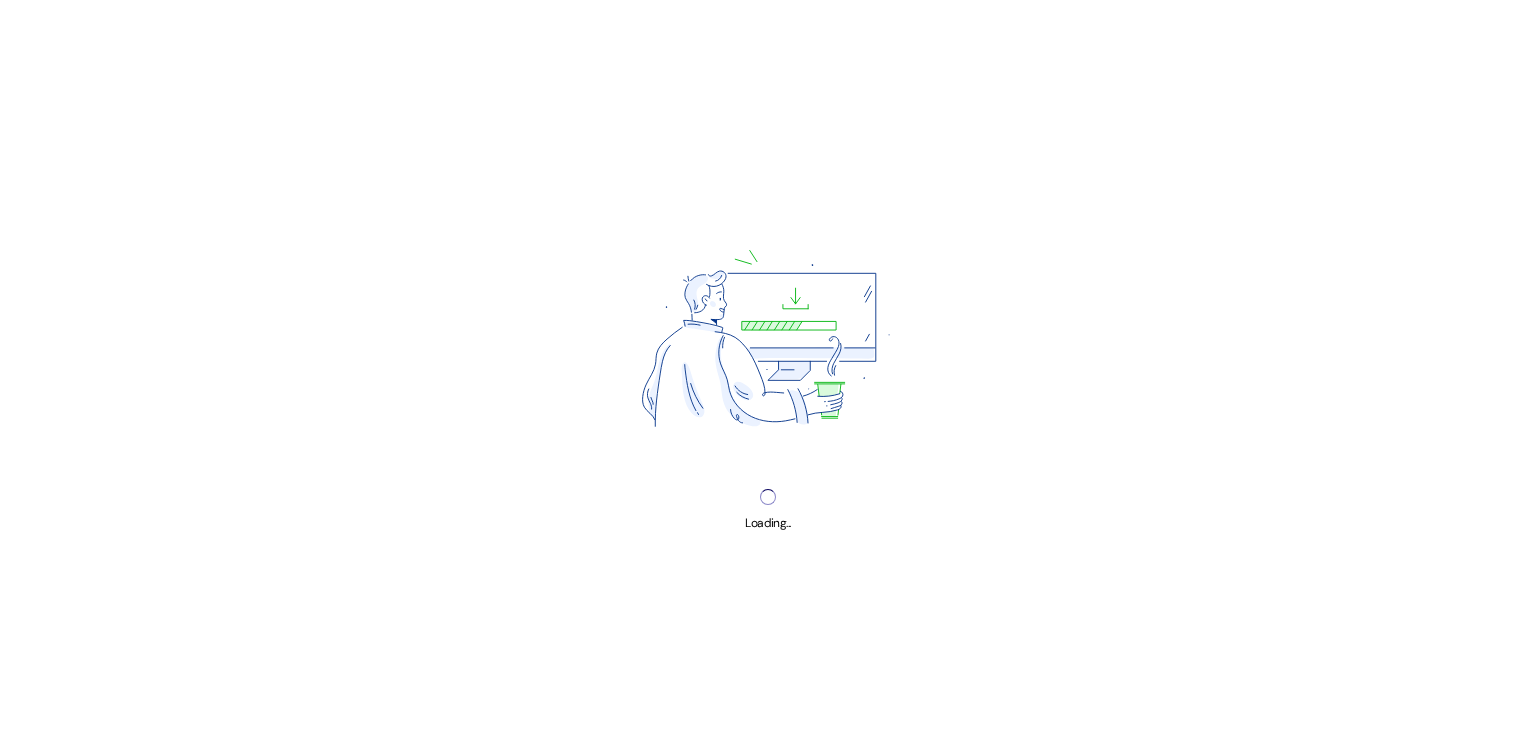 scroll, scrollTop: 0, scrollLeft: 0, axis: both 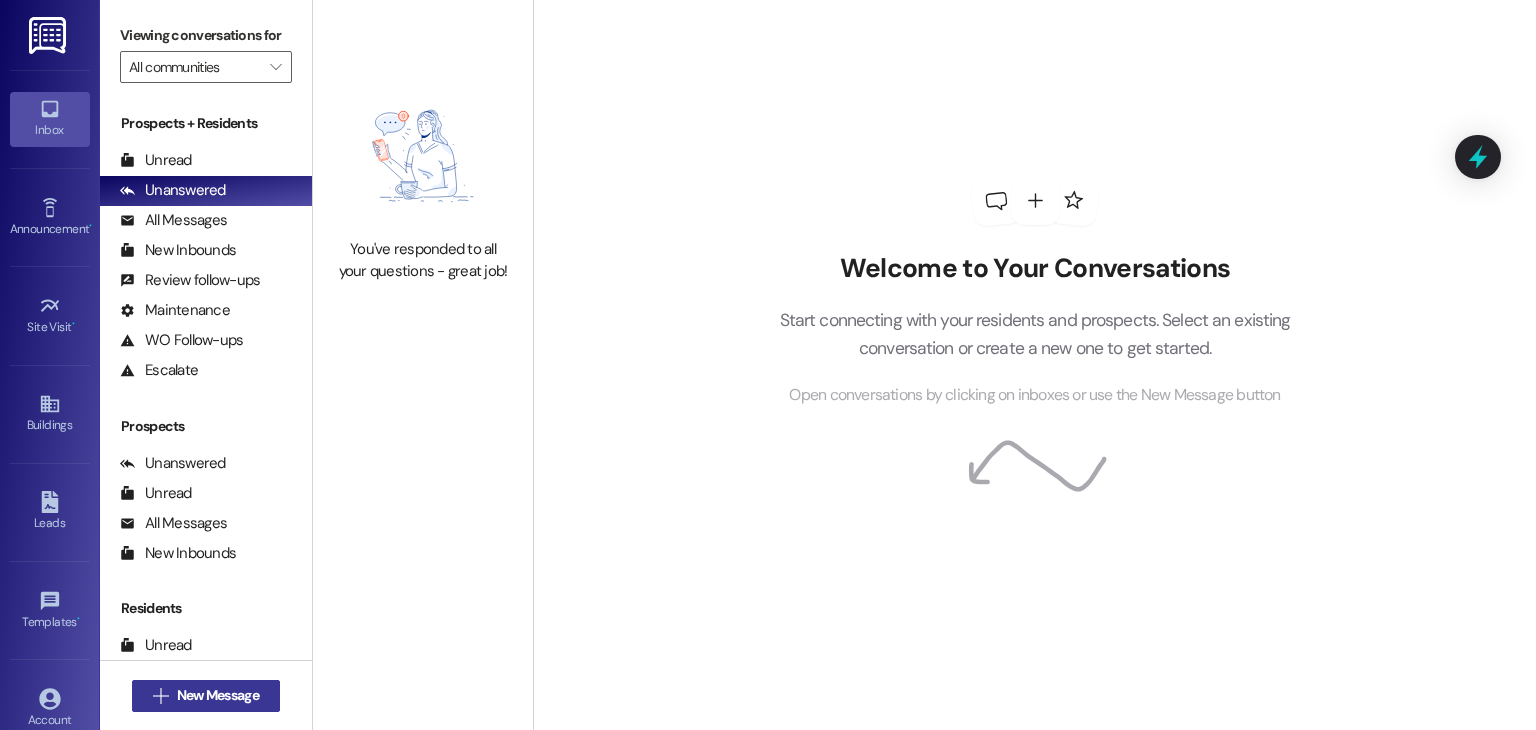 click on "New Message" at bounding box center (218, 695) 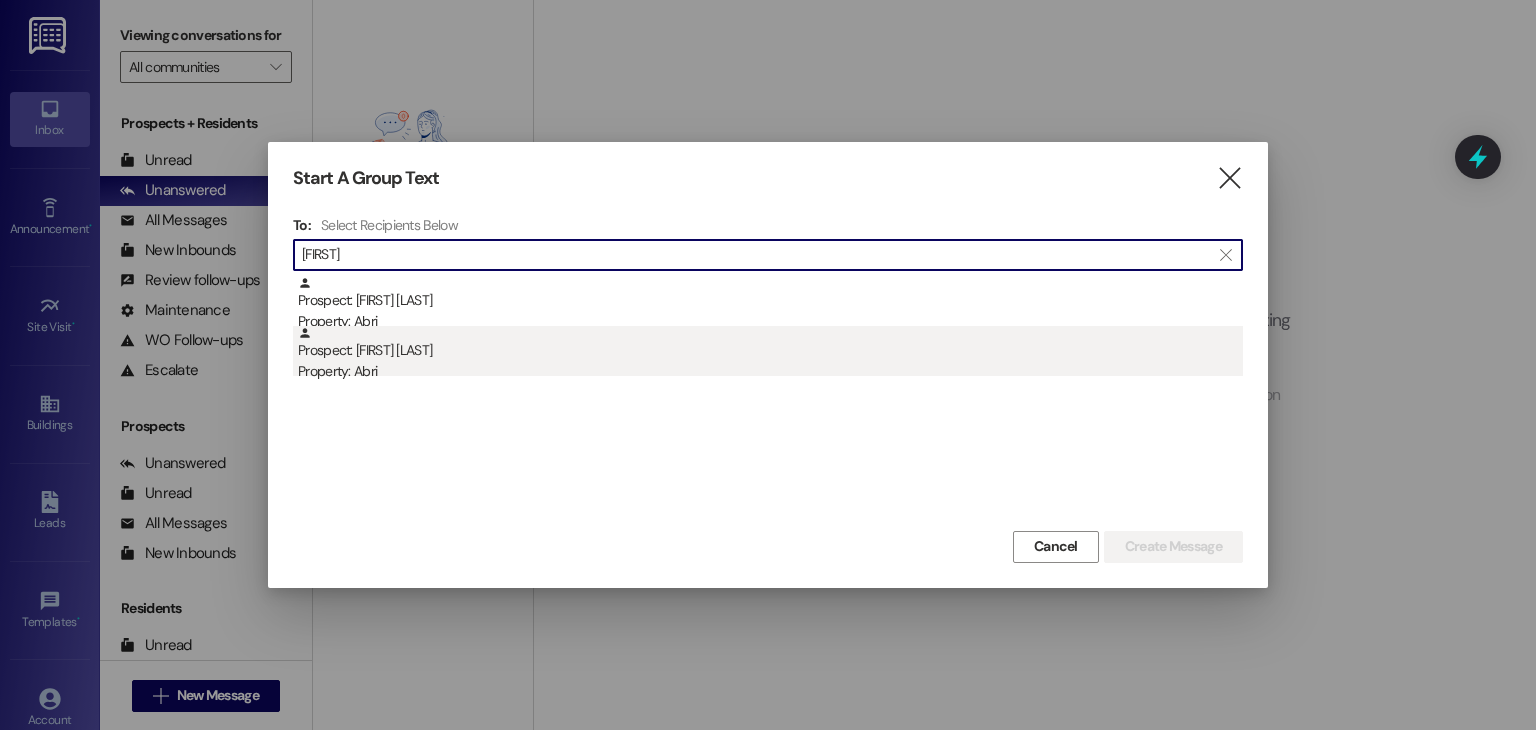 type on "sophie" 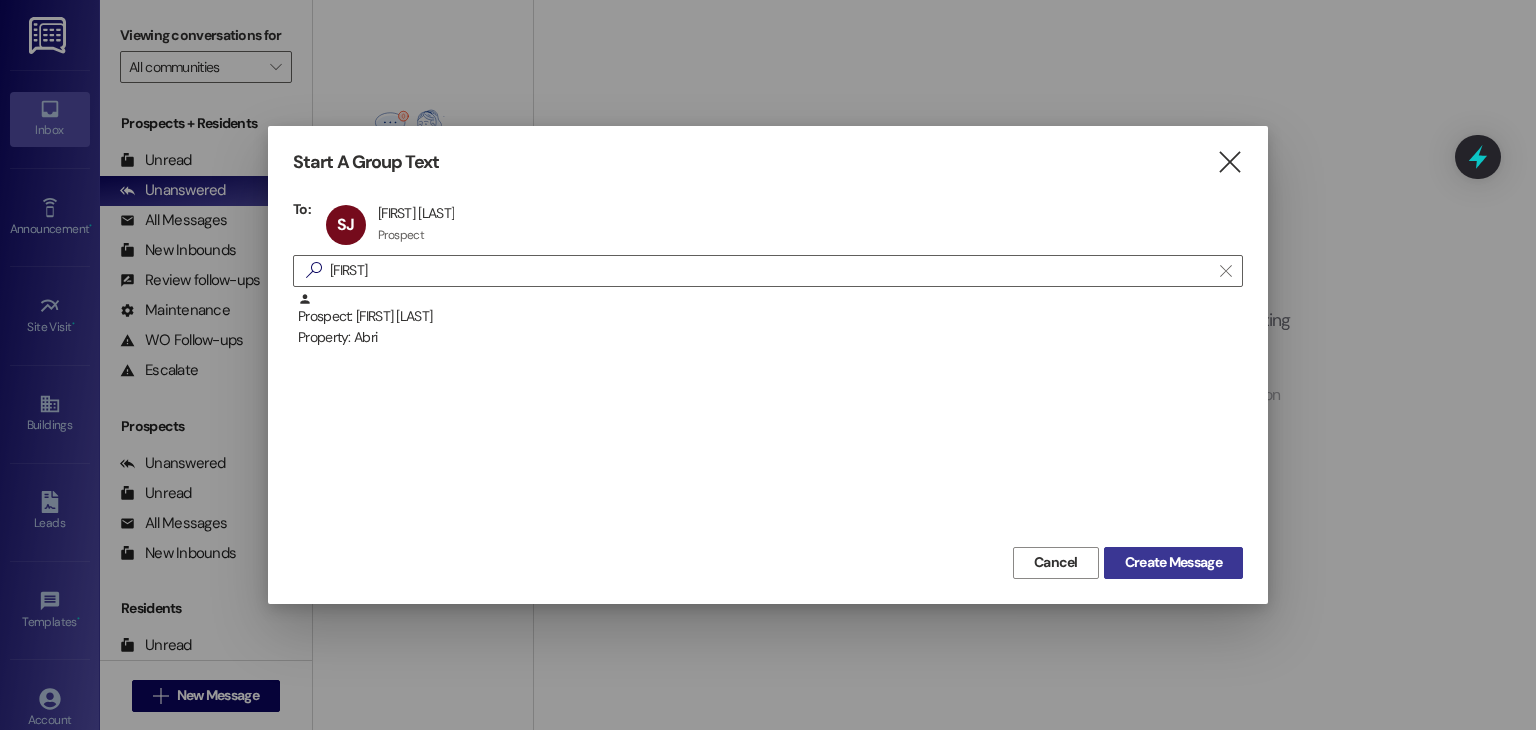 click on "Create Message" at bounding box center (1173, 562) 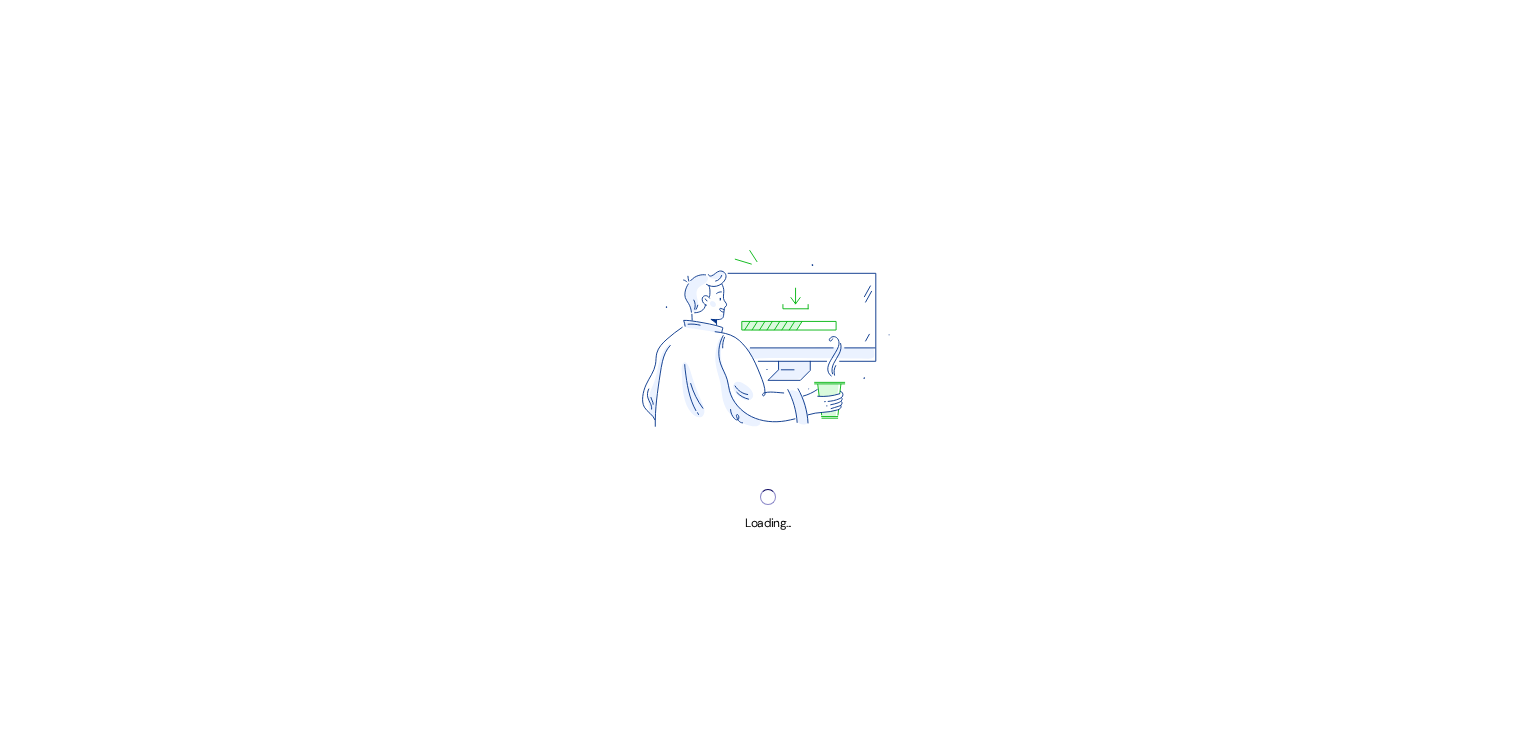 scroll, scrollTop: 0, scrollLeft: 0, axis: both 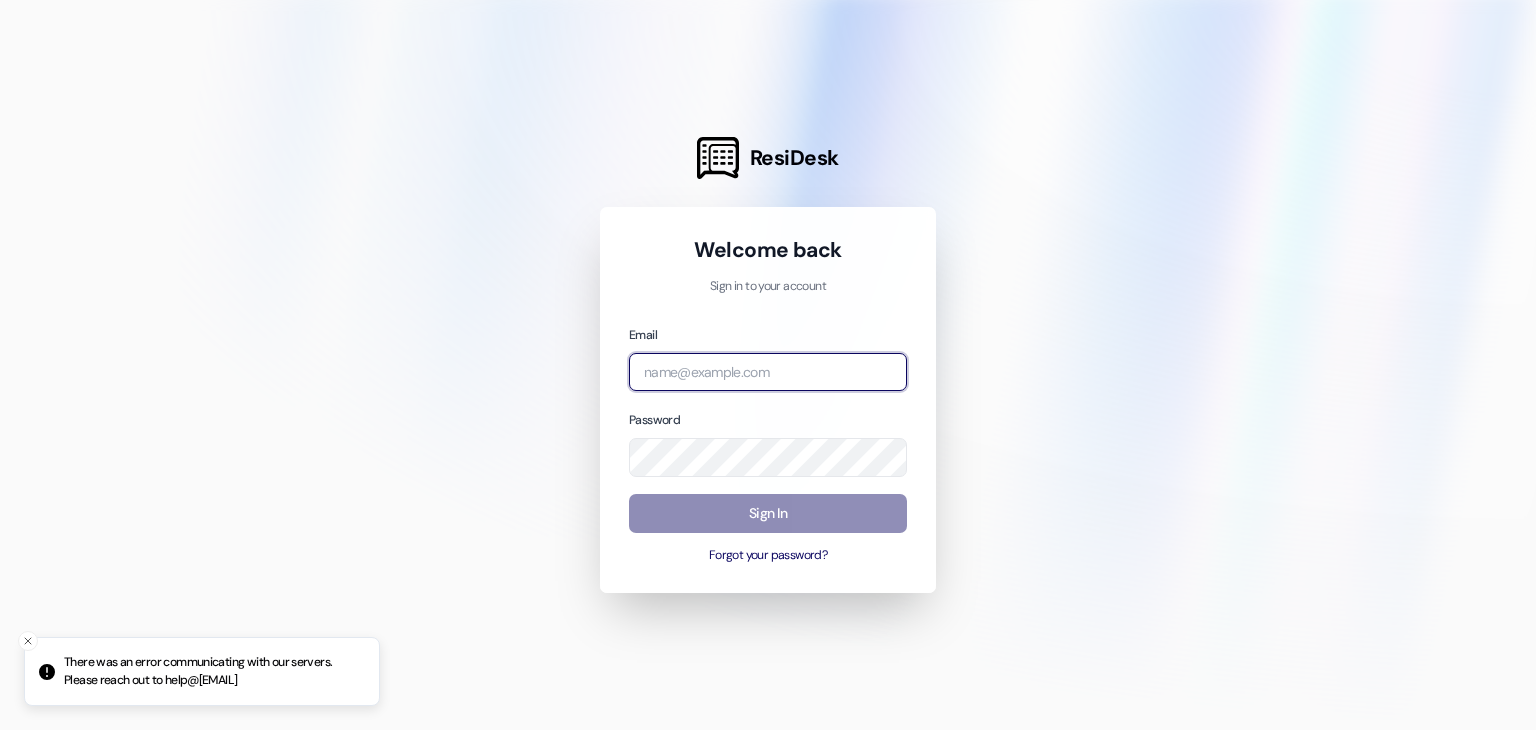 type on "leasing.Abri@[EMAIL]" 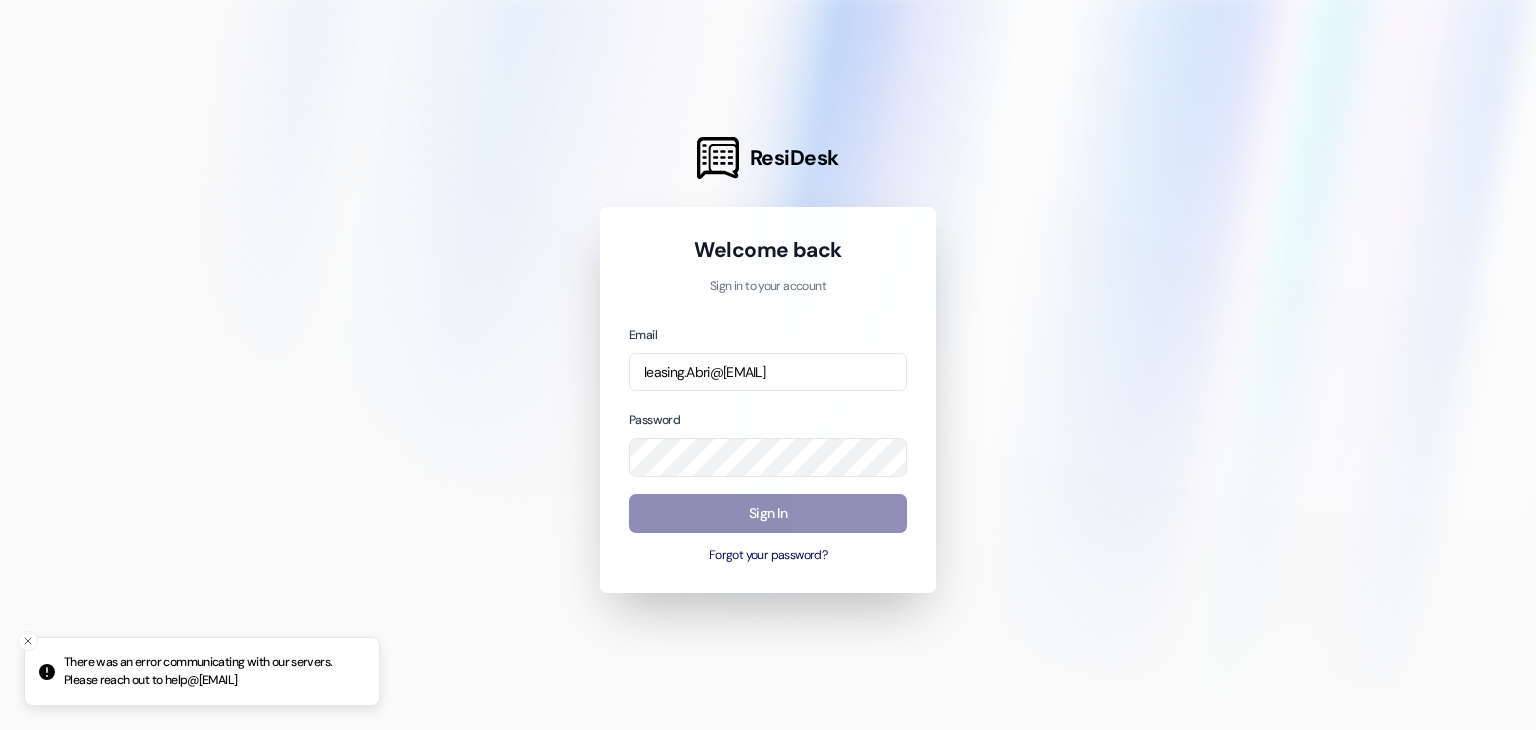 click on "Sign In" at bounding box center [768, 513] 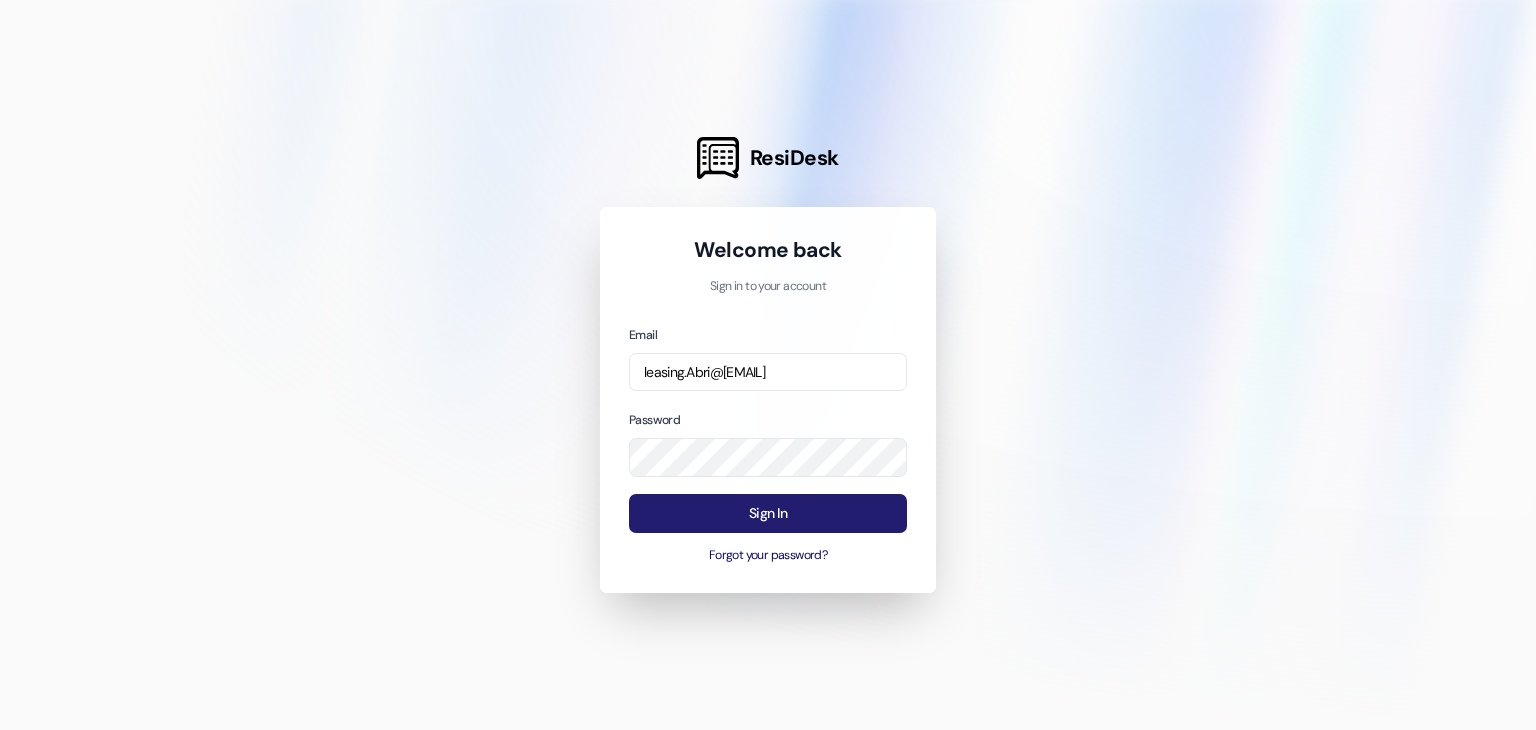 click on "Sign In" at bounding box center (768, 513) 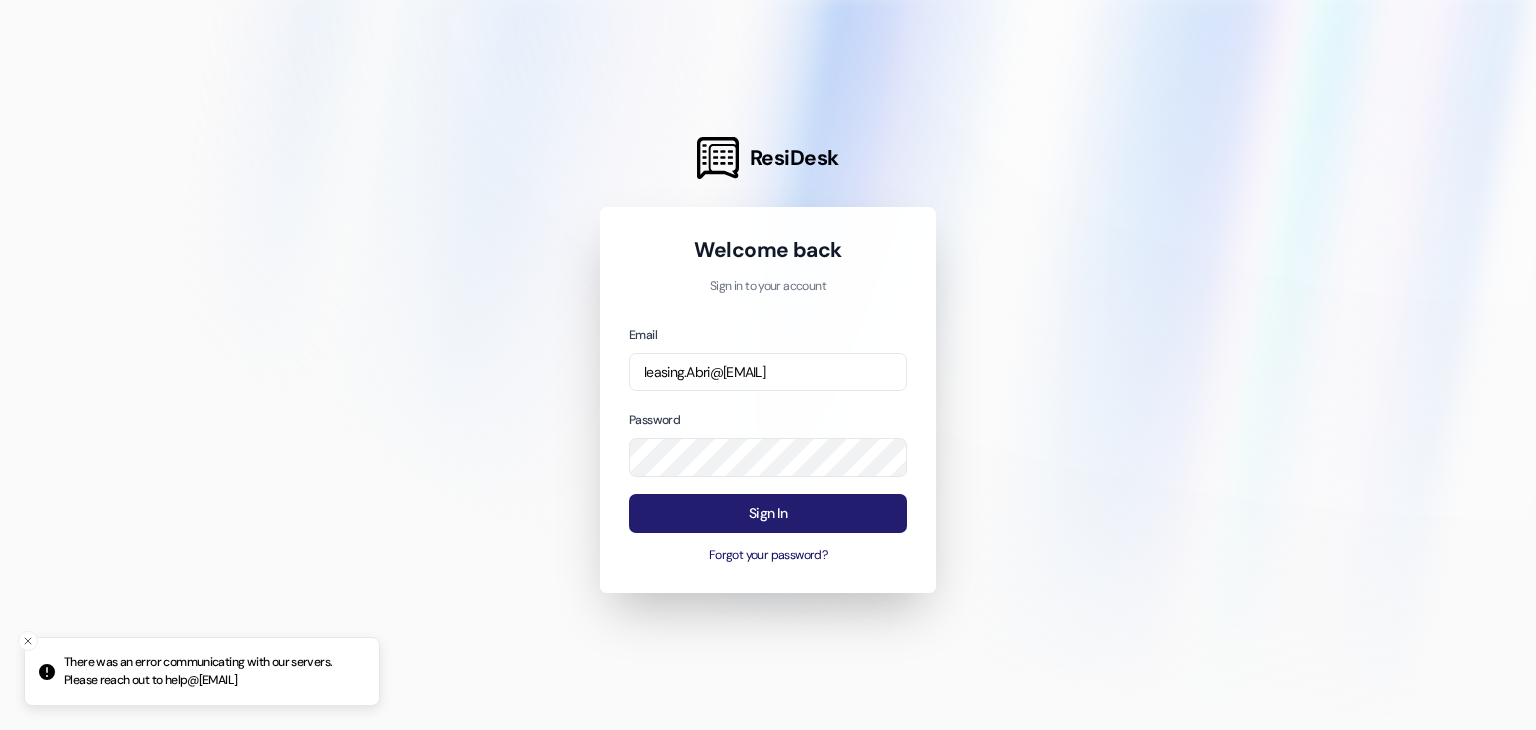 click on "Sign In" at bounding box center (768, 513) 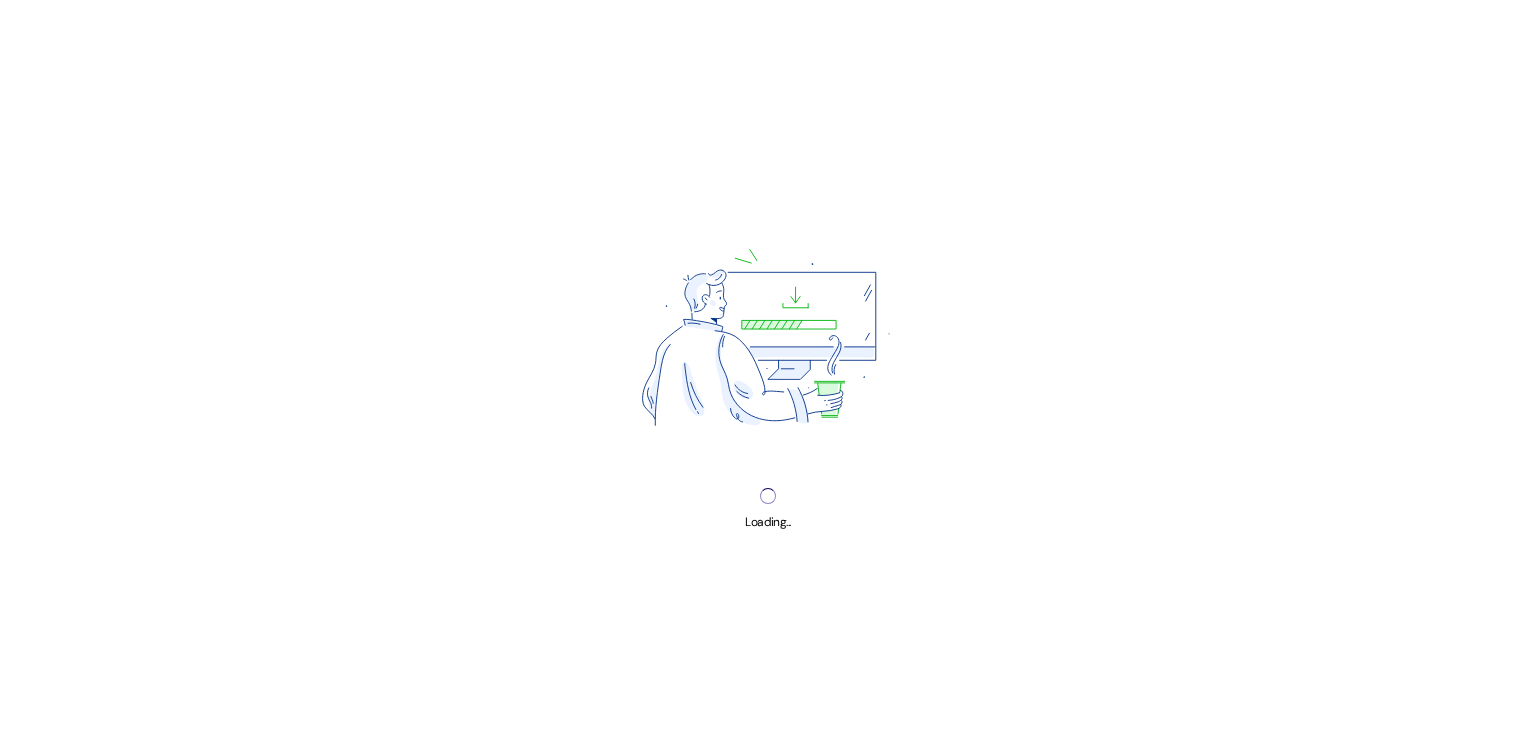 scroll, scrollTop: 0, scrollLeft: 0, axis: both 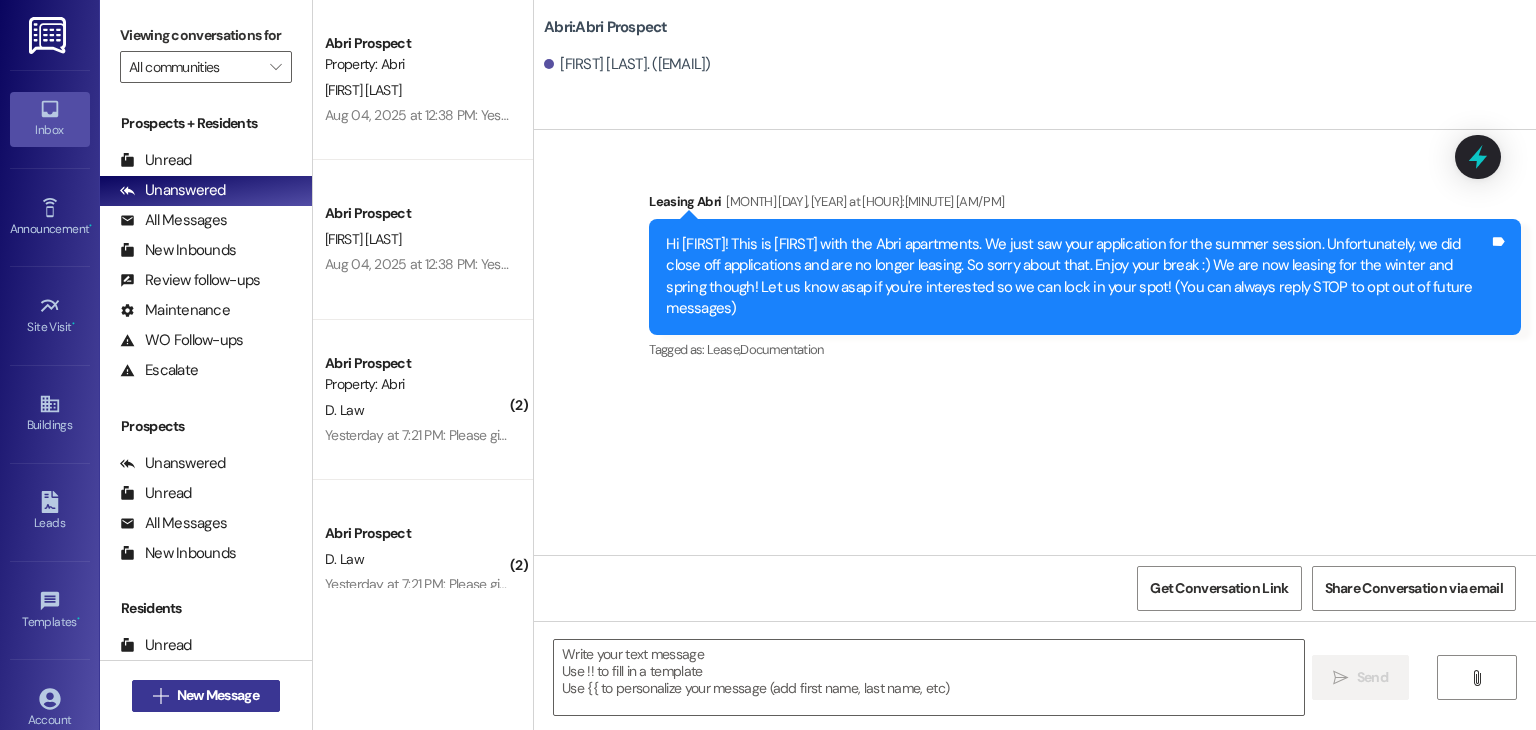 click on "New Message" at bounding box center (218, 695) 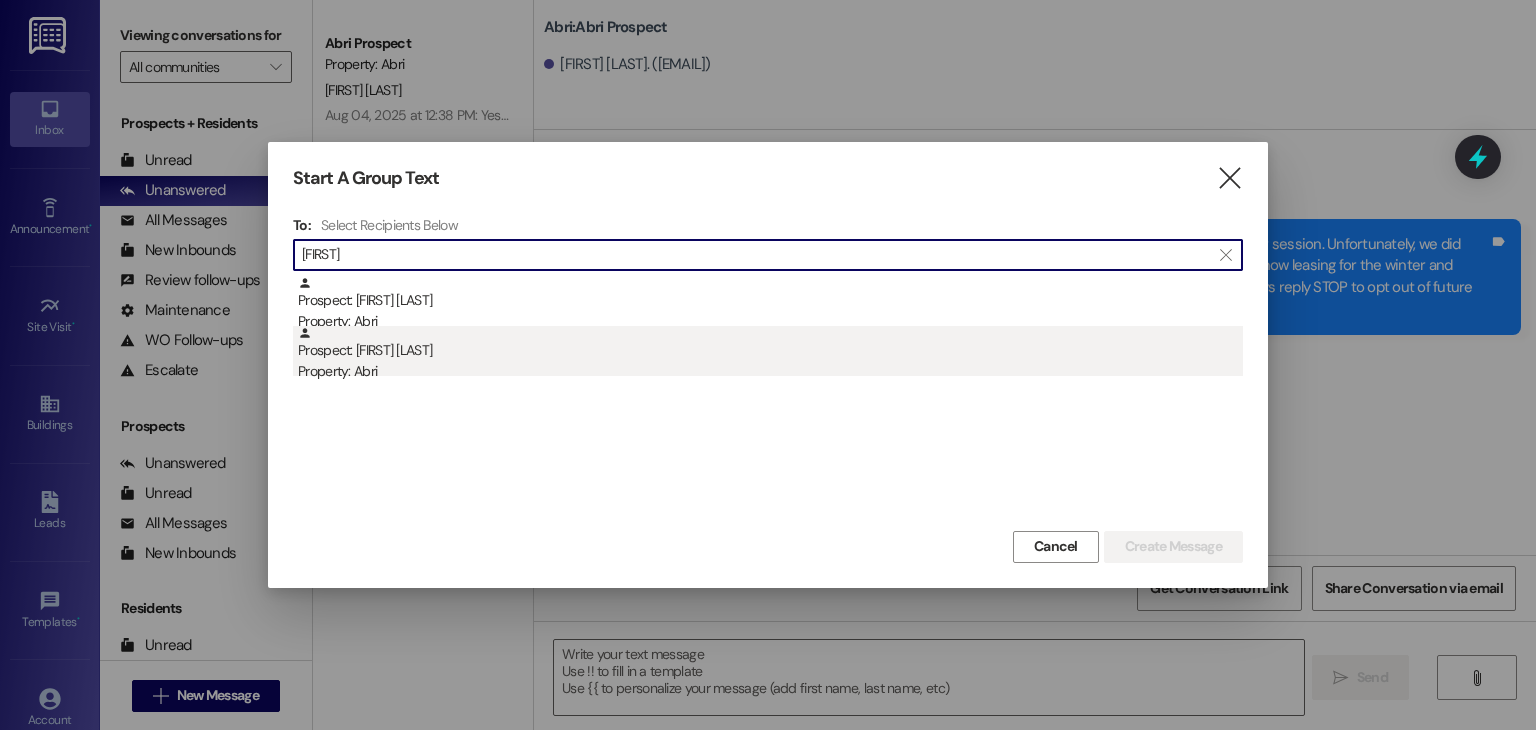 type on "[FIRST]" 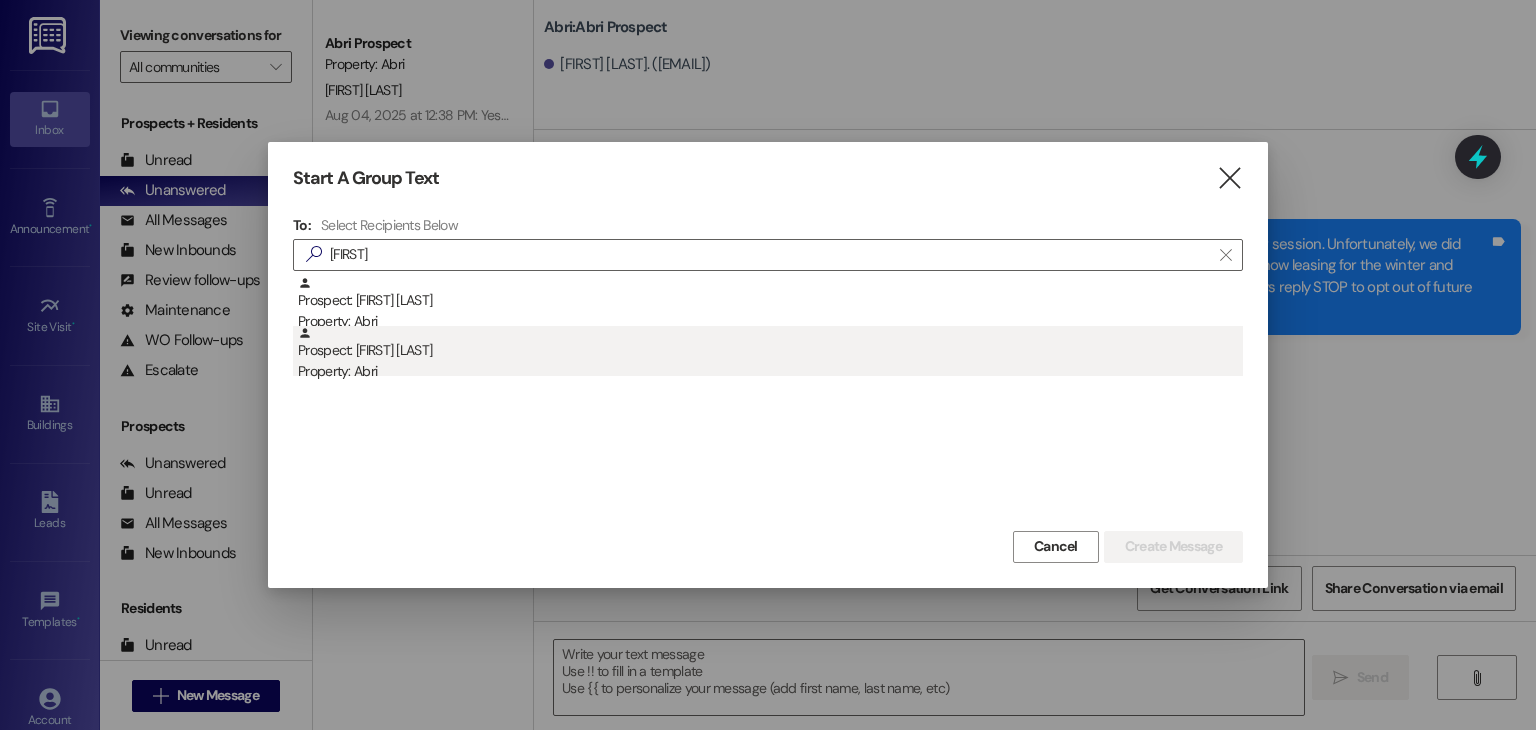 click on "Property: Abri" at bounding box center [770, 371] 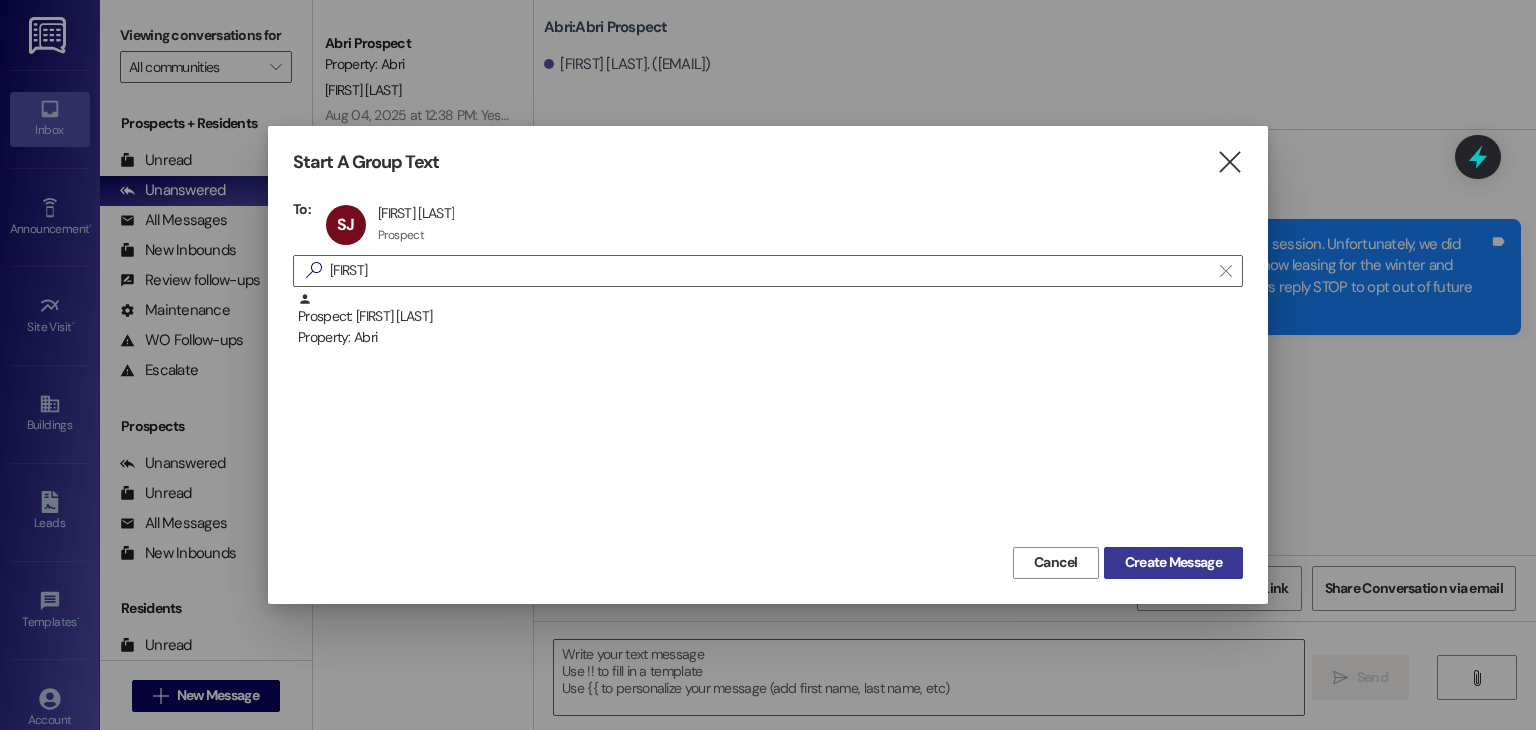 click on "Create Message" at bounding box center [1173, 563] 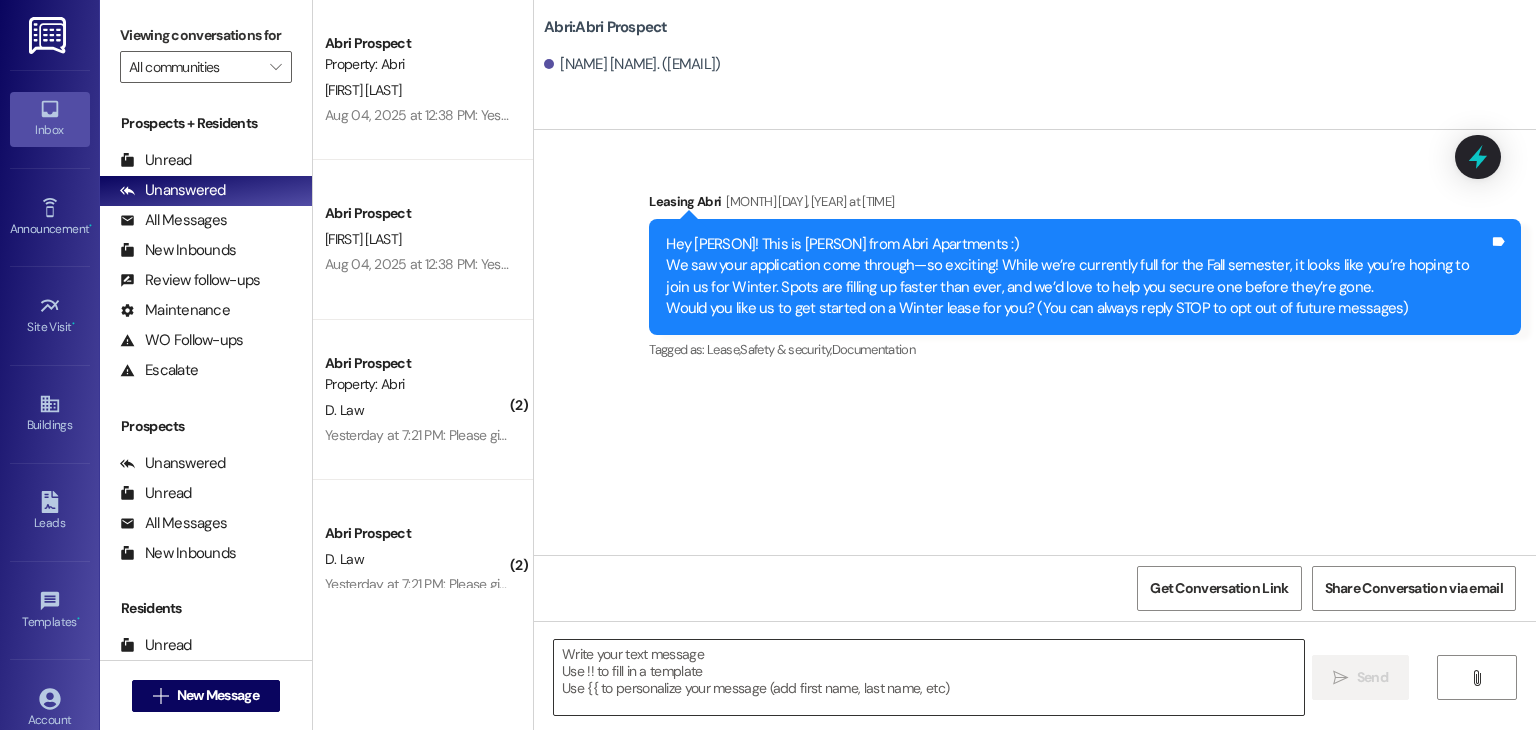 click at bounding box center (928, 677) 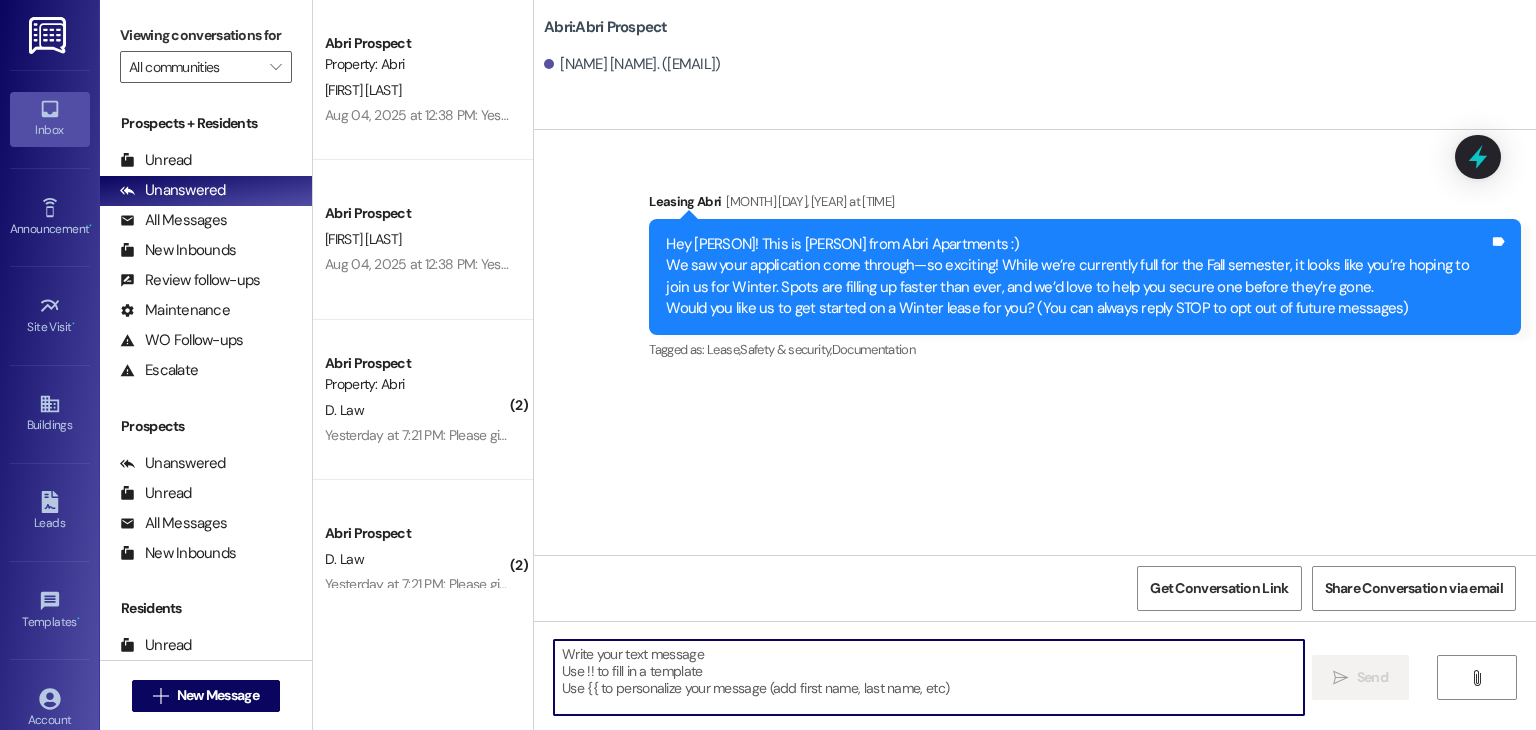 paste on "Hey there, it’s Preslee from Abri Apartments! Just circling back—our winter availability is shrinking fast (we’re already halfway booked!!). If Abri’s still on your radar, now’s the perfect time to jump in. Submitting your application before 3pm today means we can lock in our lowest rates before they start climbing as spots fill. Let me know if you have any questions, I’m here to help!" 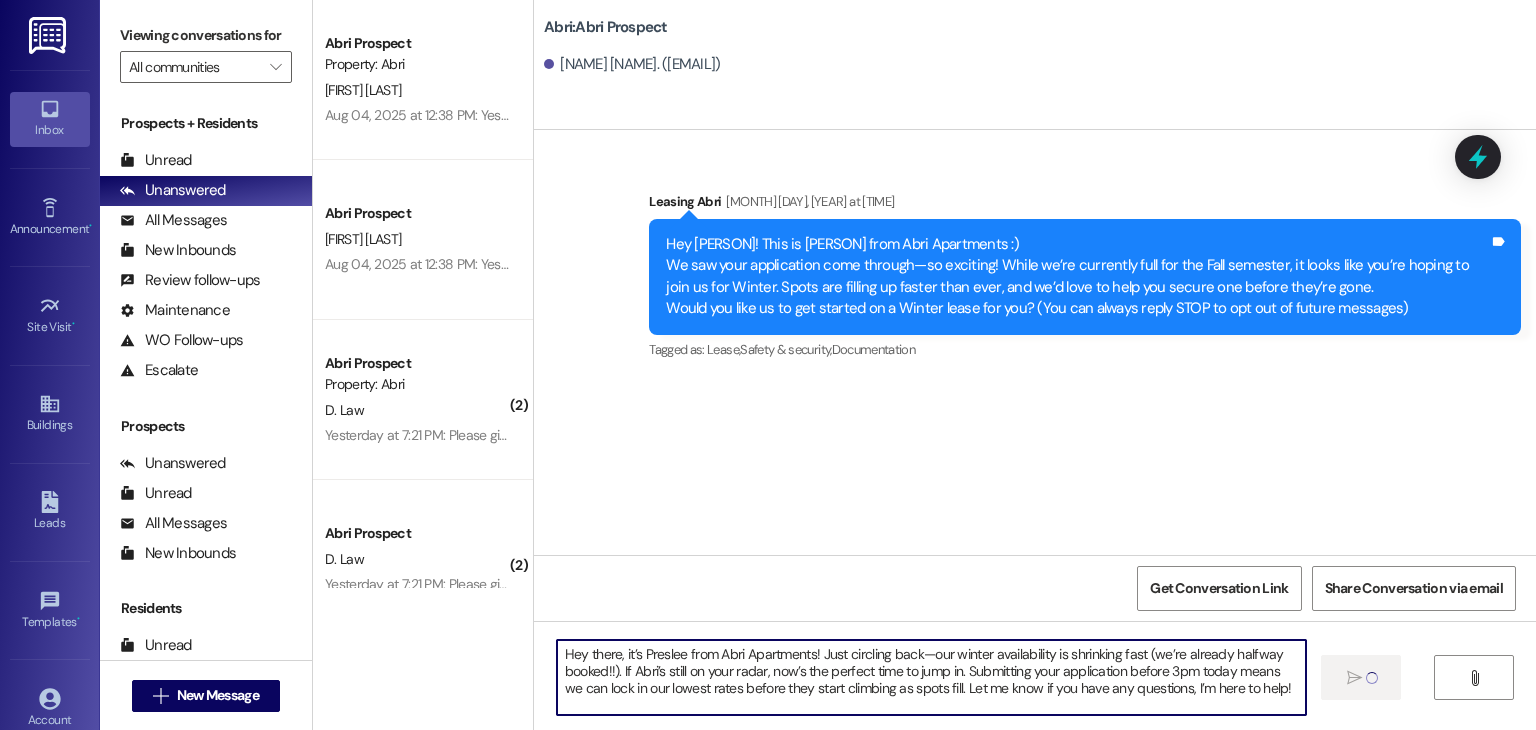 type 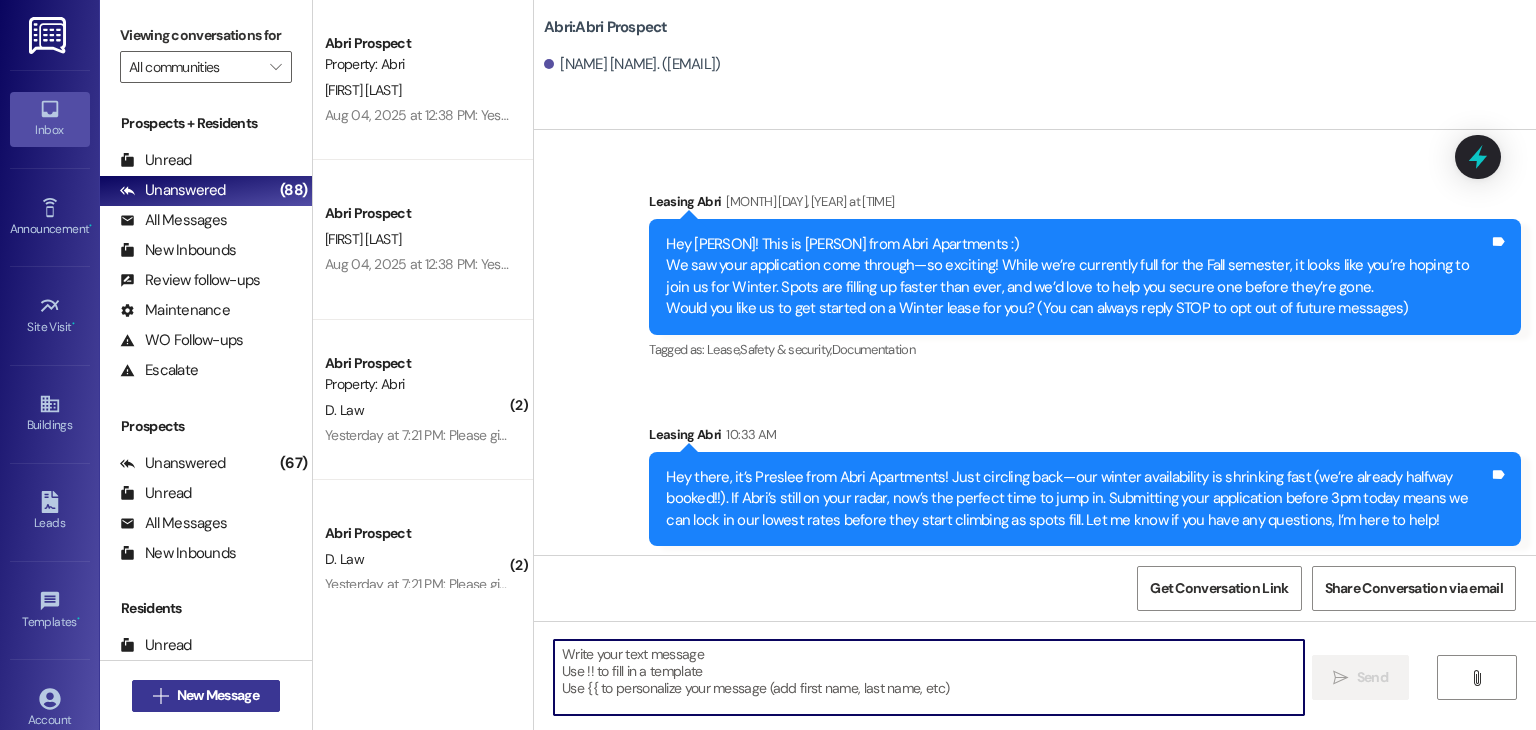 click on "New Message" at bounding box center (218, 695) 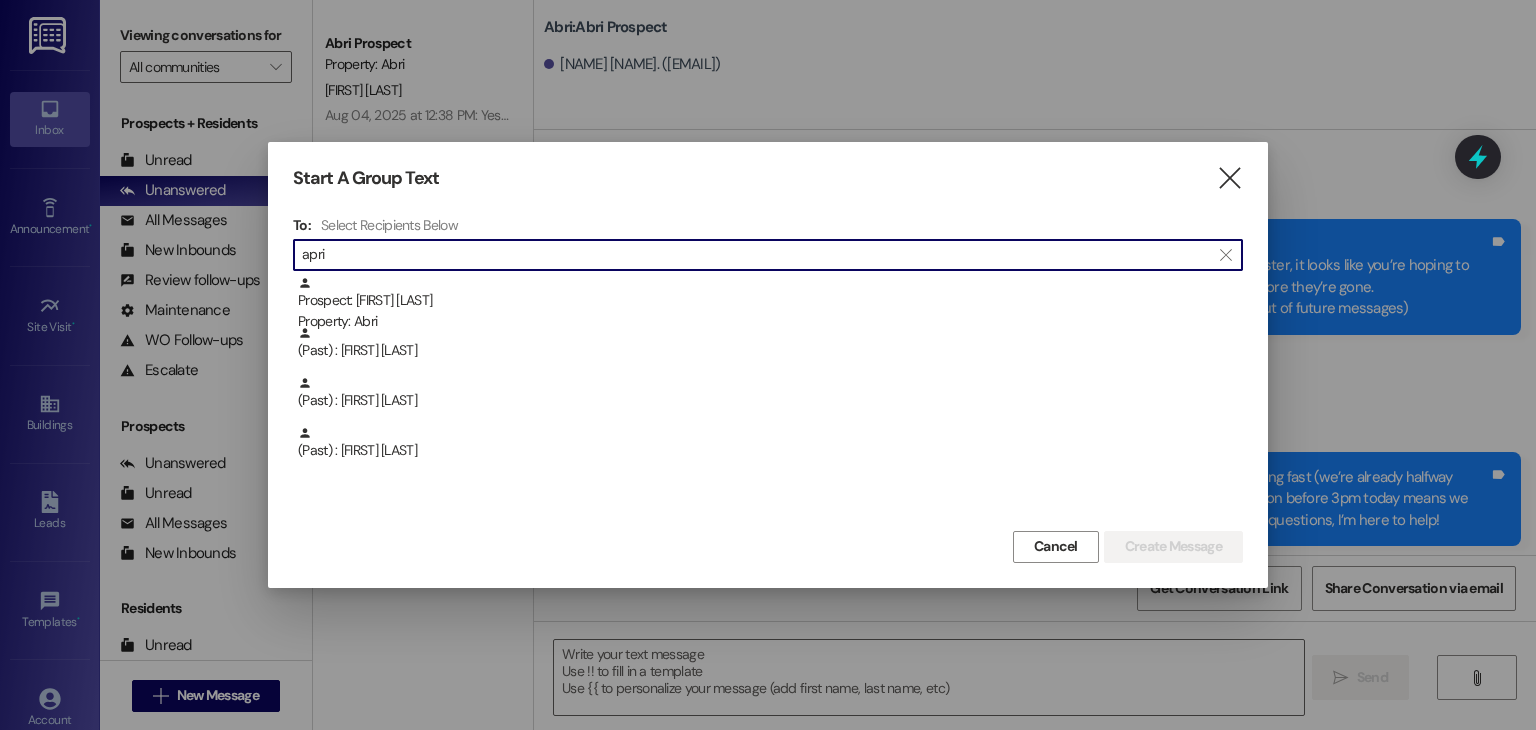 type on "apri" 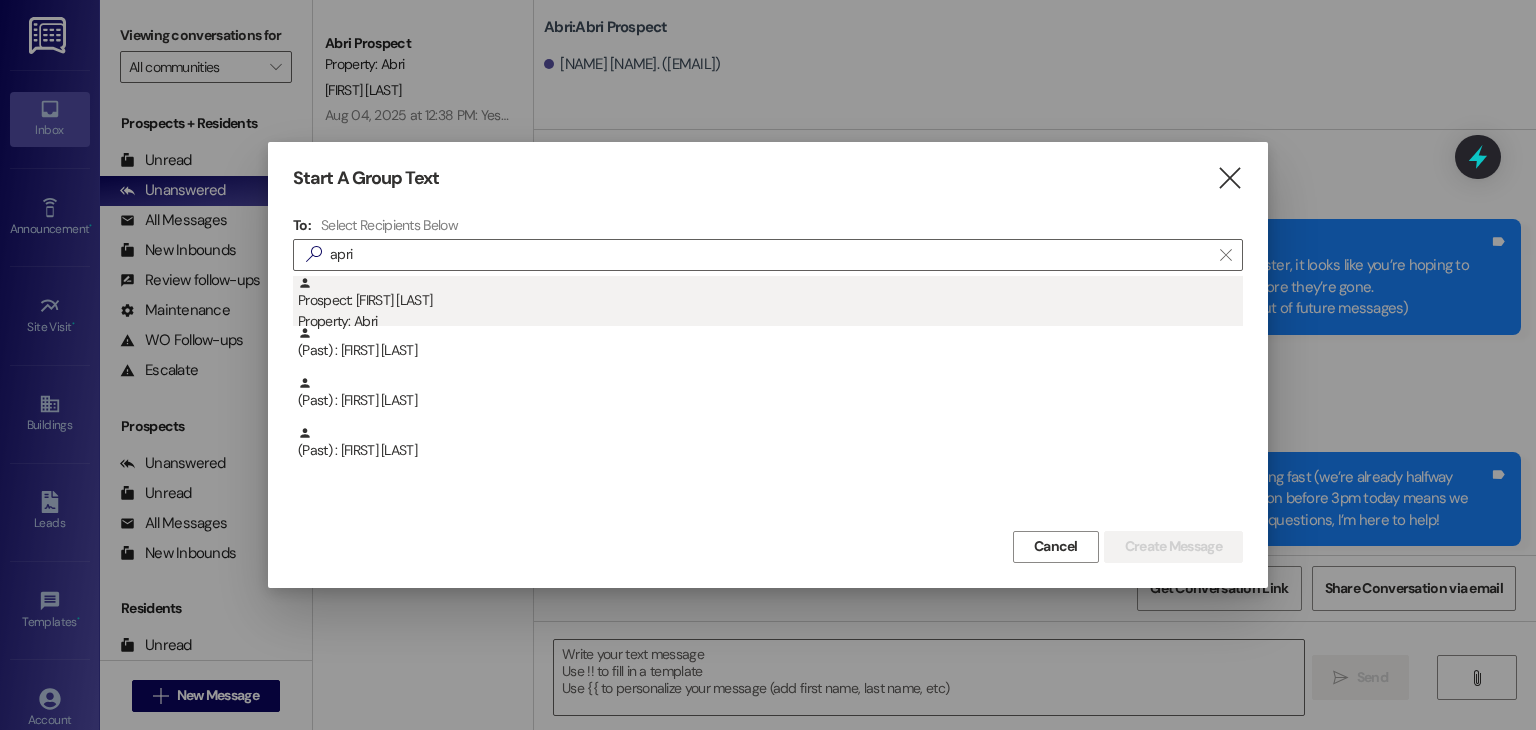 click on "Property: Abri" at bounding box center (770, 321) 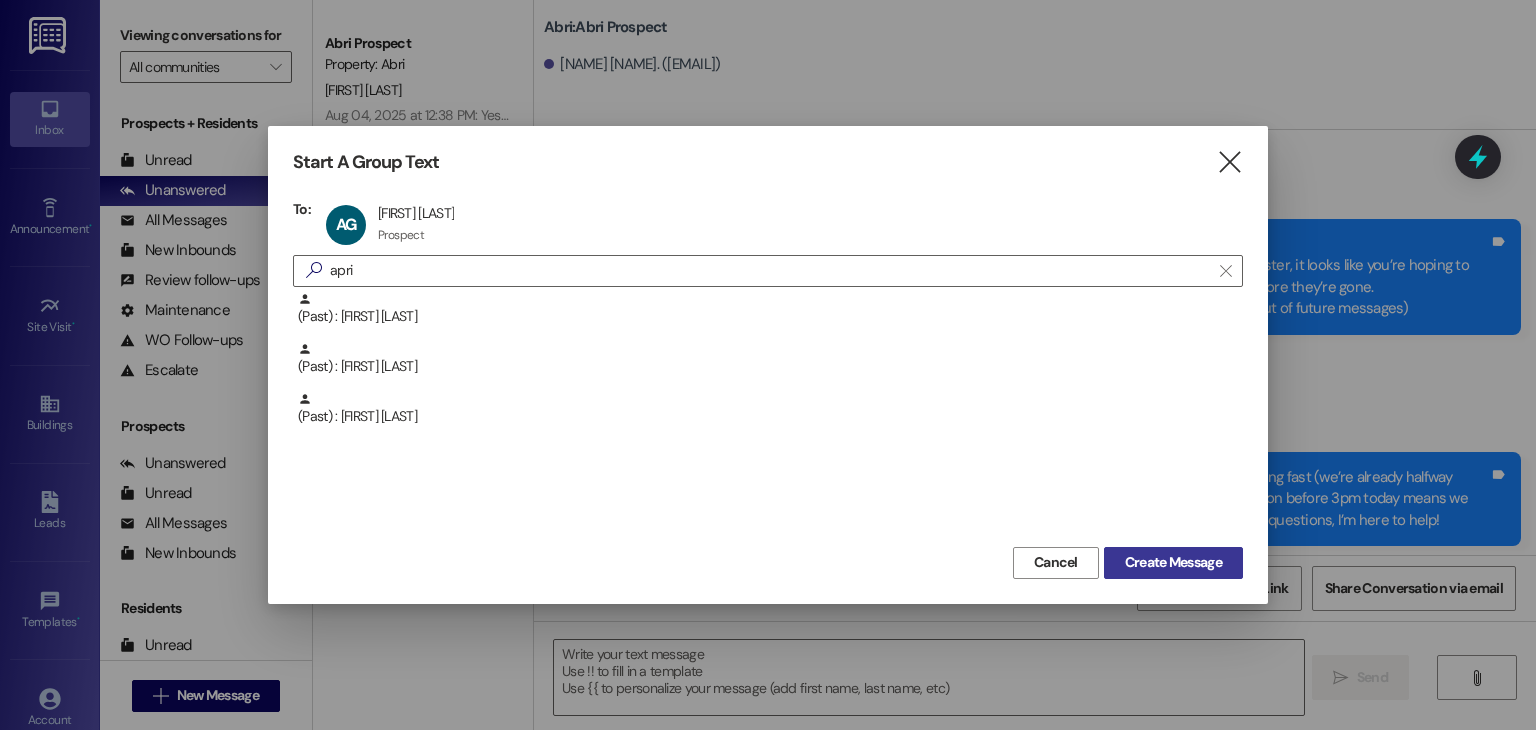 click on "Create Message" at bounding box center [1173, 562] 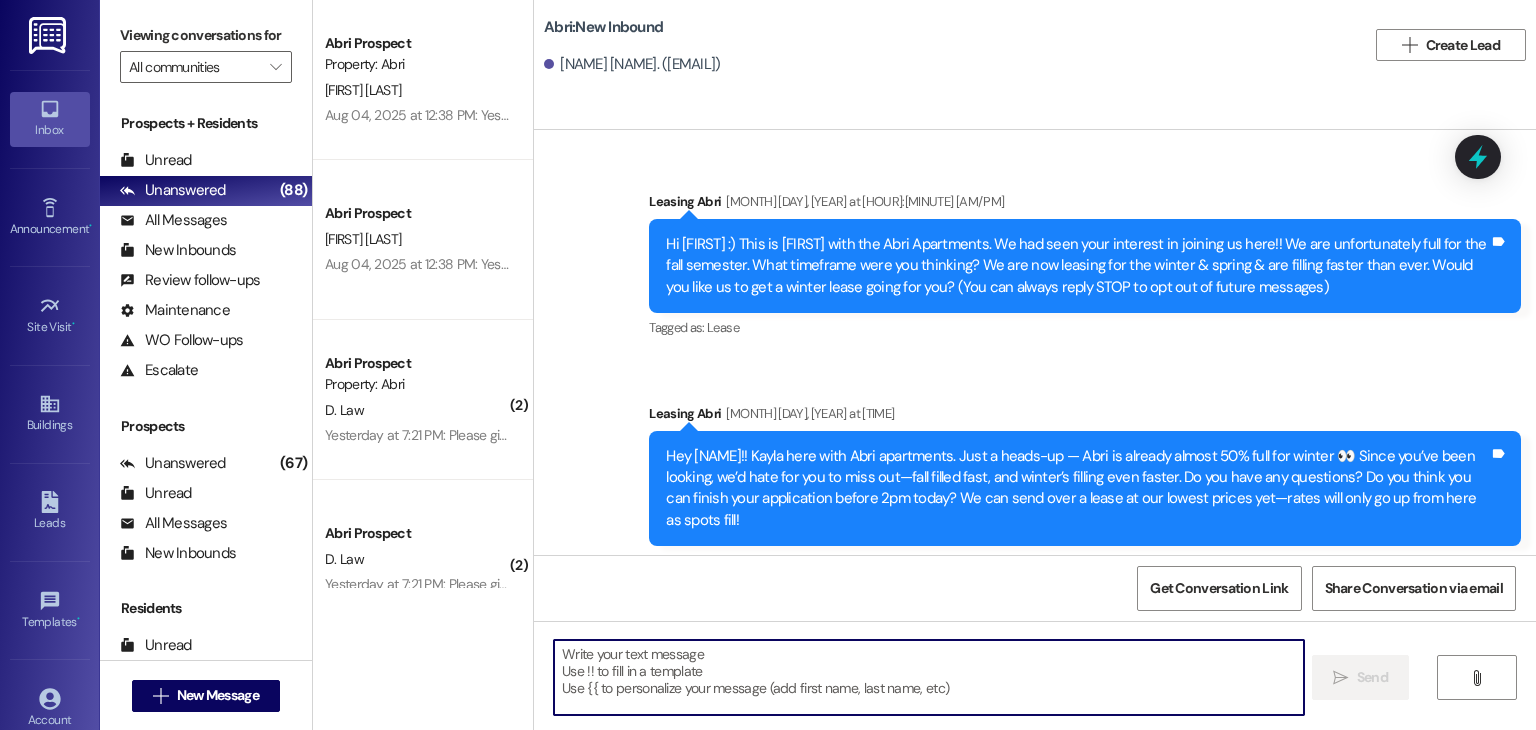 click at bounding box center [928, 677] 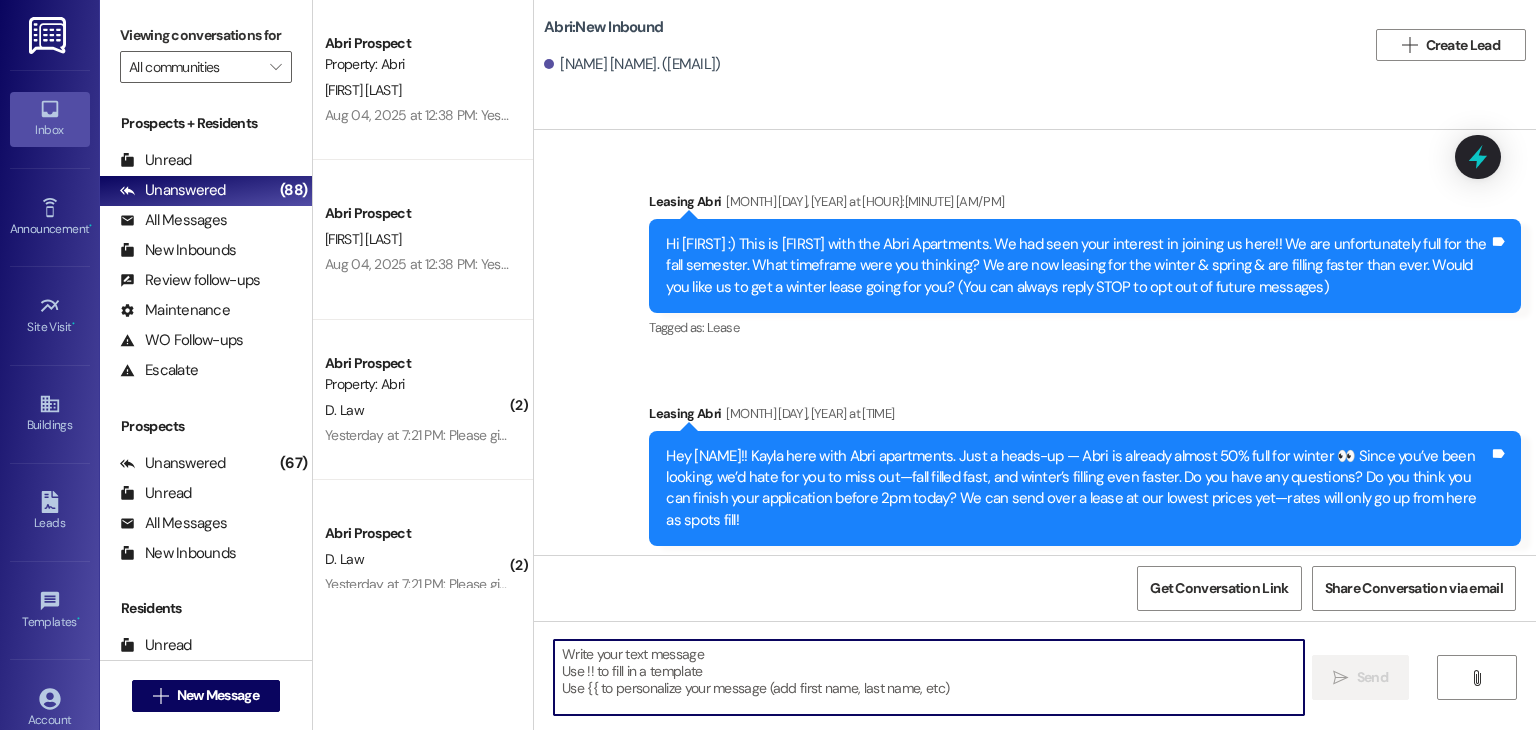 paste on "Hey there, it’s Preslee from Abri Apartments! Just circling back—our winter availability is shrinking fast (we’re already halfway booked!!). If Abri’s still on your radar, now’s the perfect time to jump in. Submitting your application before 3pm today means we can lock in our lowest rates before they start climbing as spots fill. Let me know if you have any questions, I’m here to help!" 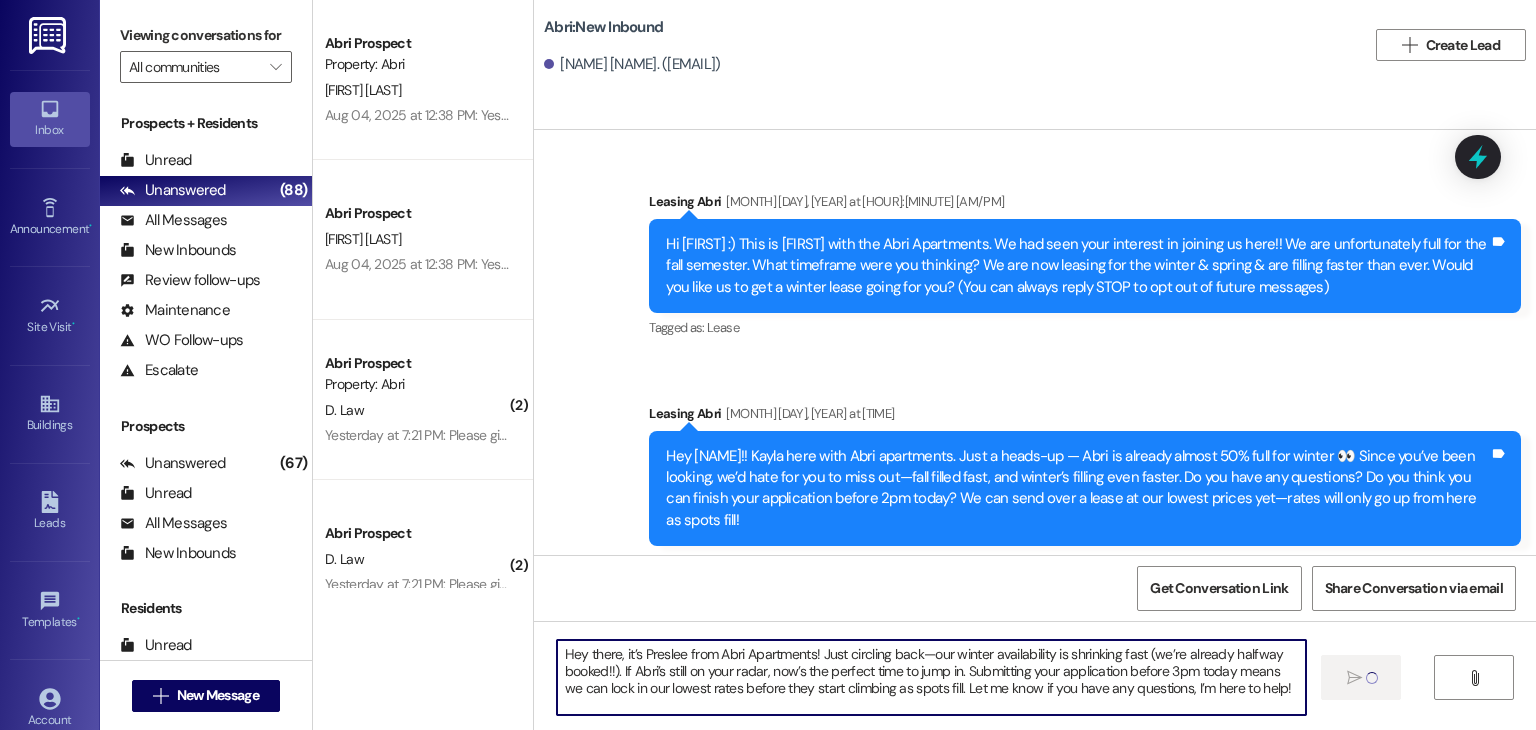 type 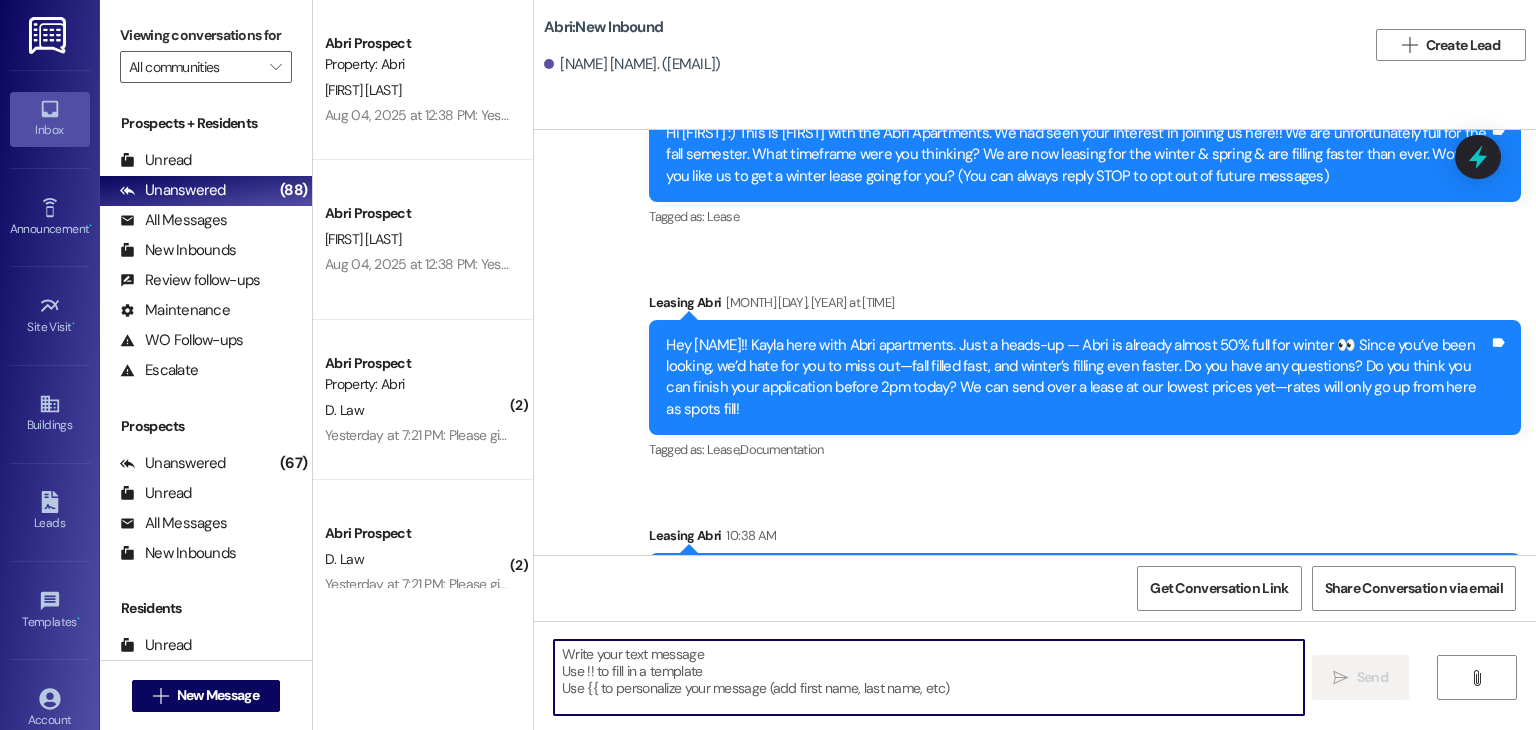 scroll, scrollTop: 219, scrollLeft: 0, axis: vertical 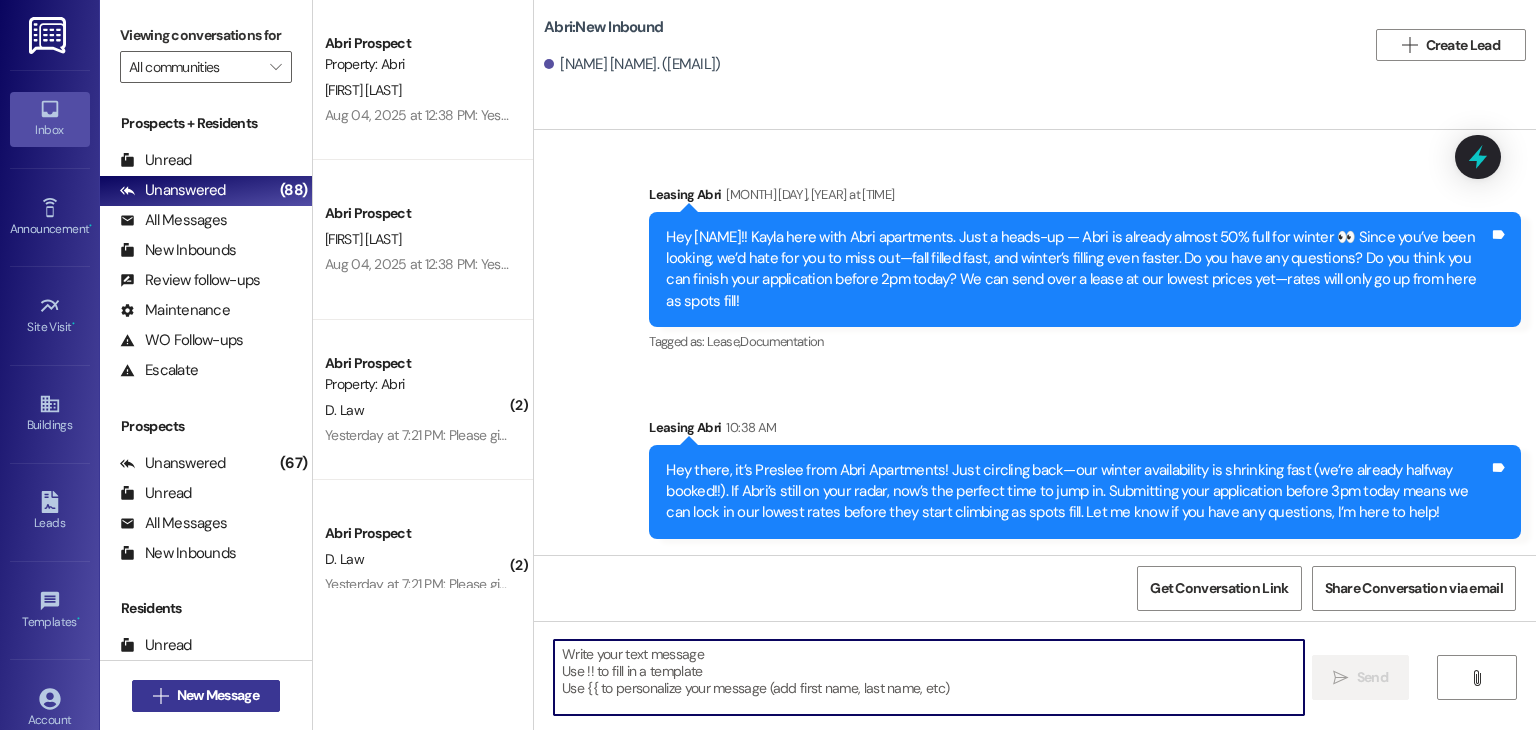click on " New Message" at bounding box center (206, 696) 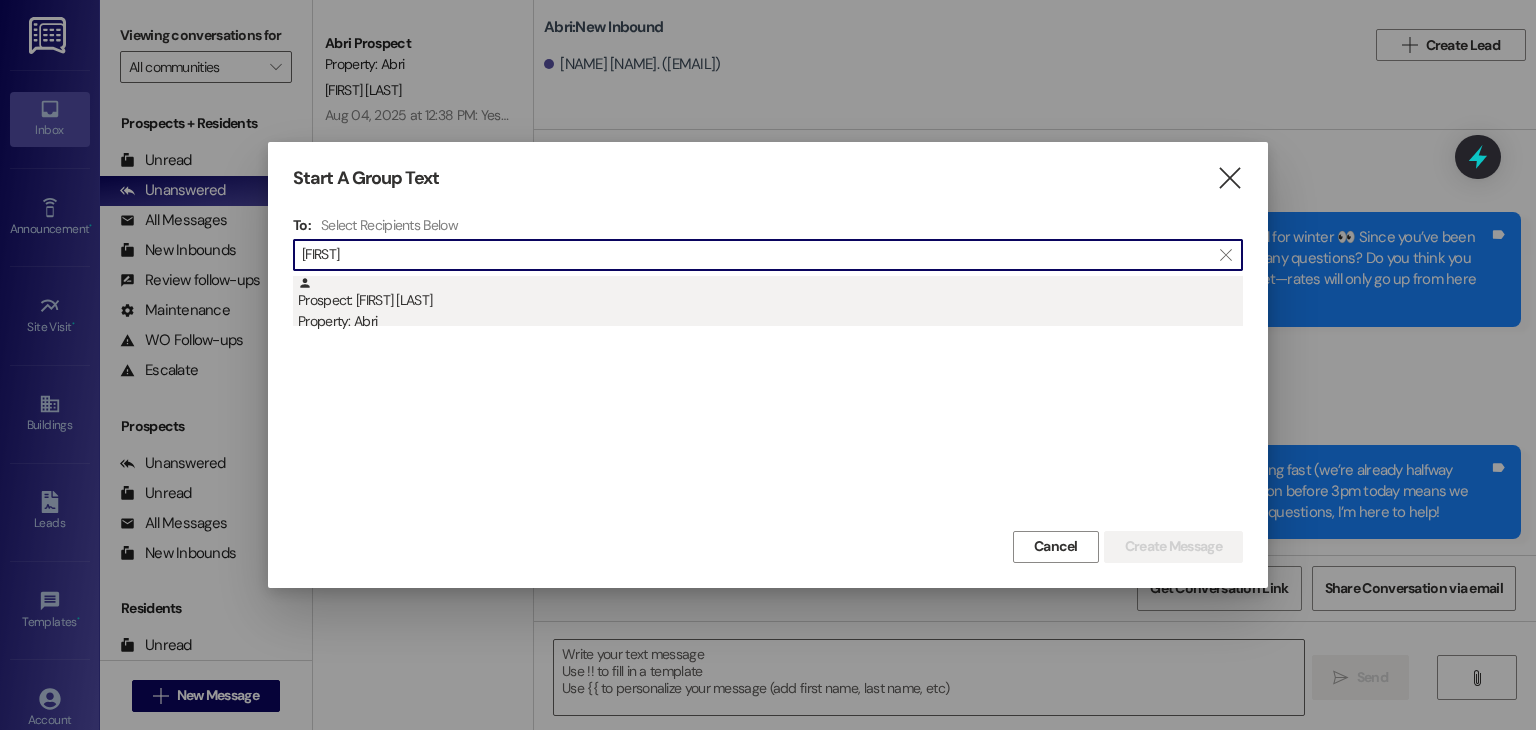 type on "keong" 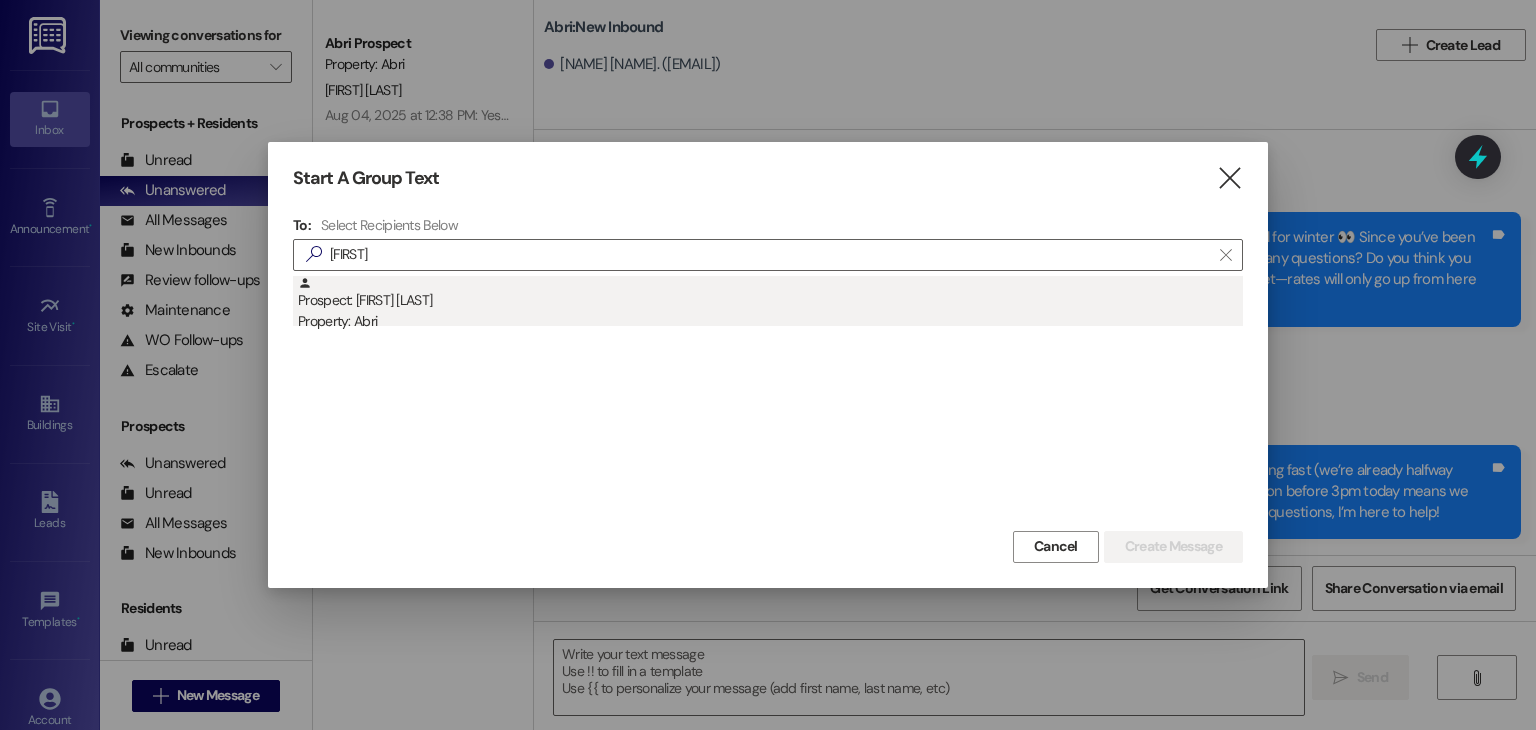 click on "Prospect: Keong Nunn Property: Abri" at bounding box center (770, 304) 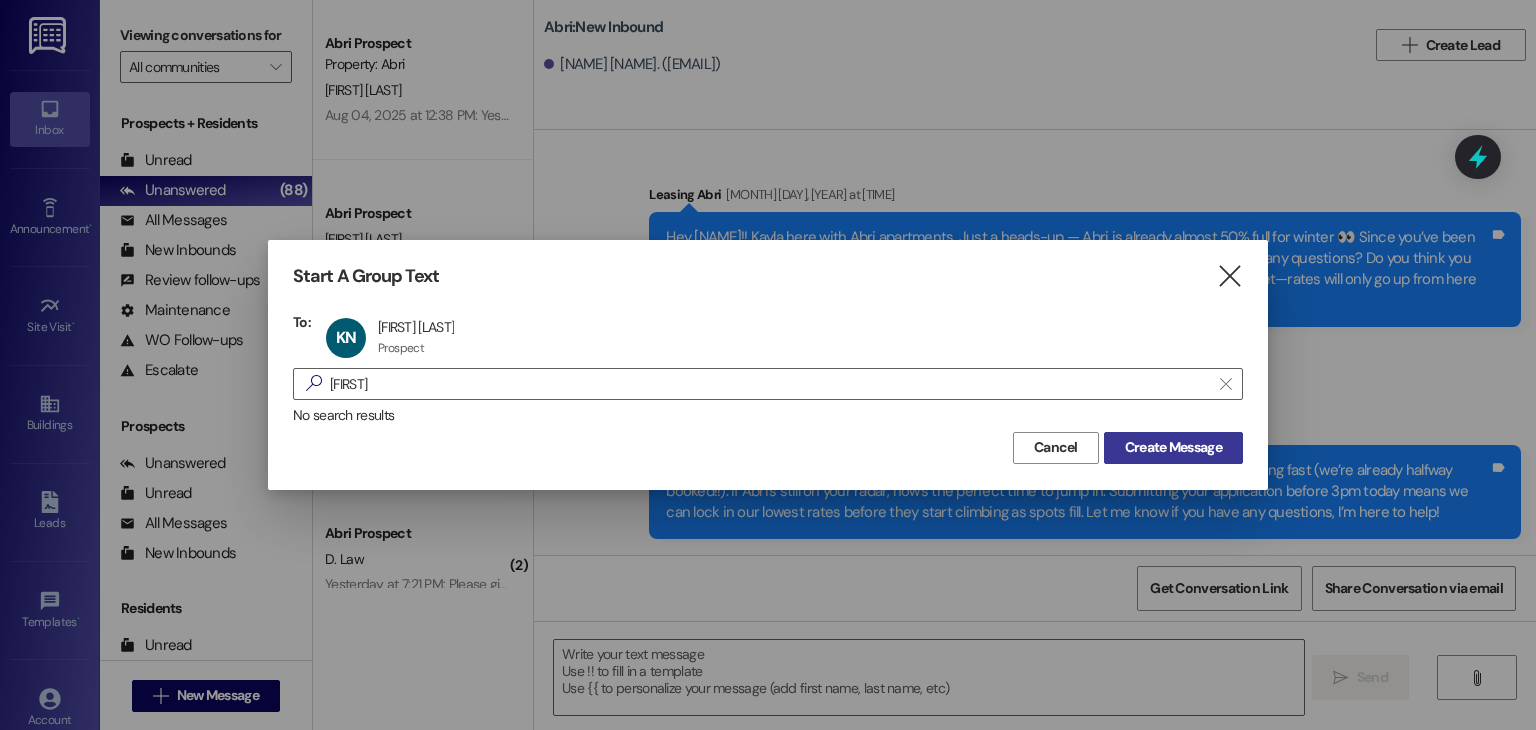 click on "Create Message" at bounding box center (1173, 447) 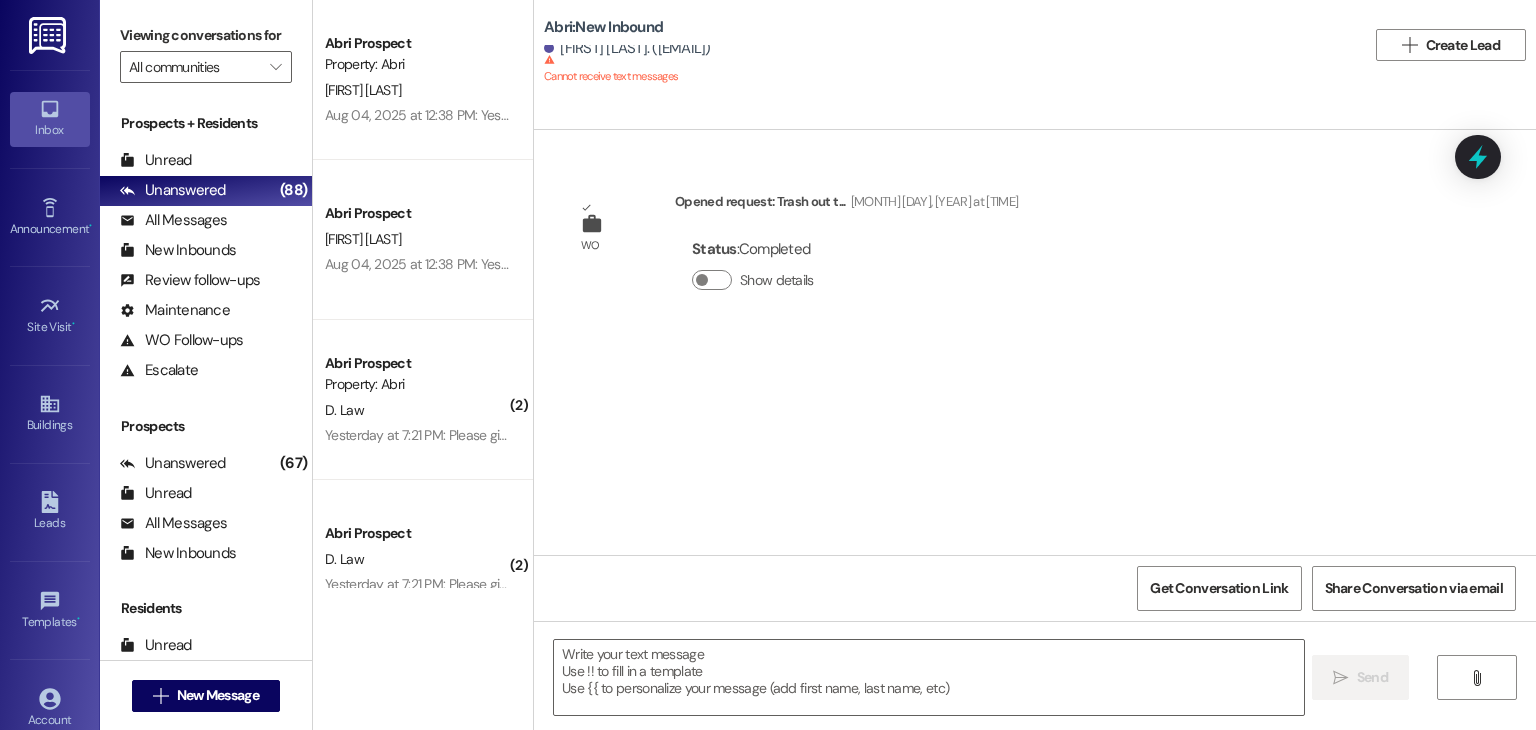 scroll, scrollTop: 0, scrollLeft: 0, axis: both 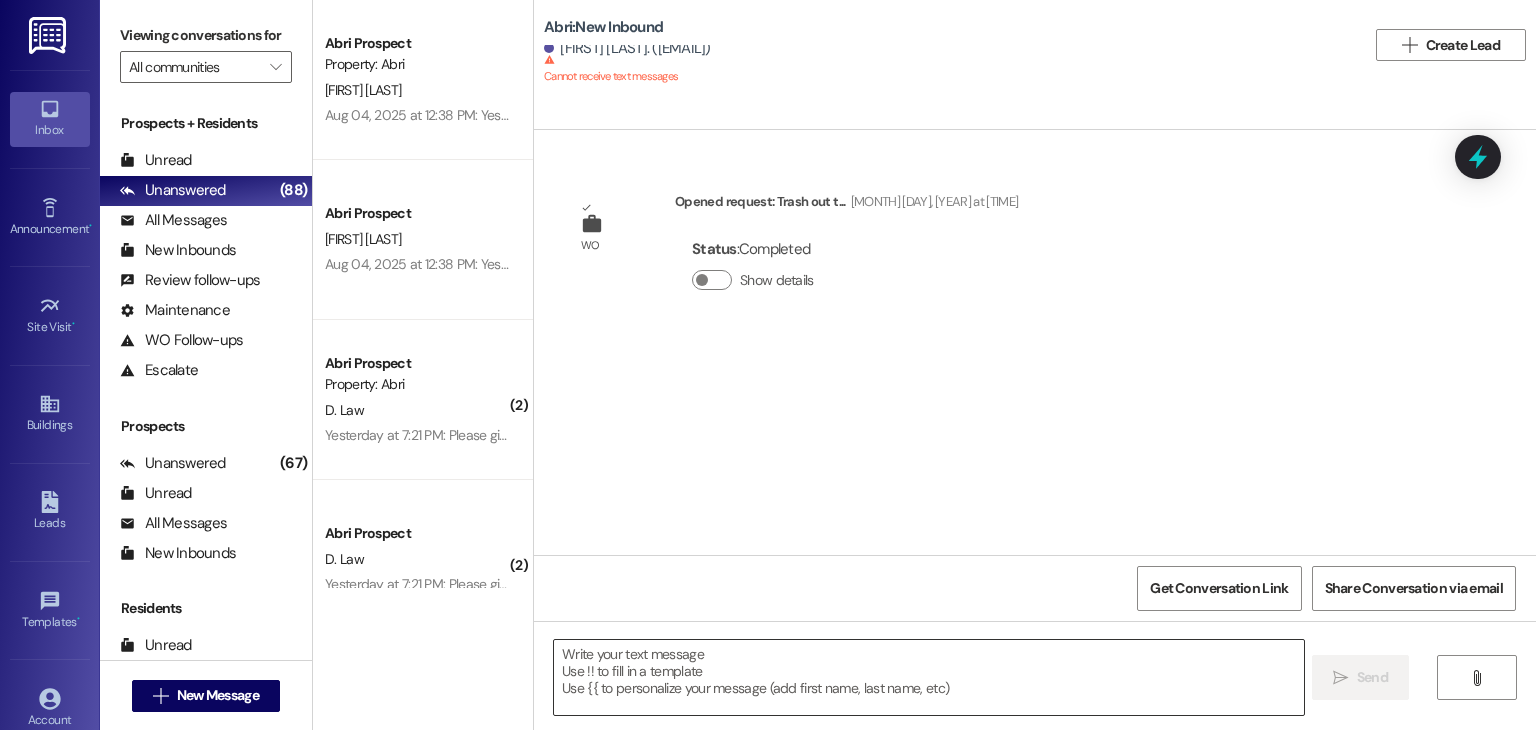 click at bounding box center (928, 677) 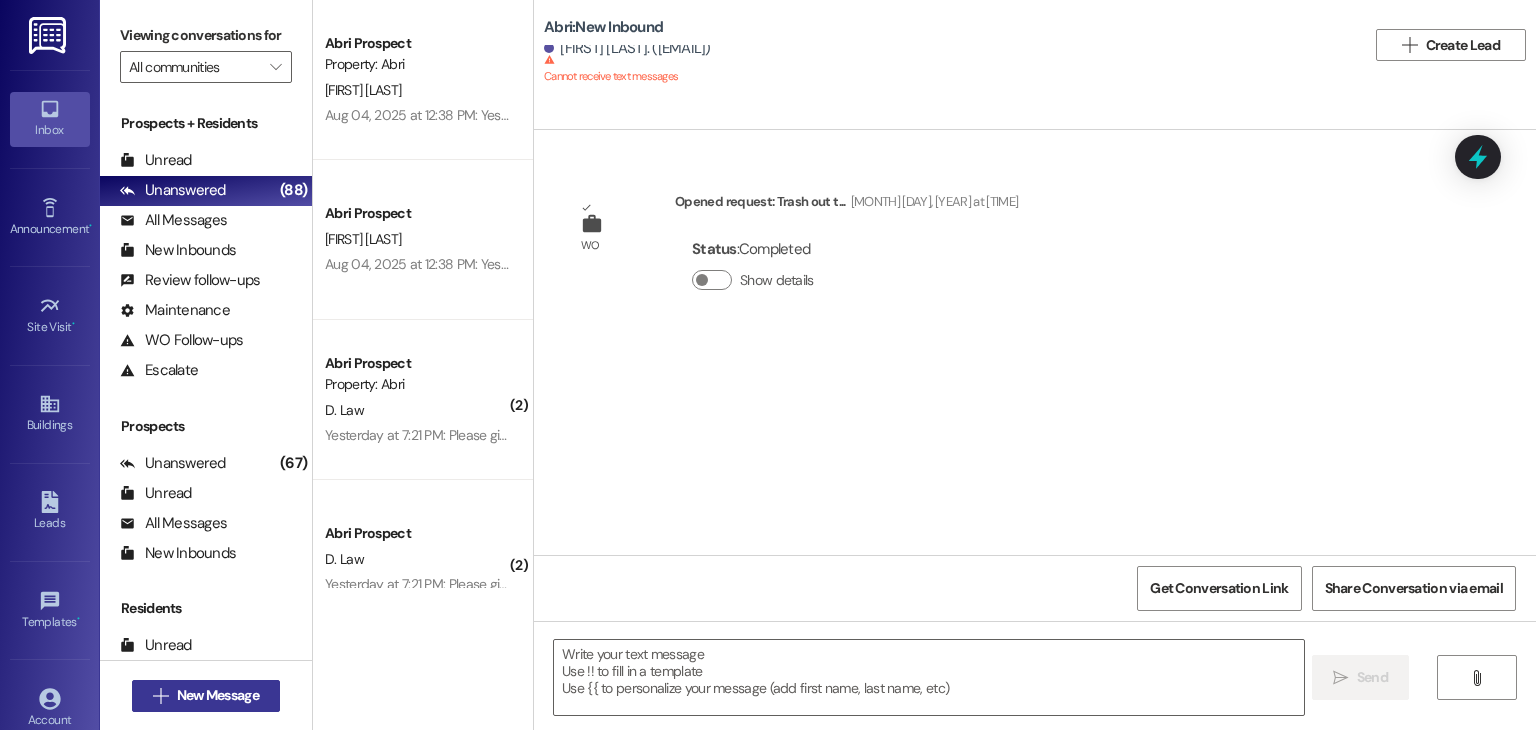 click on "New Message" at bounding box center (218, 695) 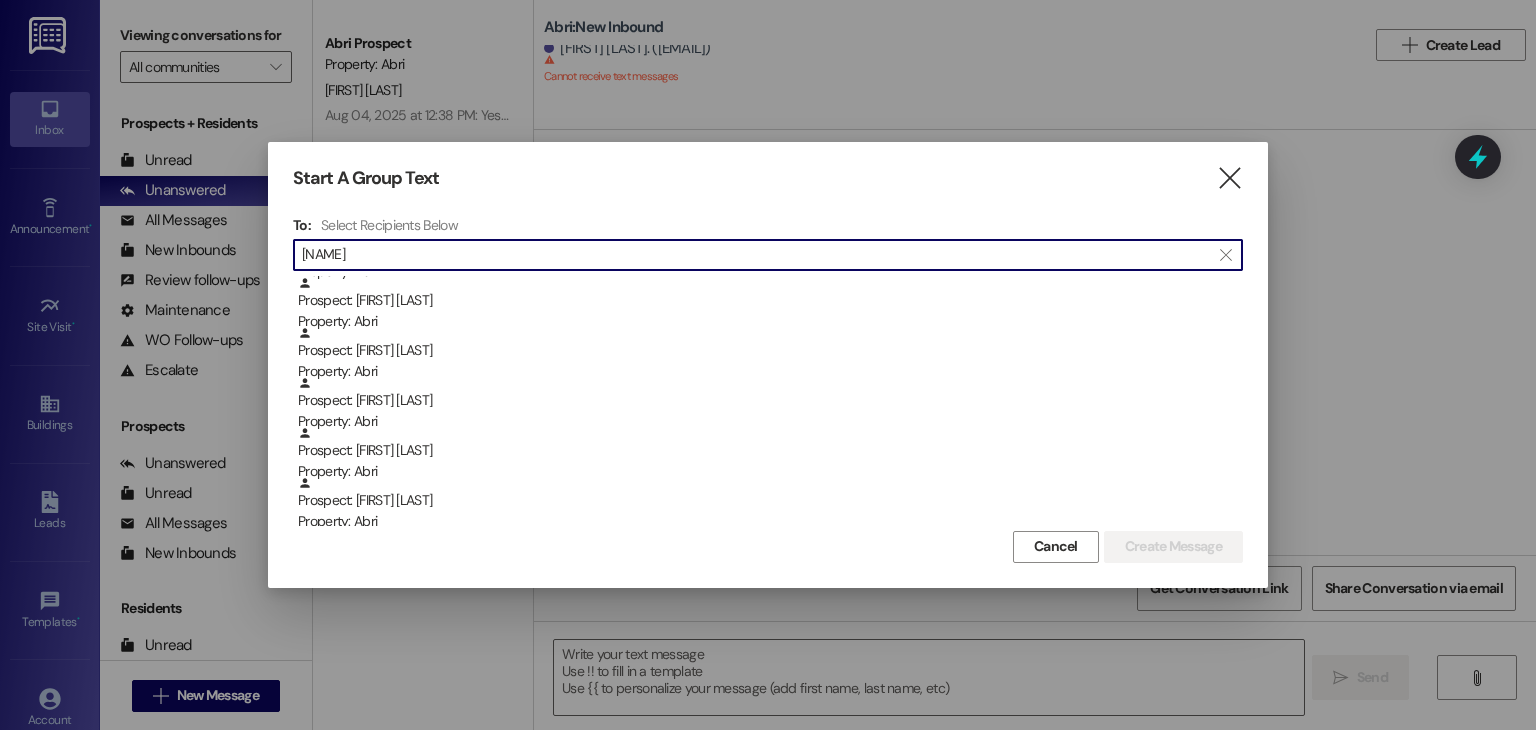 scroll, scrollTop: 300, scrollLeft: 0, axis: vertical 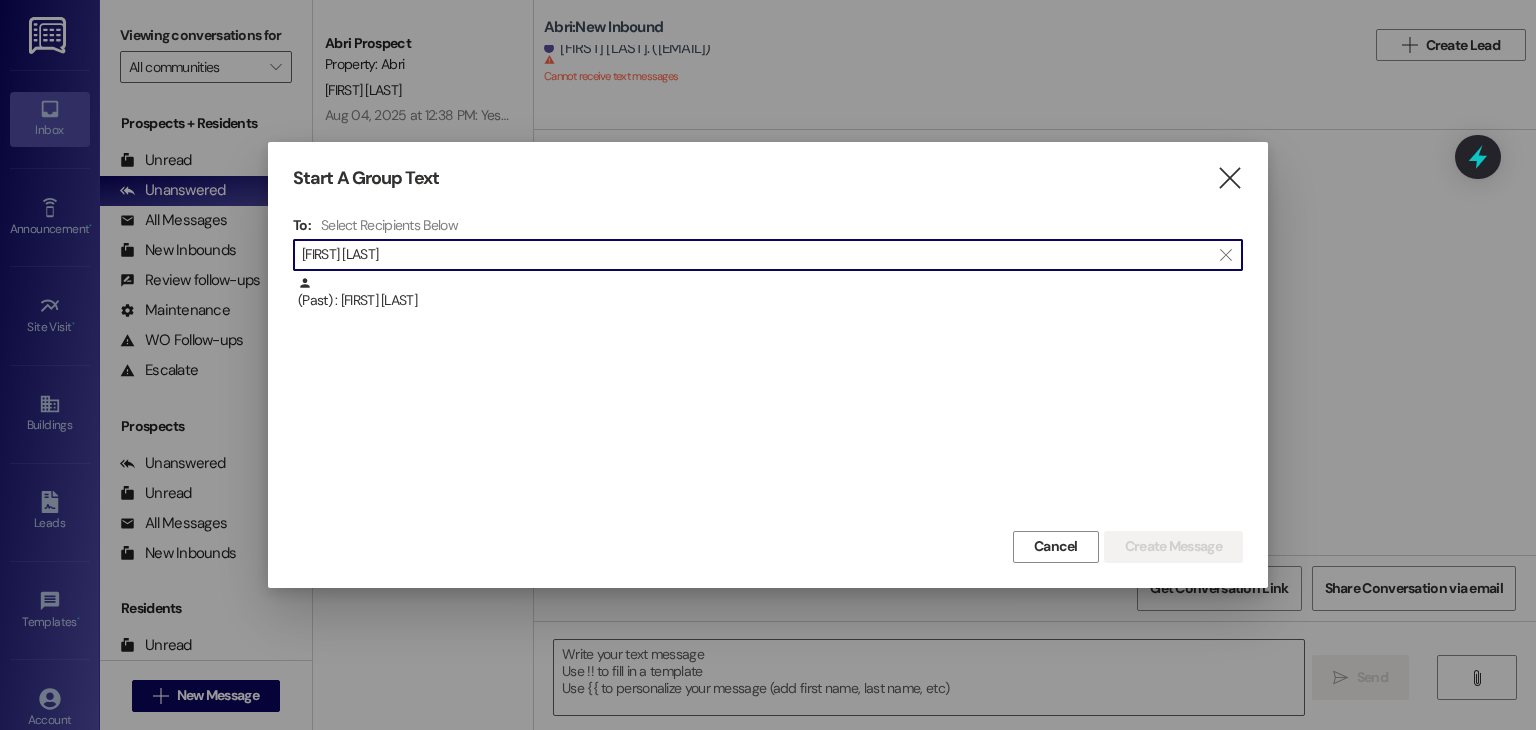 type on "ella nay" 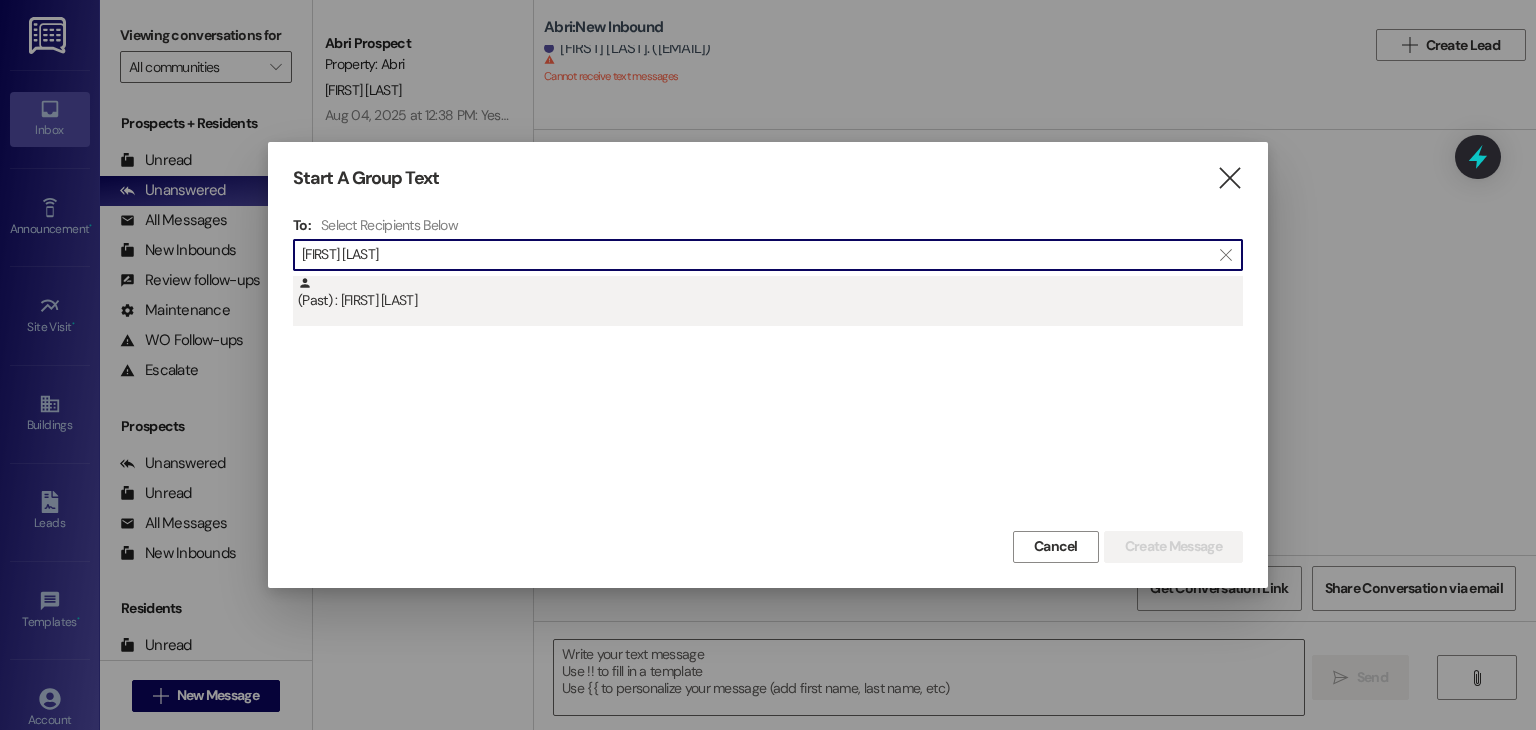 click on "(Past) : Ella Naylor" at bounding box center (770, 293) 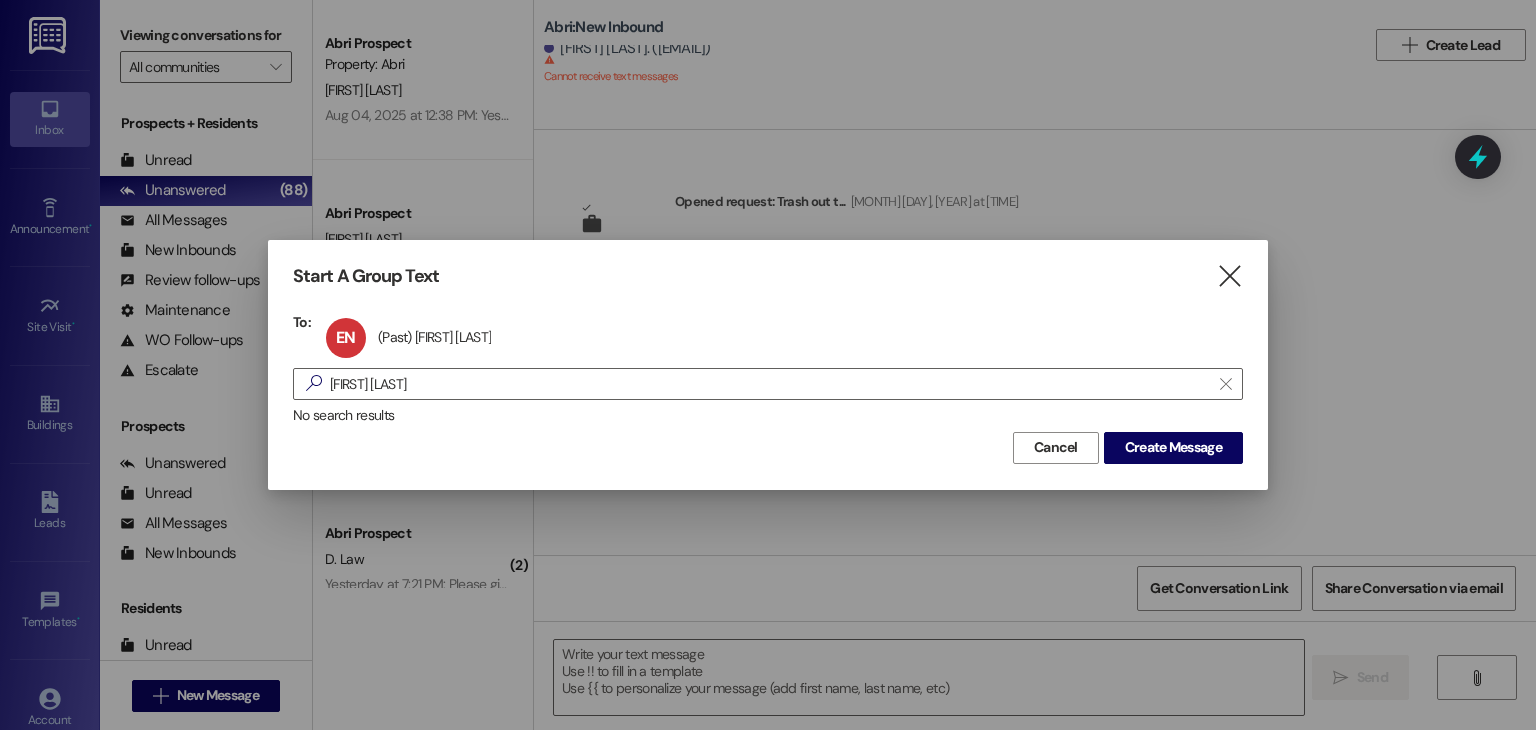 click on "Cancel Create Message" at bounding box center (768, 445) 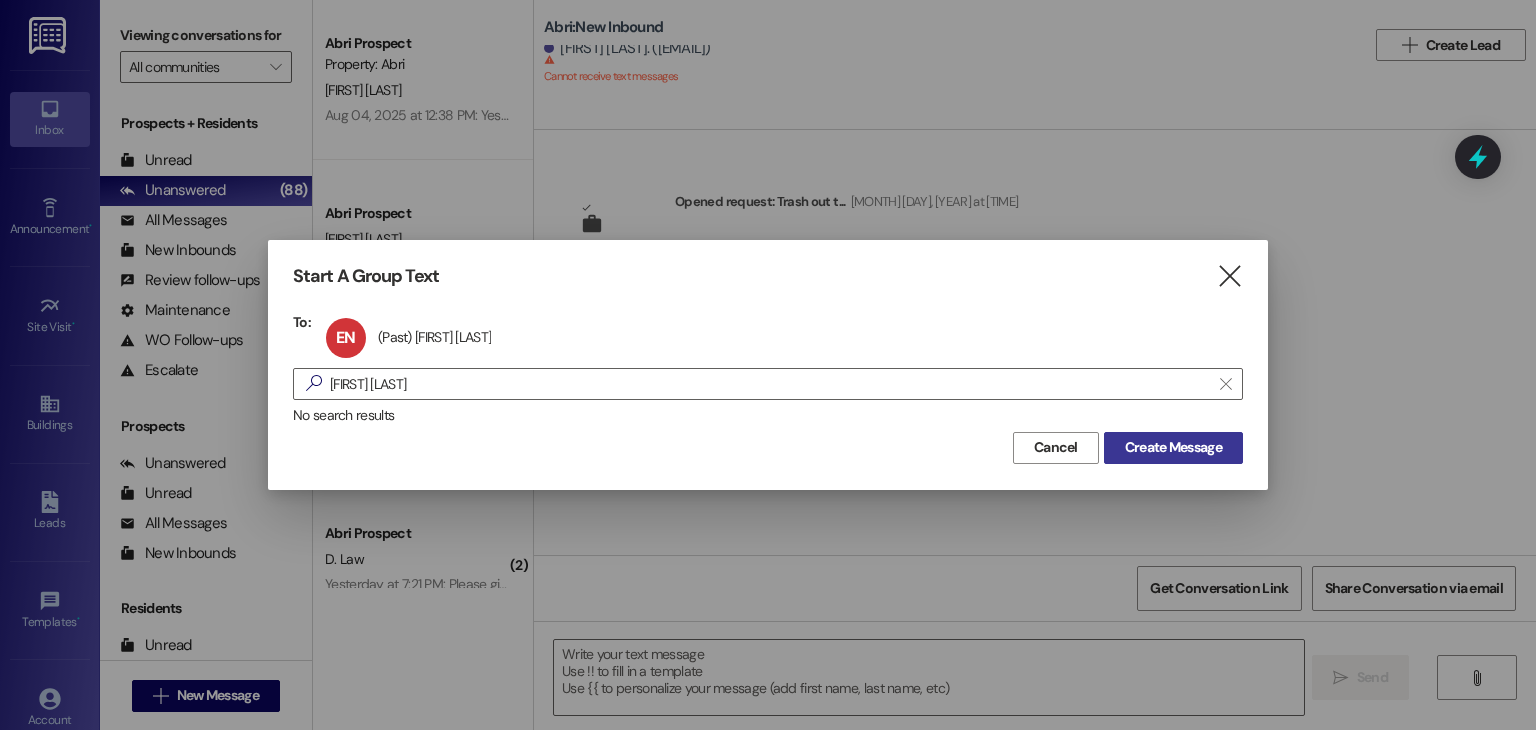 click on "Create Message" at bounding box center [1173, 447] 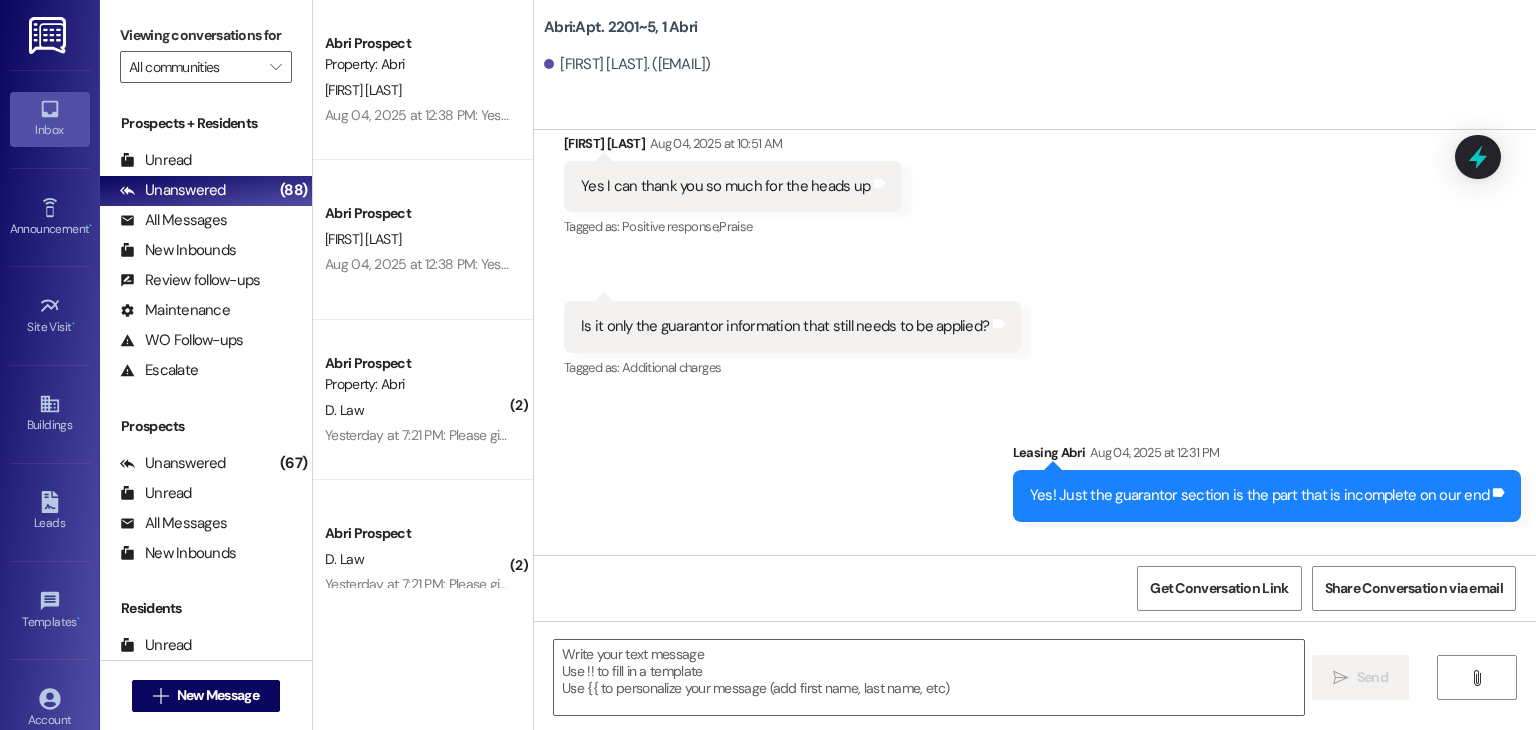 scroll, scrollTop: 37174, scrollLeft: 0, axis: vertical 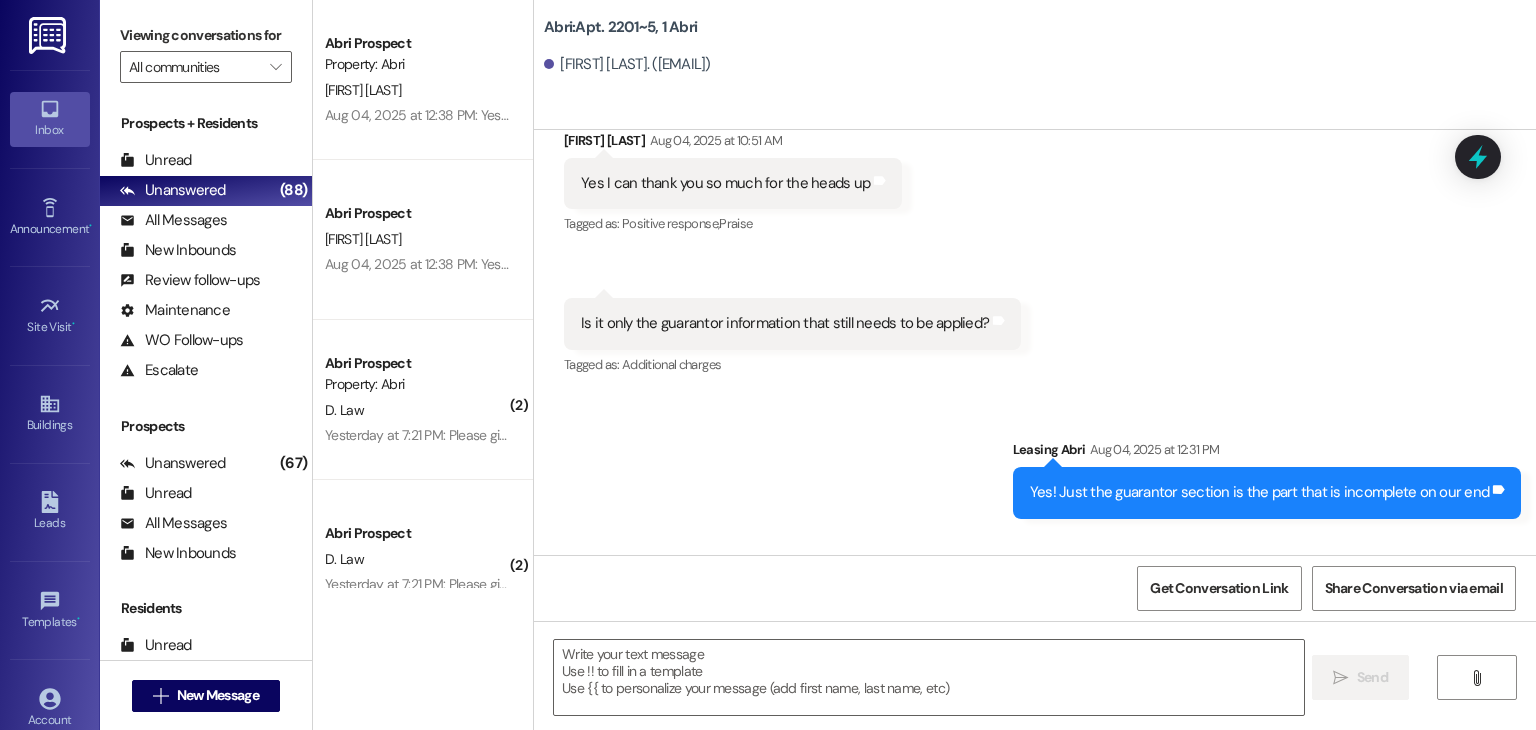 type 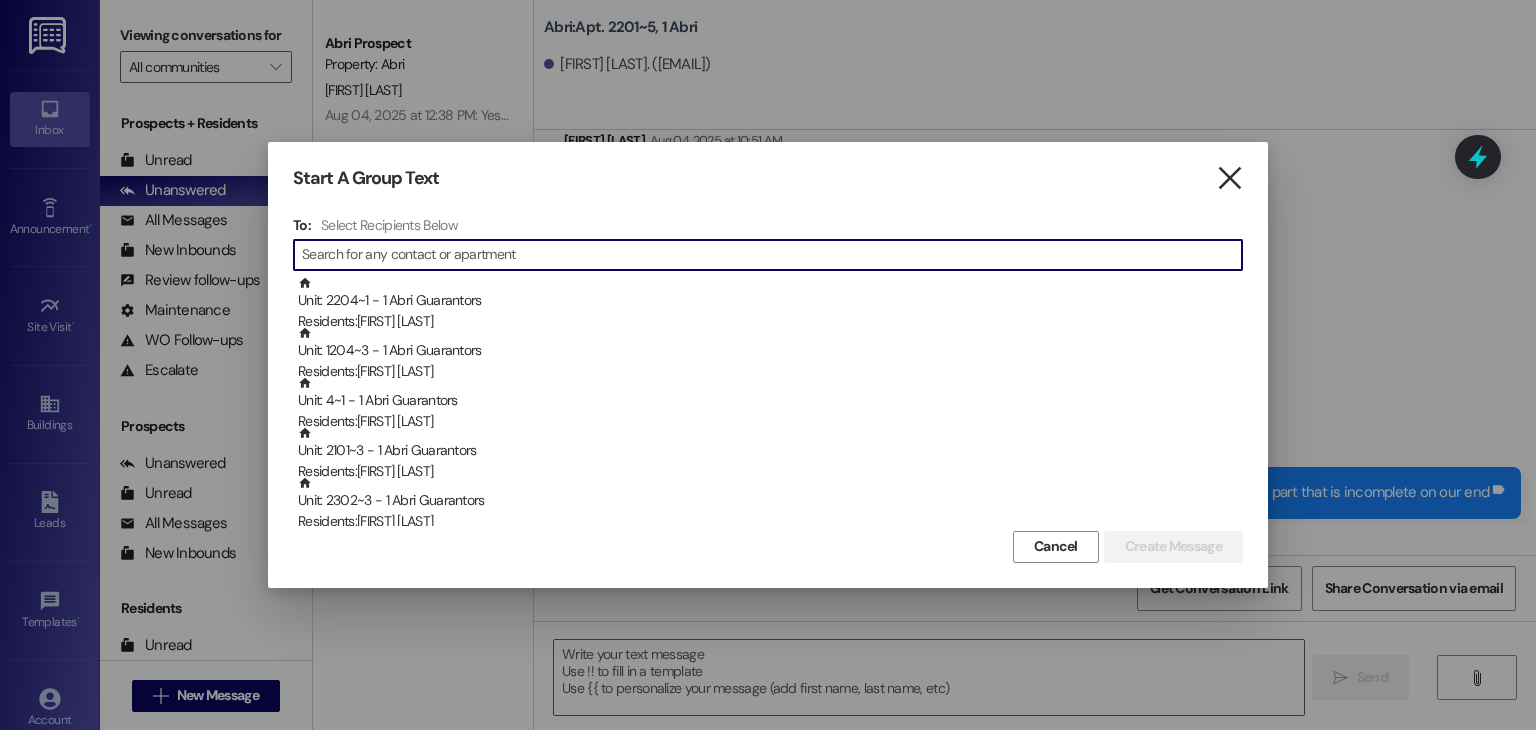 click on "" at bounding box center (1229, 178) 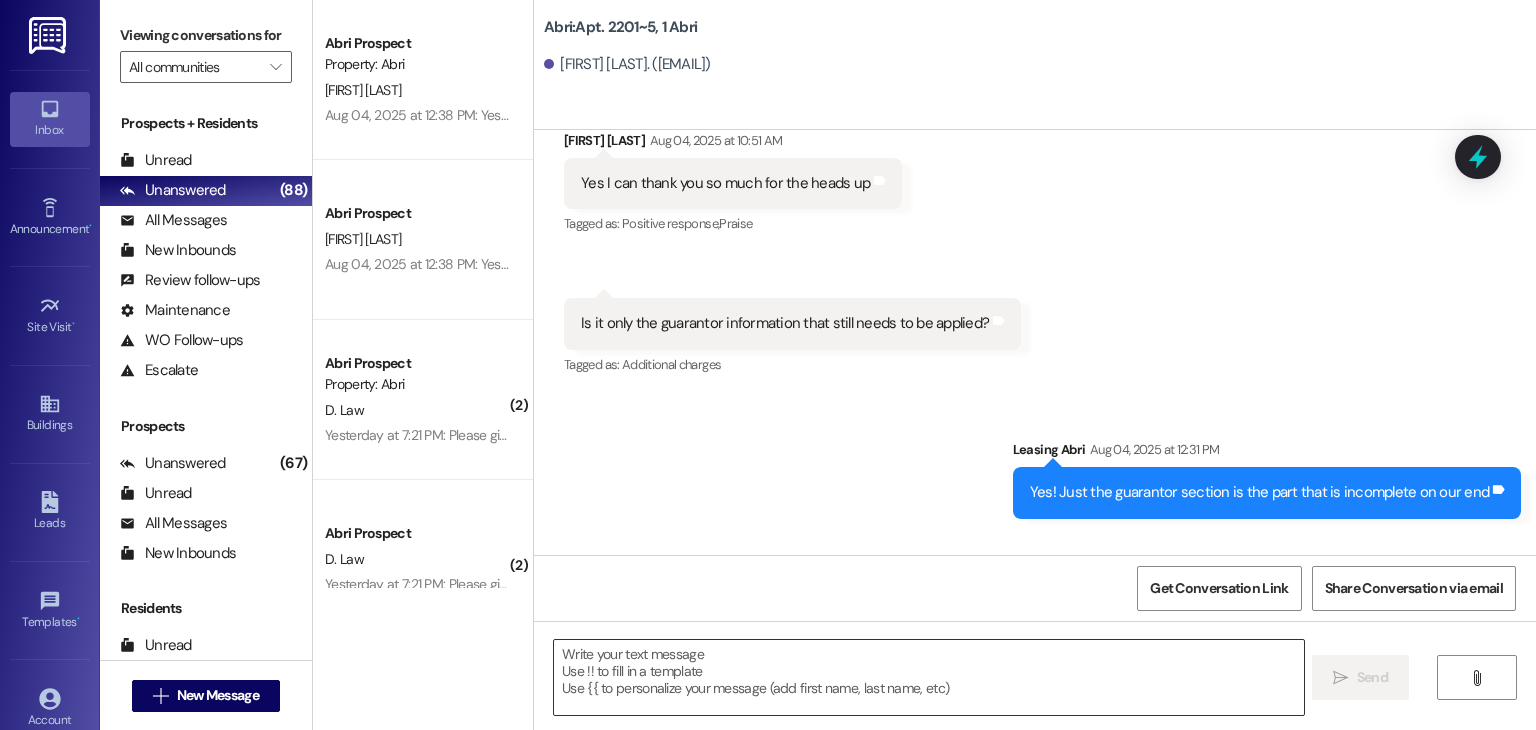 click at bounding box center (928, 677) 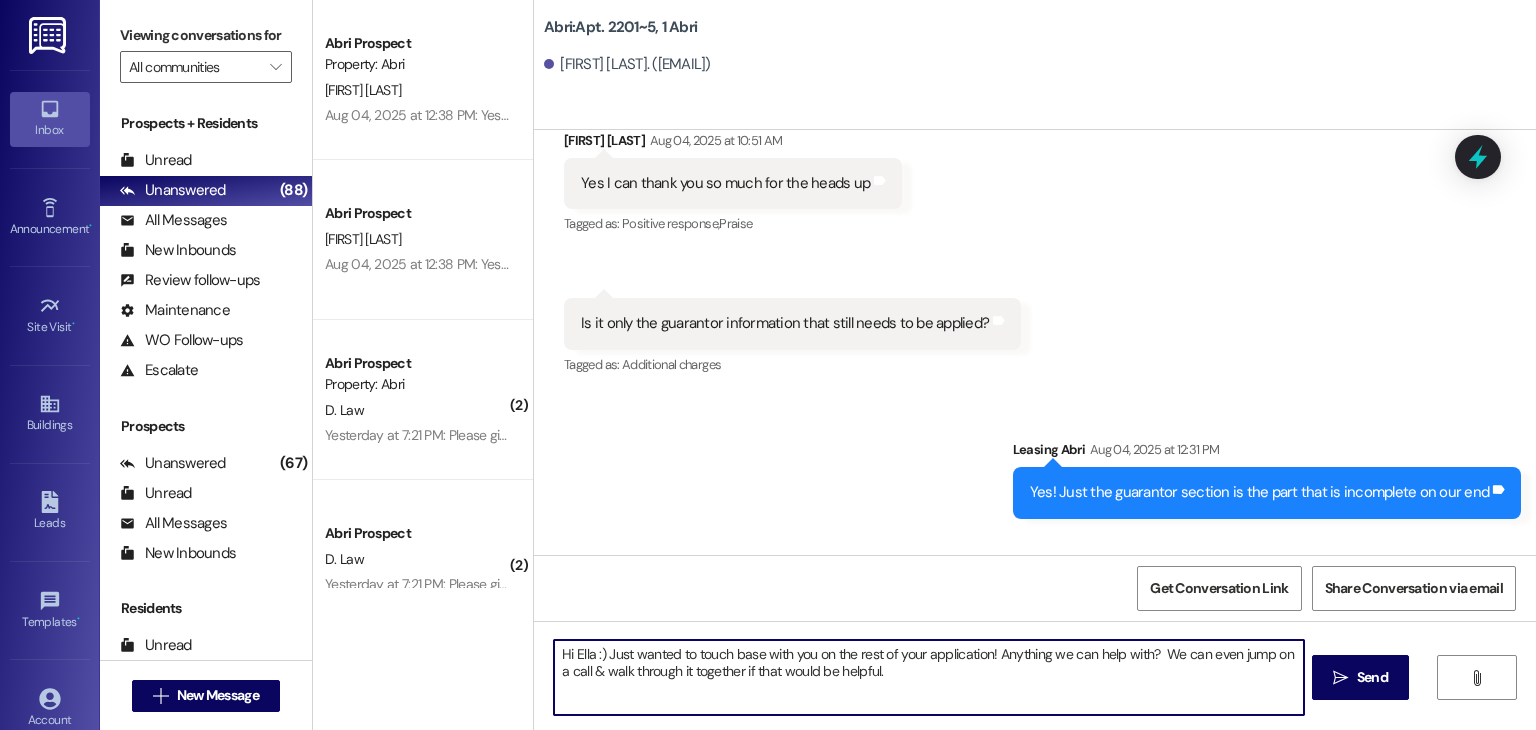 type on "Hi Ella :) Just wanted to touch base with you on the rest of your application! Anything we can help with?  We can even jump on a call & walk through it together if that would be helpful." 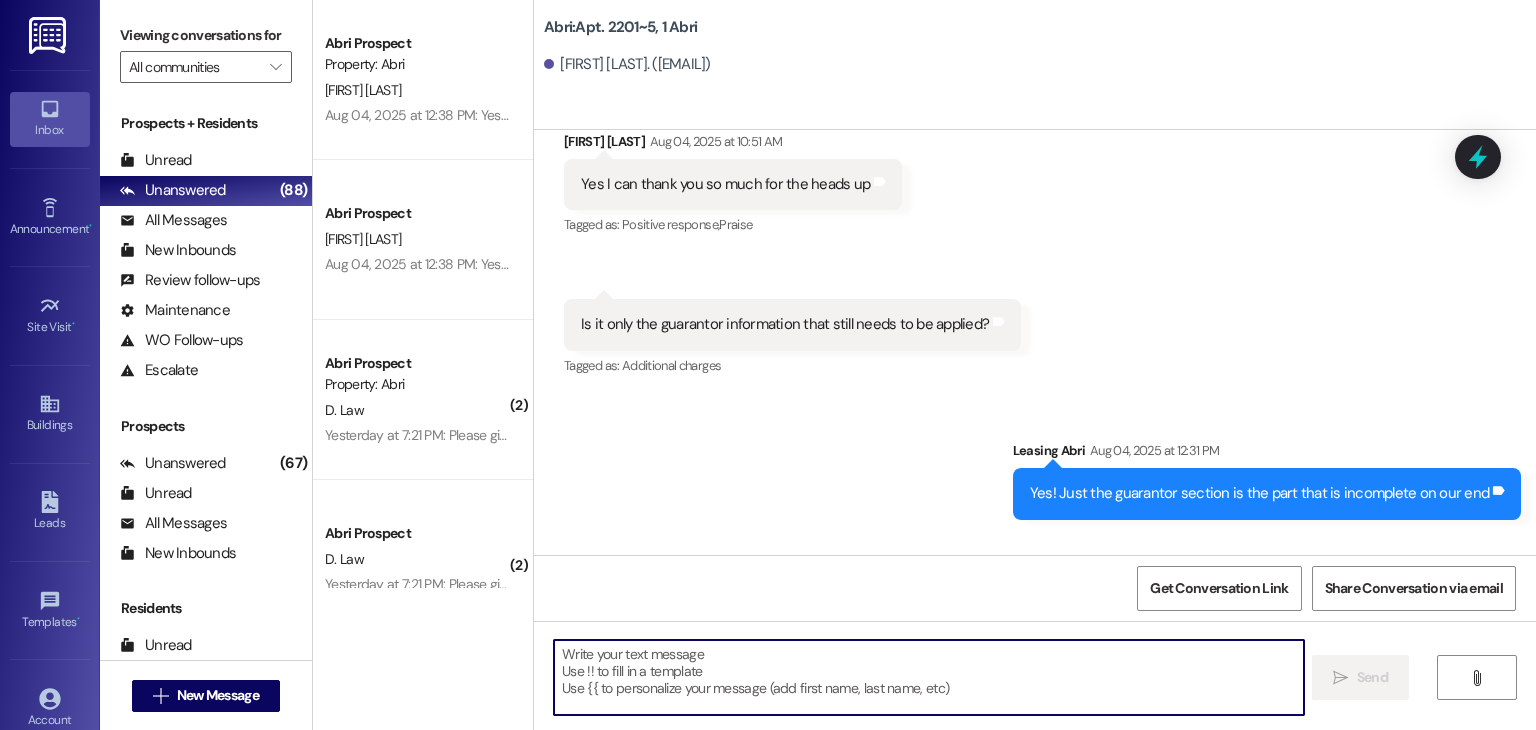 scroll, scrollTop: 37335, scrollLeft: 0, axis: vertical 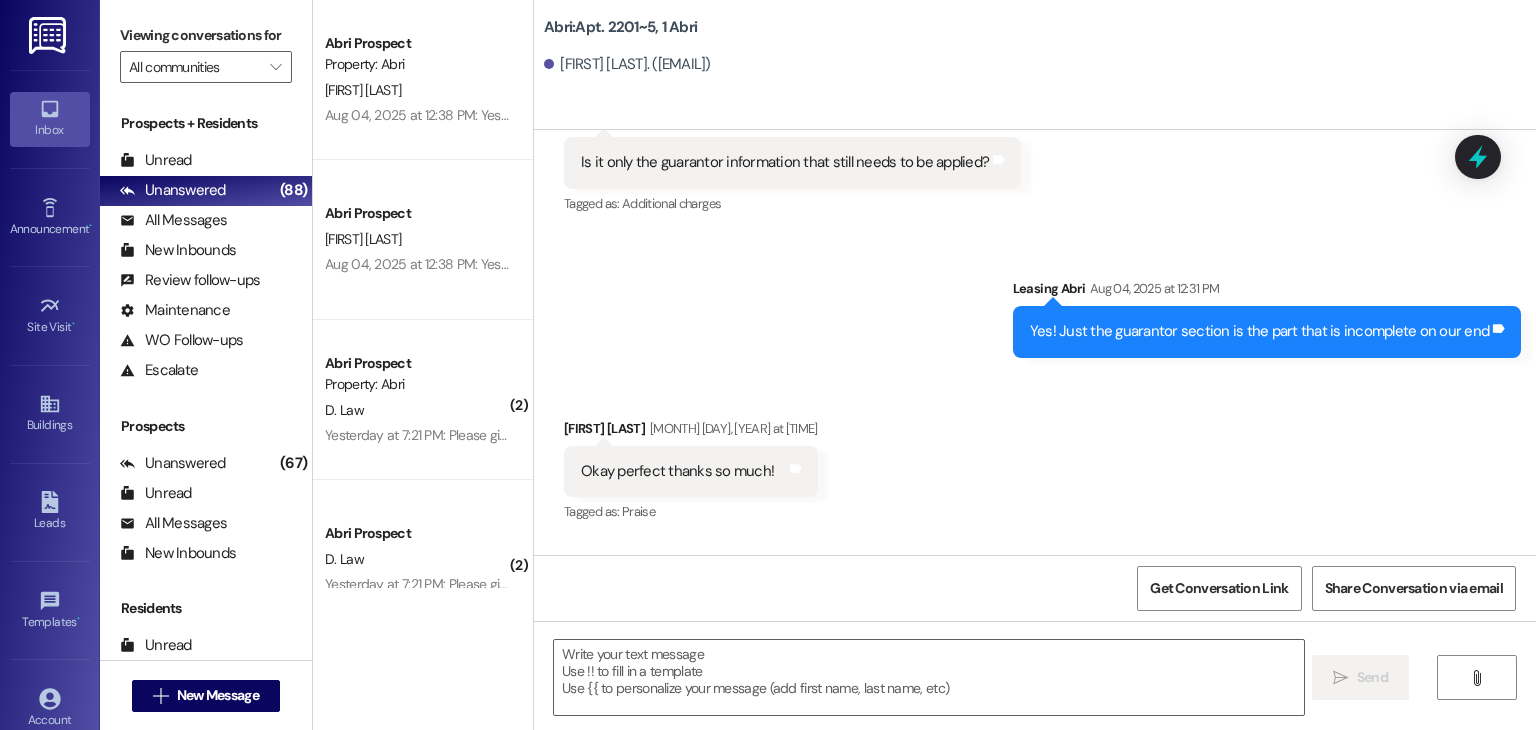 drag, startPoint x: 648, startPoint y: 492, endPoint x: 674, endPoint y: 515, distance: 34.713108 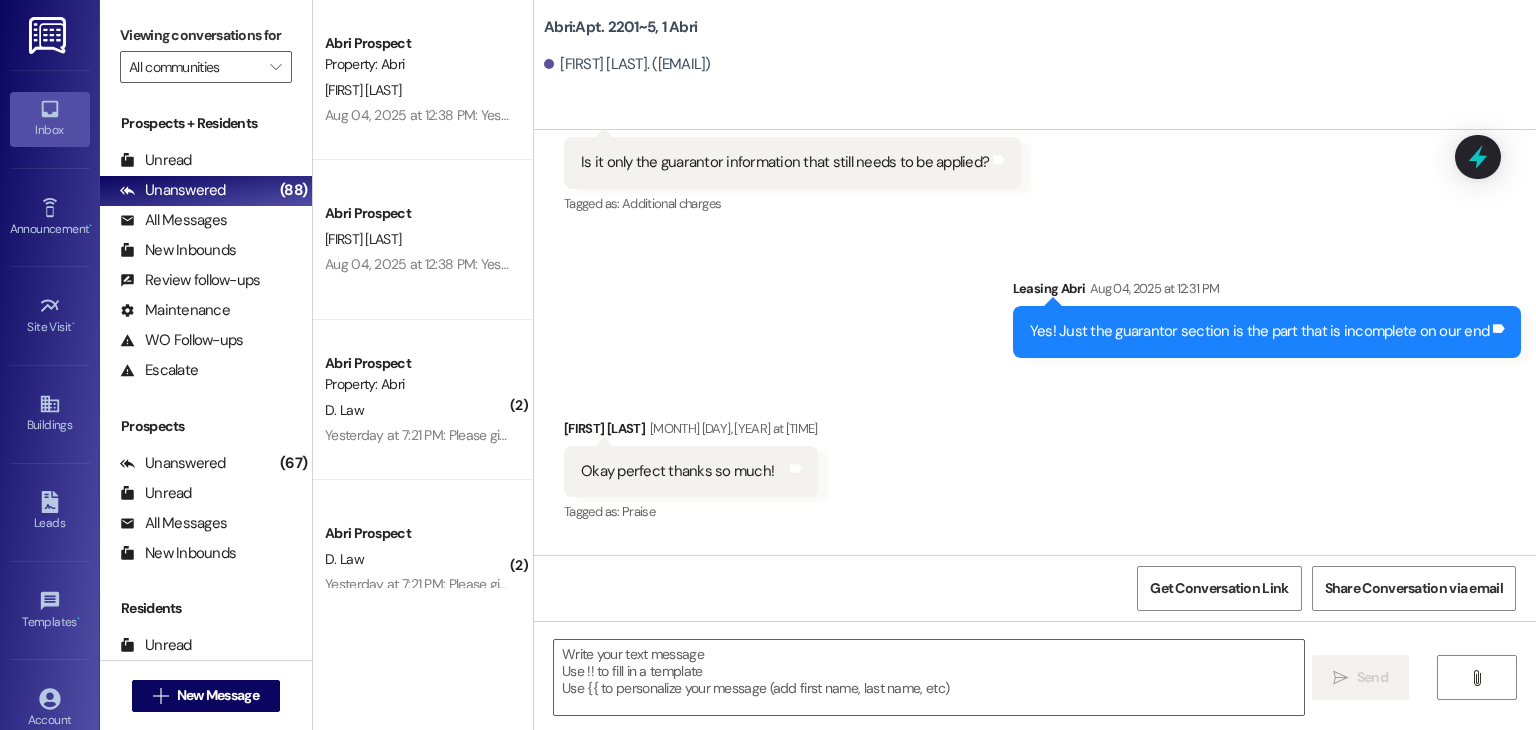 drag, startPoint x: 653, startPoint y: 486, endPoint x: 980, endPoint y: 509, distance: 327.80786 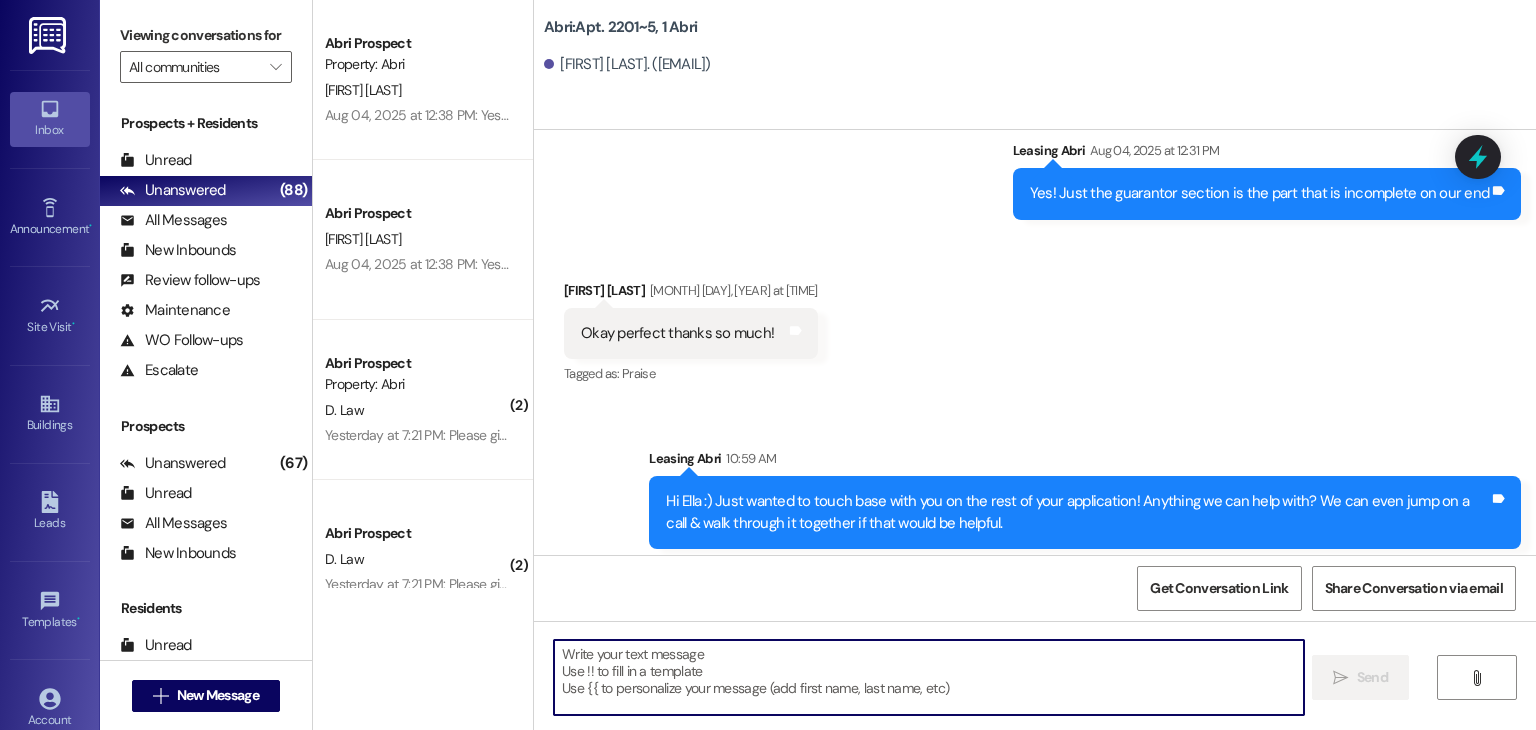 click at bounding box center (928, 677) 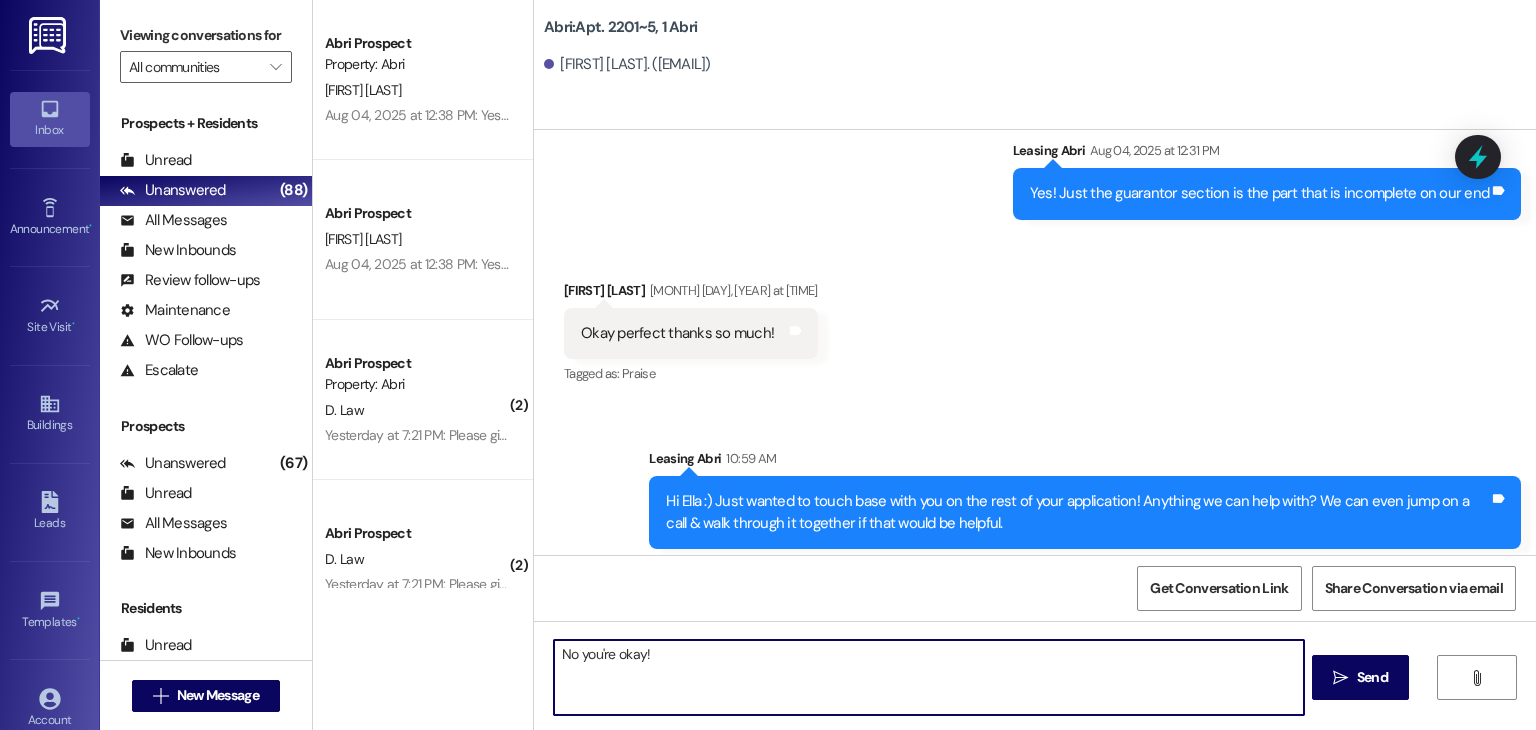 click on "No you're okay!" at bounding box center [928, 677] 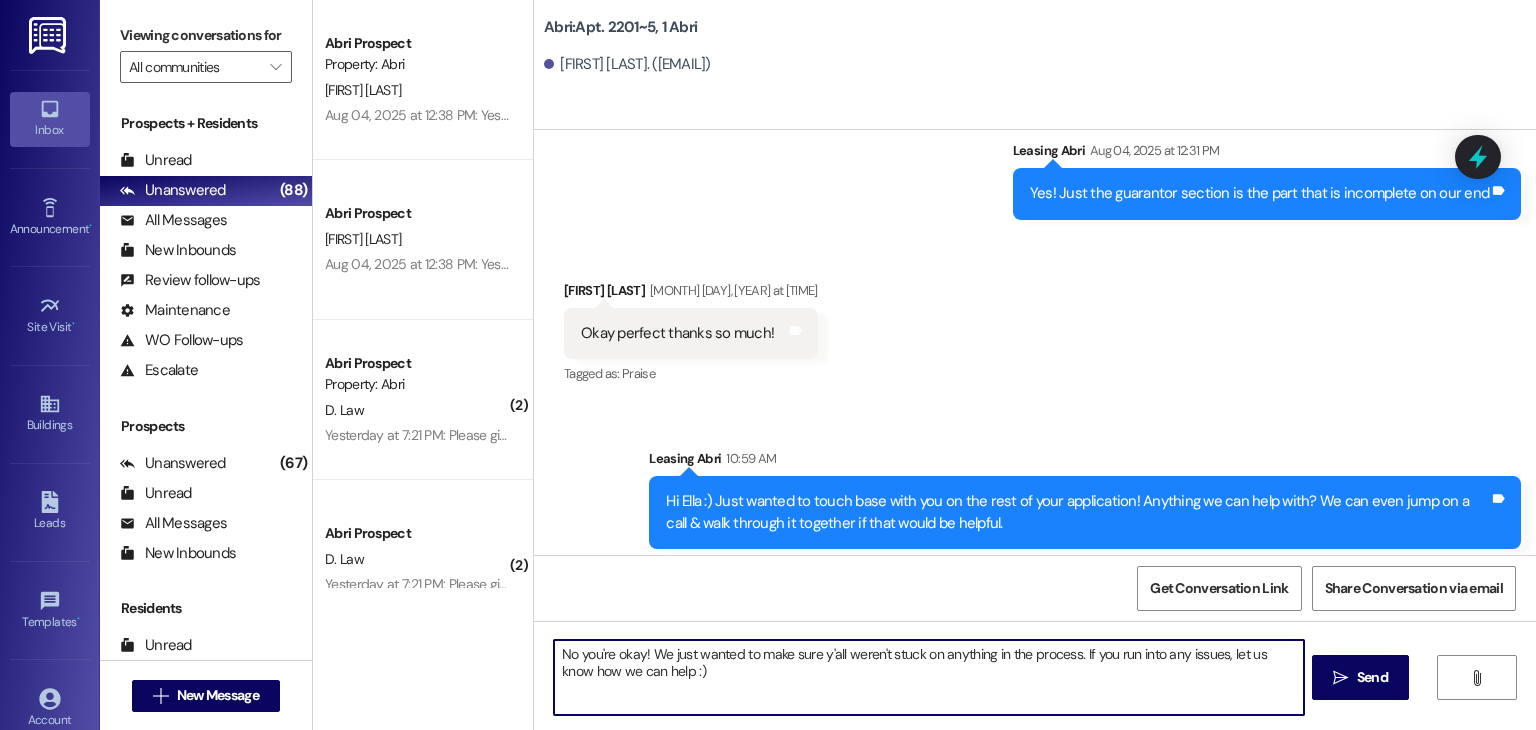 type on "No you're okay! We just wanted to make sure y'all weren't stuck on anything in the process. If you run into any issues, let us know how we can help :)" 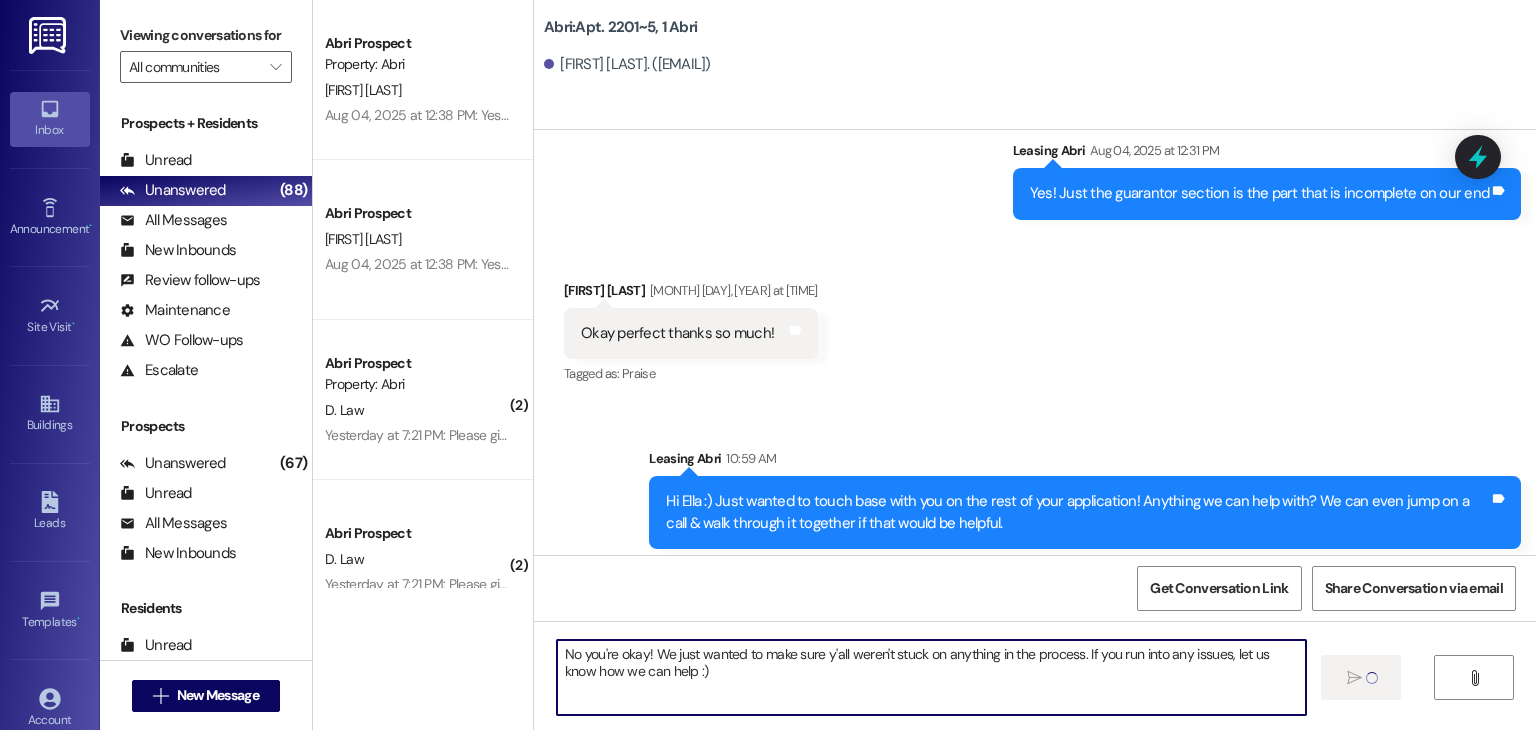 type 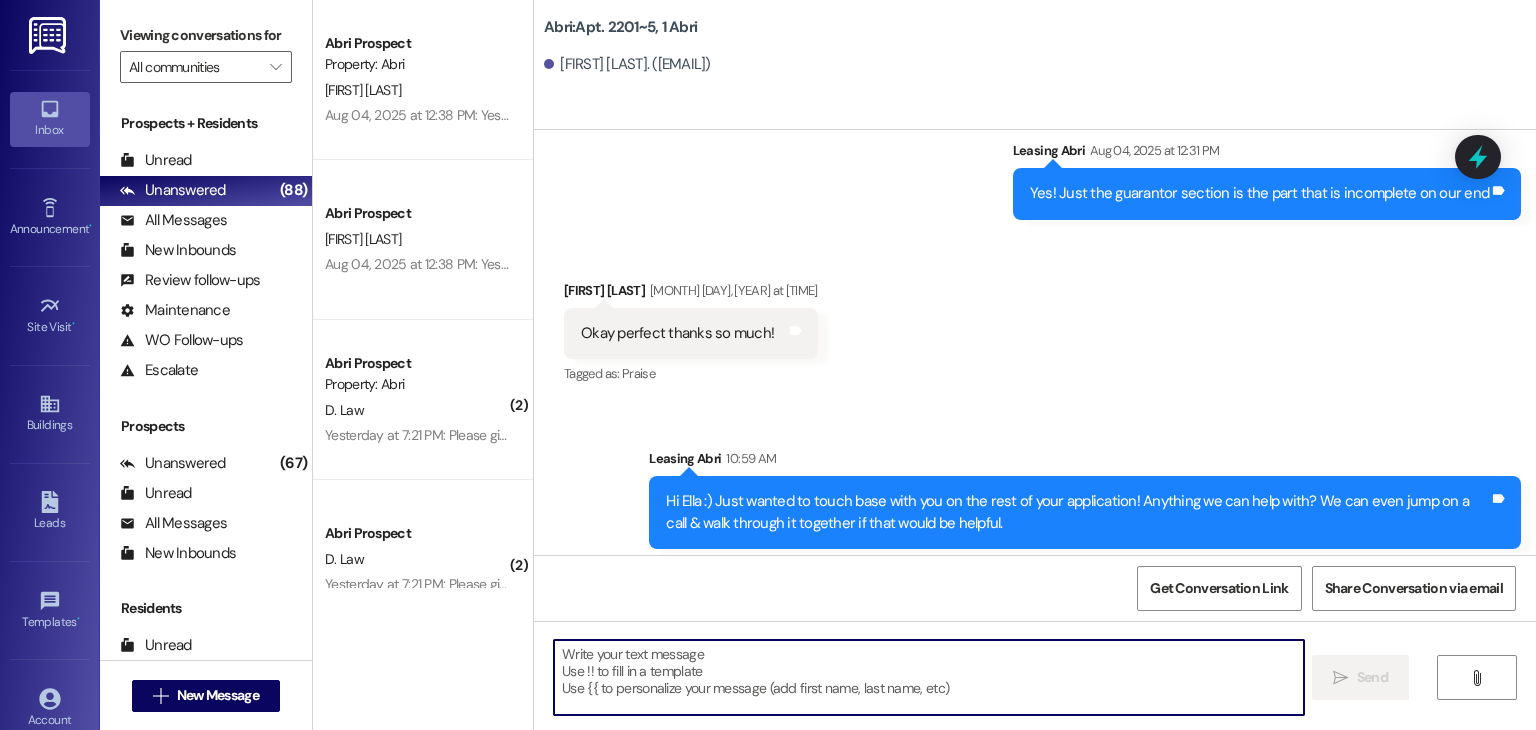scroll, scrollTop: 37635, scrollLeft: 0, axis: vertical 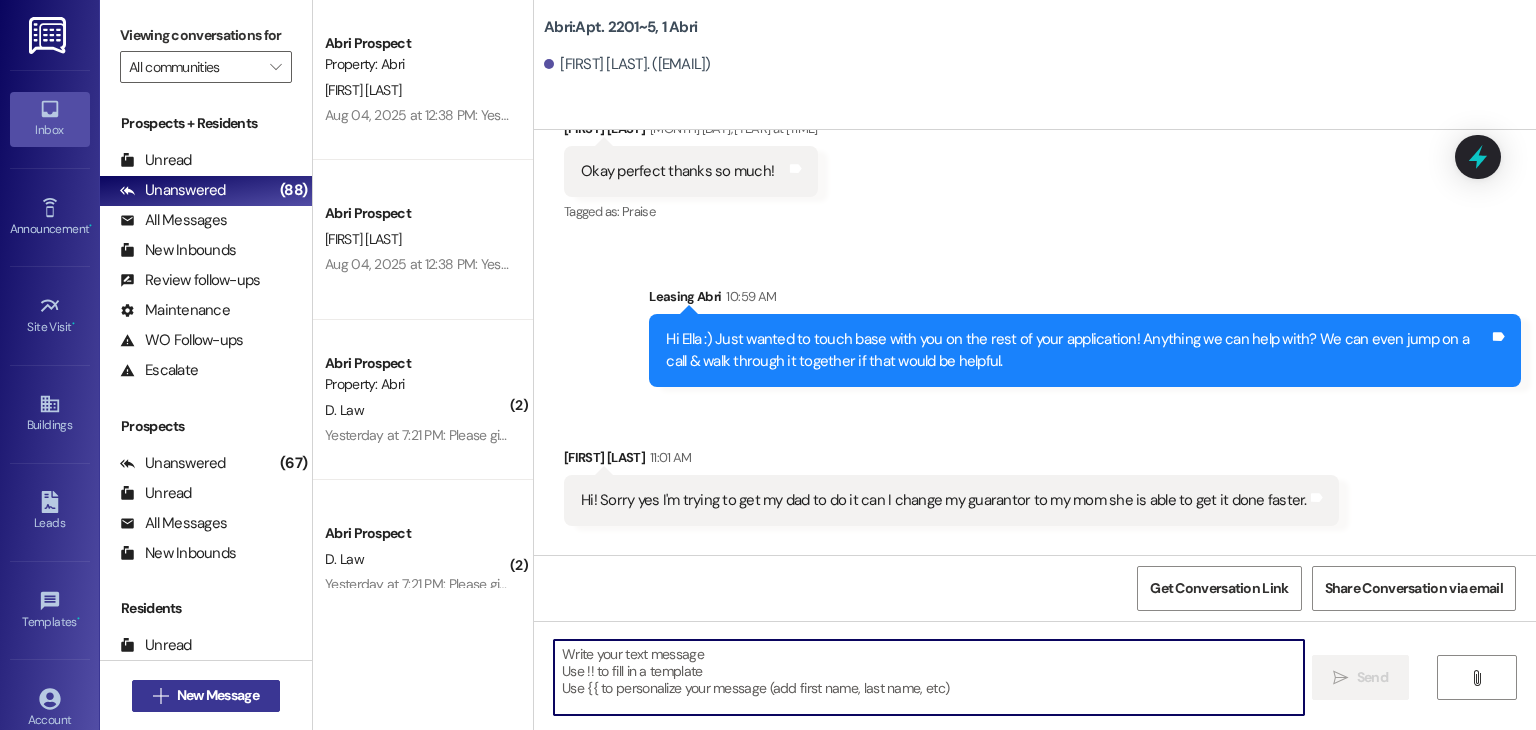 click on "New Message" at bounding box center (218, 695) 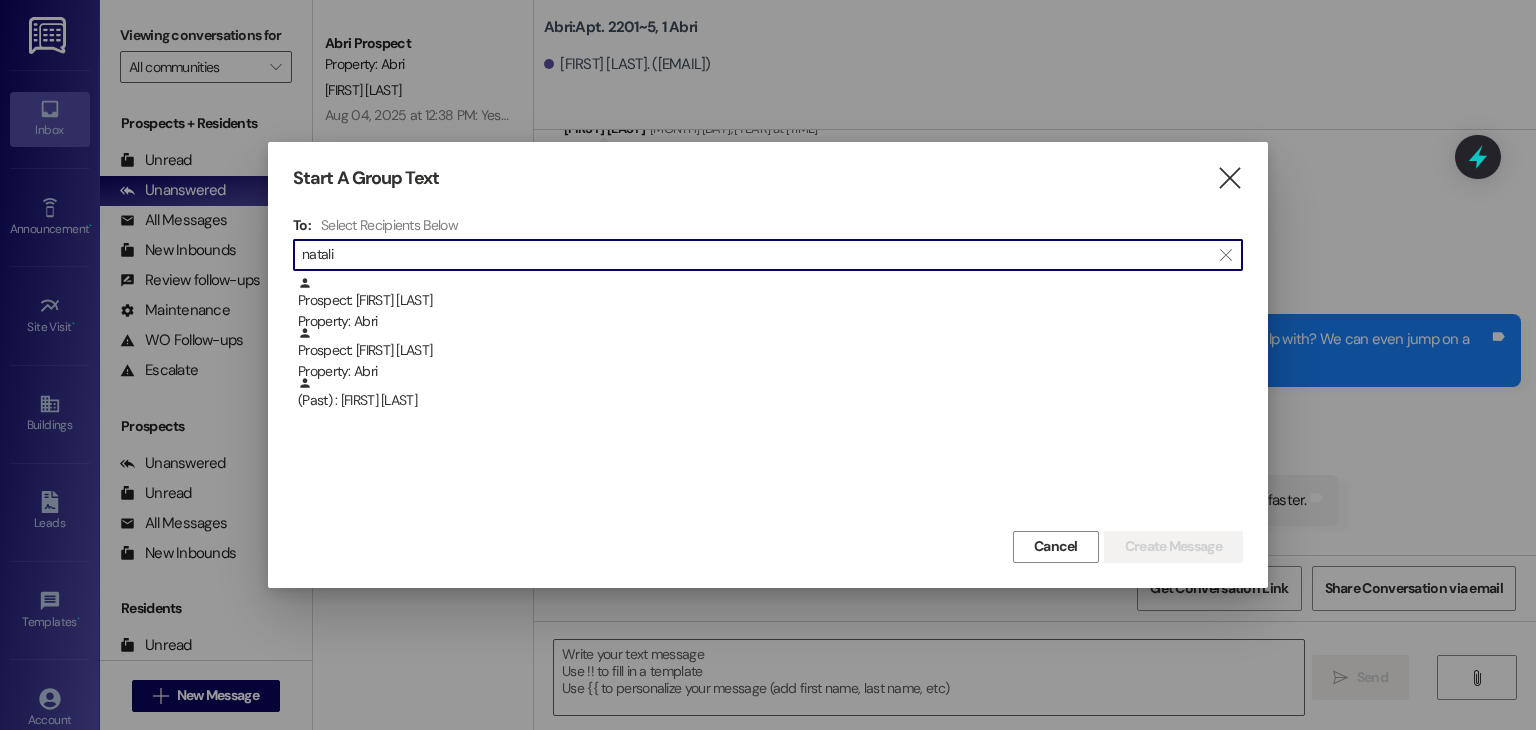 type on "natali" 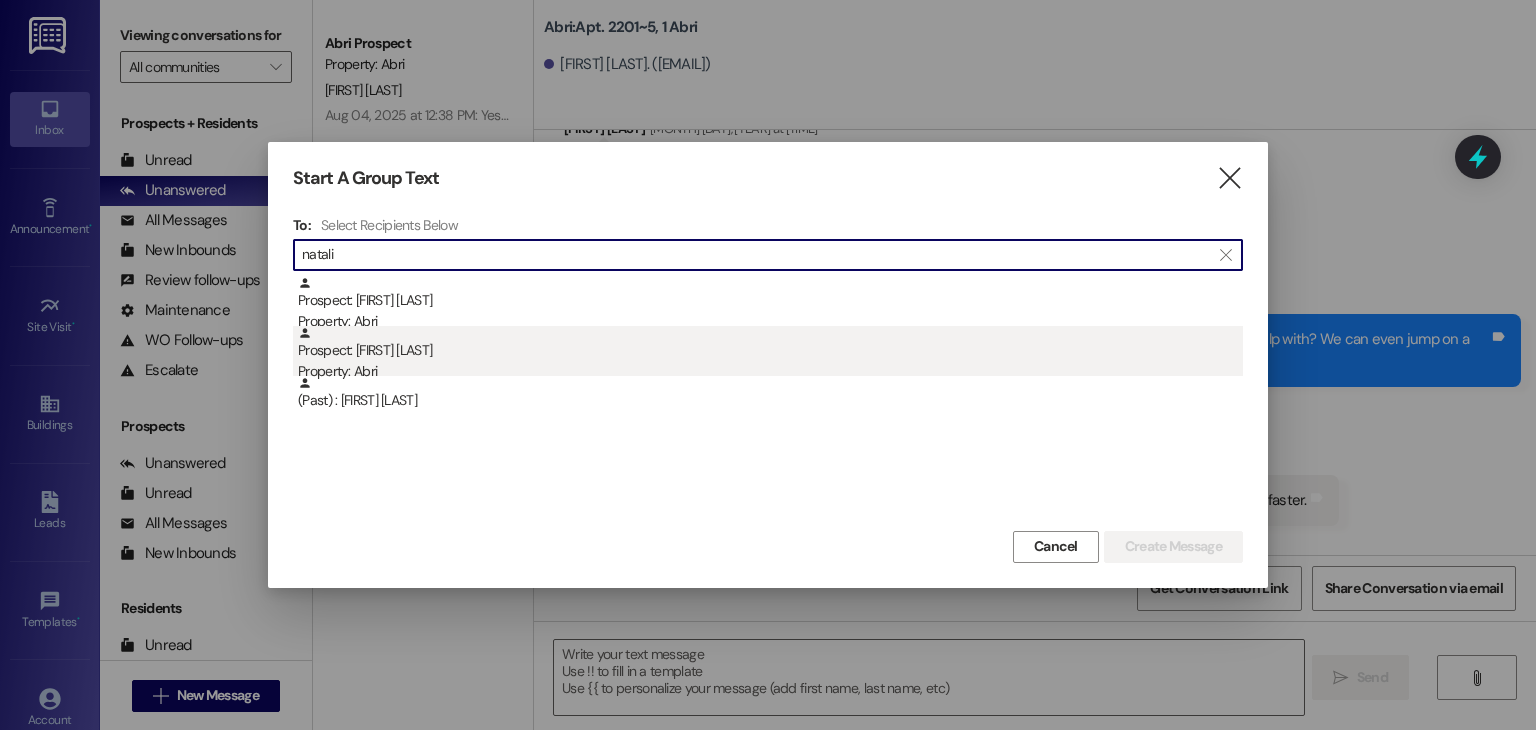 click on "Prospect: Natalie Elg Property: Abri" at bounding box center (770, 354) 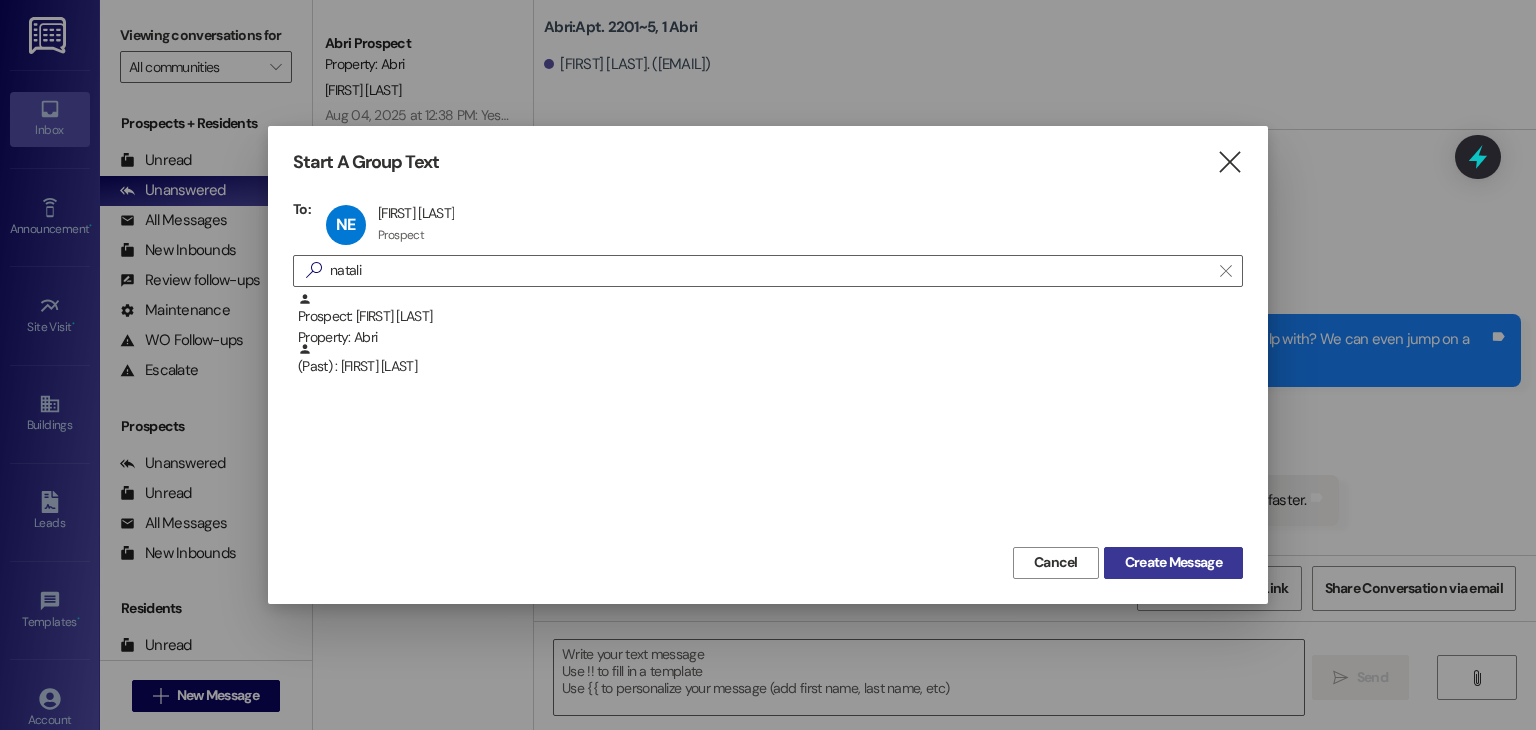 click on "Create Message" at bounding box center [1173, 562] 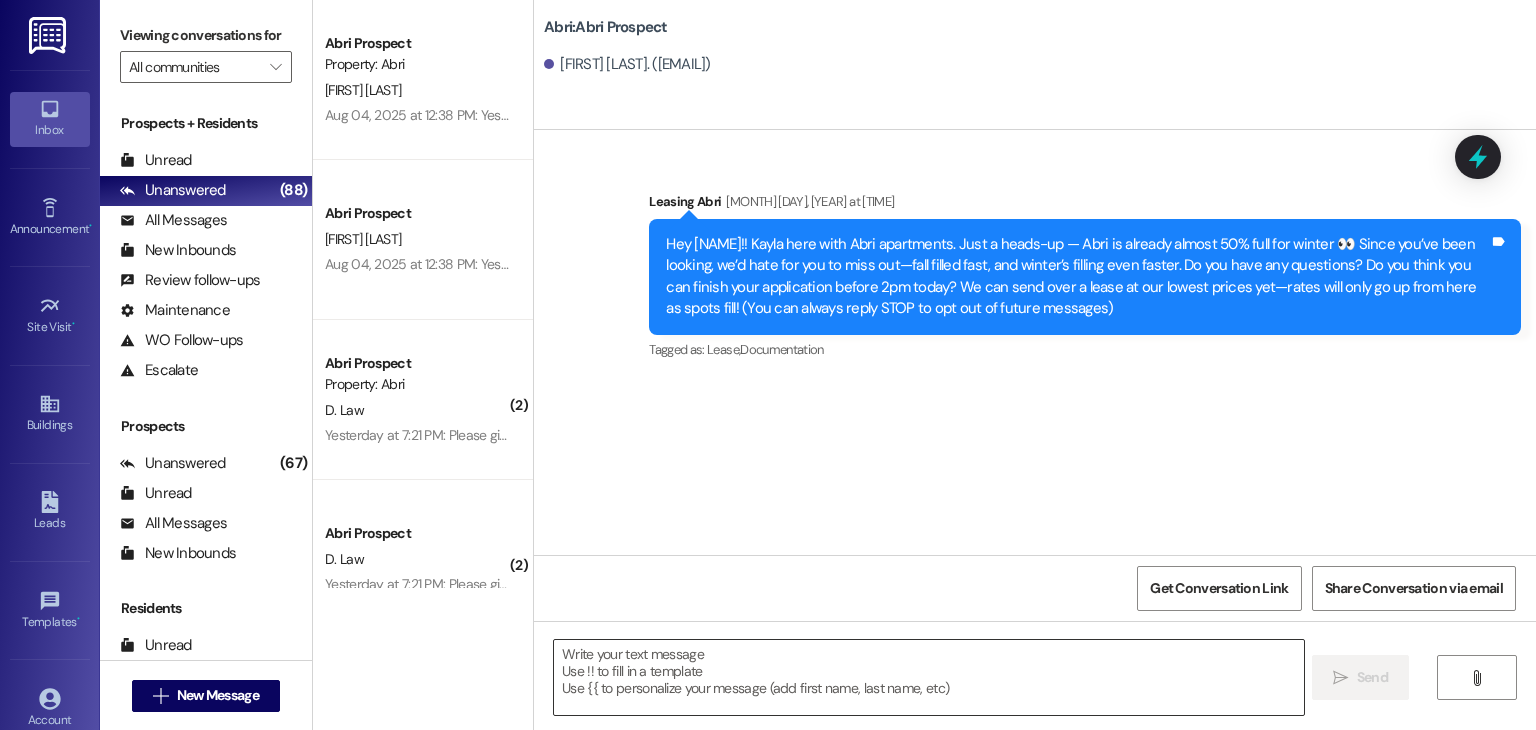 click at bounding box center (928, 677) 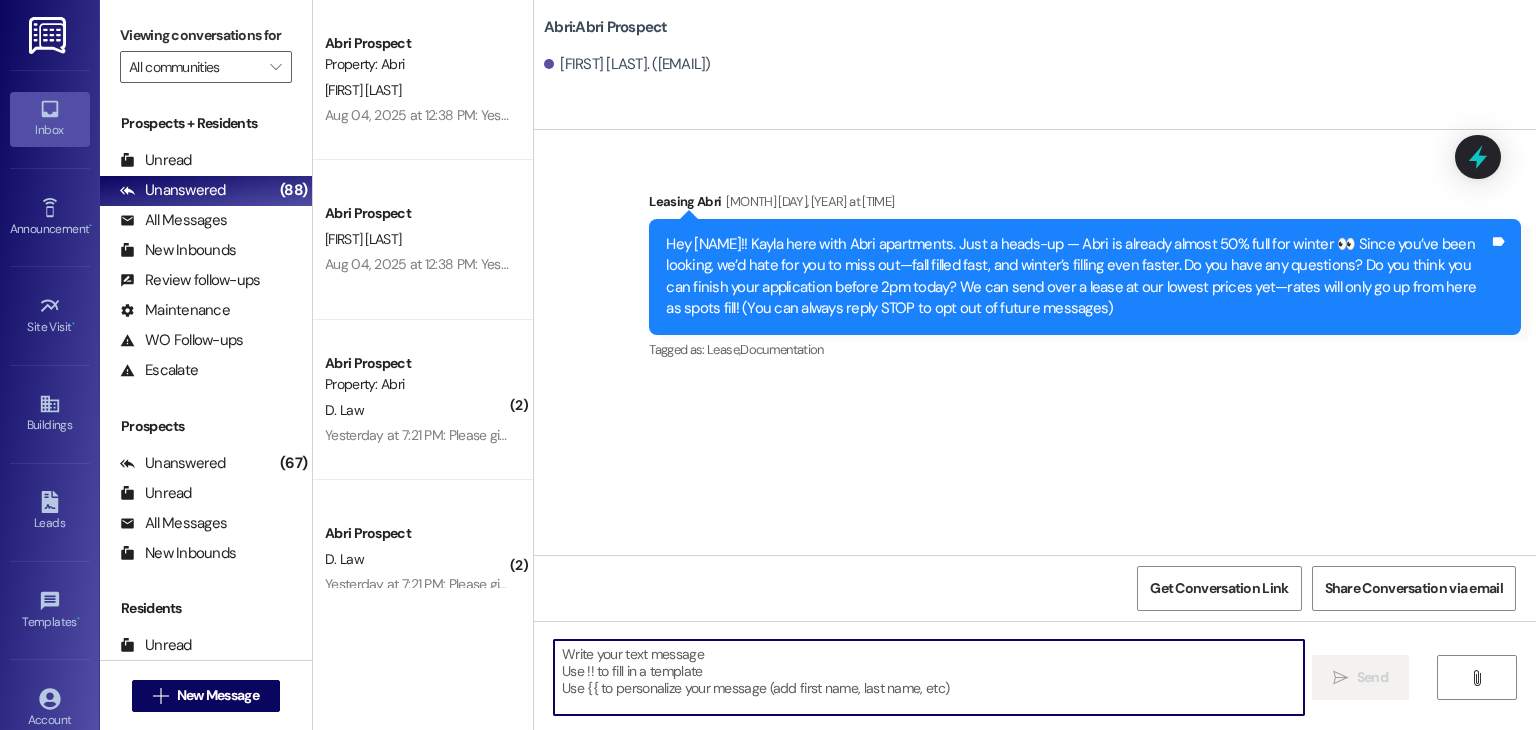 paste on "Hi Ella :) Just wanted to touch base with you on the rest of your application! Anything we can help with? We can even jump on a call & walk through it together if that would be helpful." 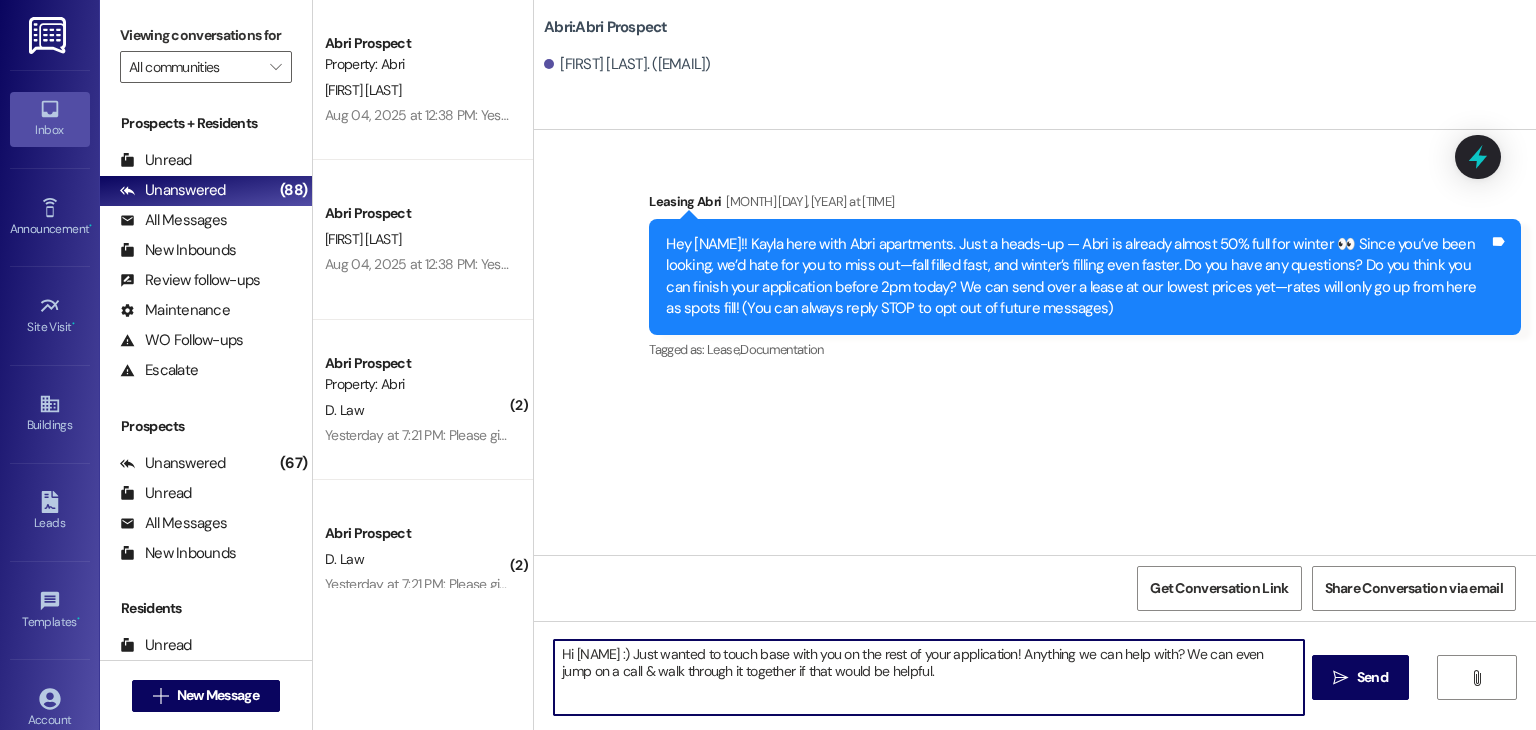 click on "Hi Ella :) Just wanted to touch base with you on the rest of your application! Anything we can help with? We can even jump on a call & walk through it together if that would be helpful." at bounding box center (928, 677) 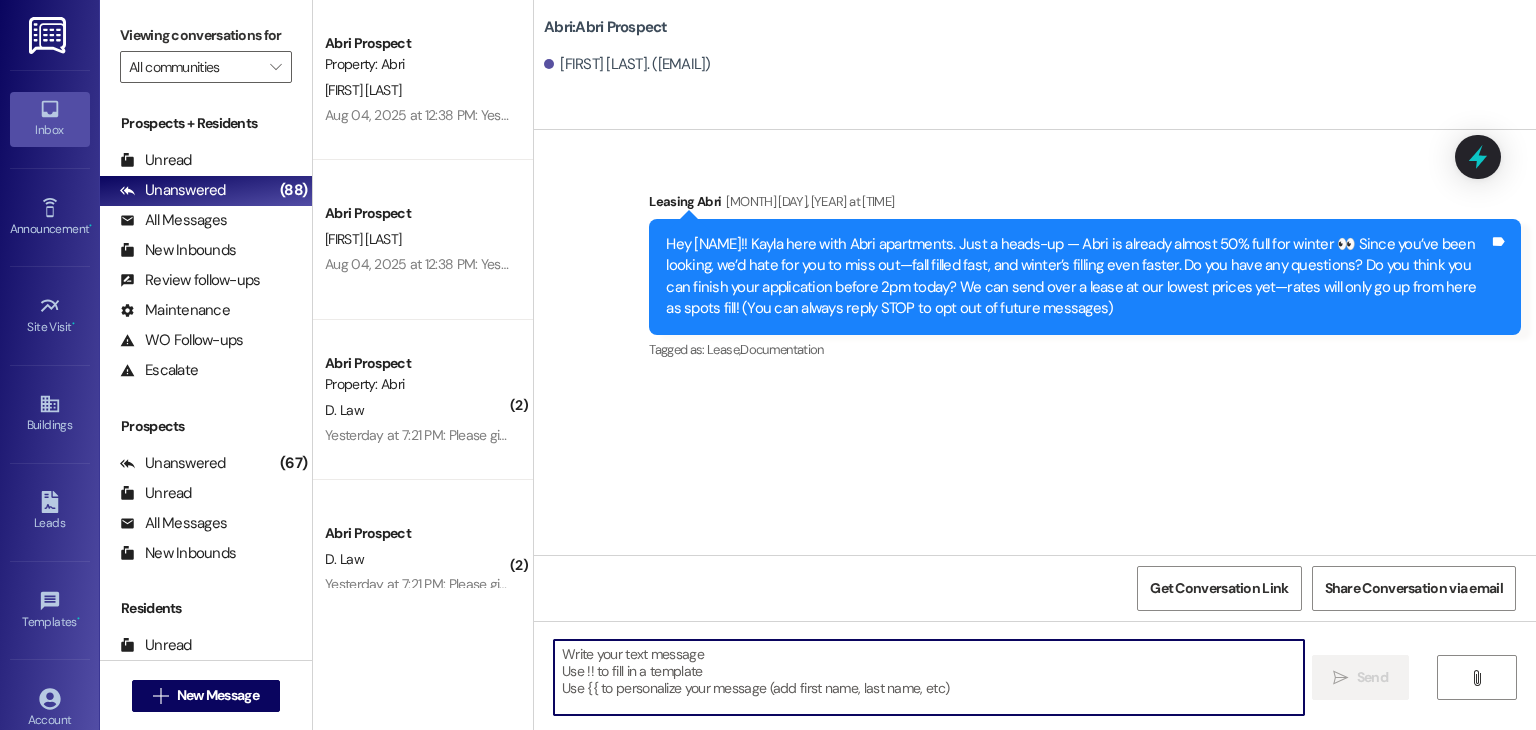 click at bounding box center [928, 677] 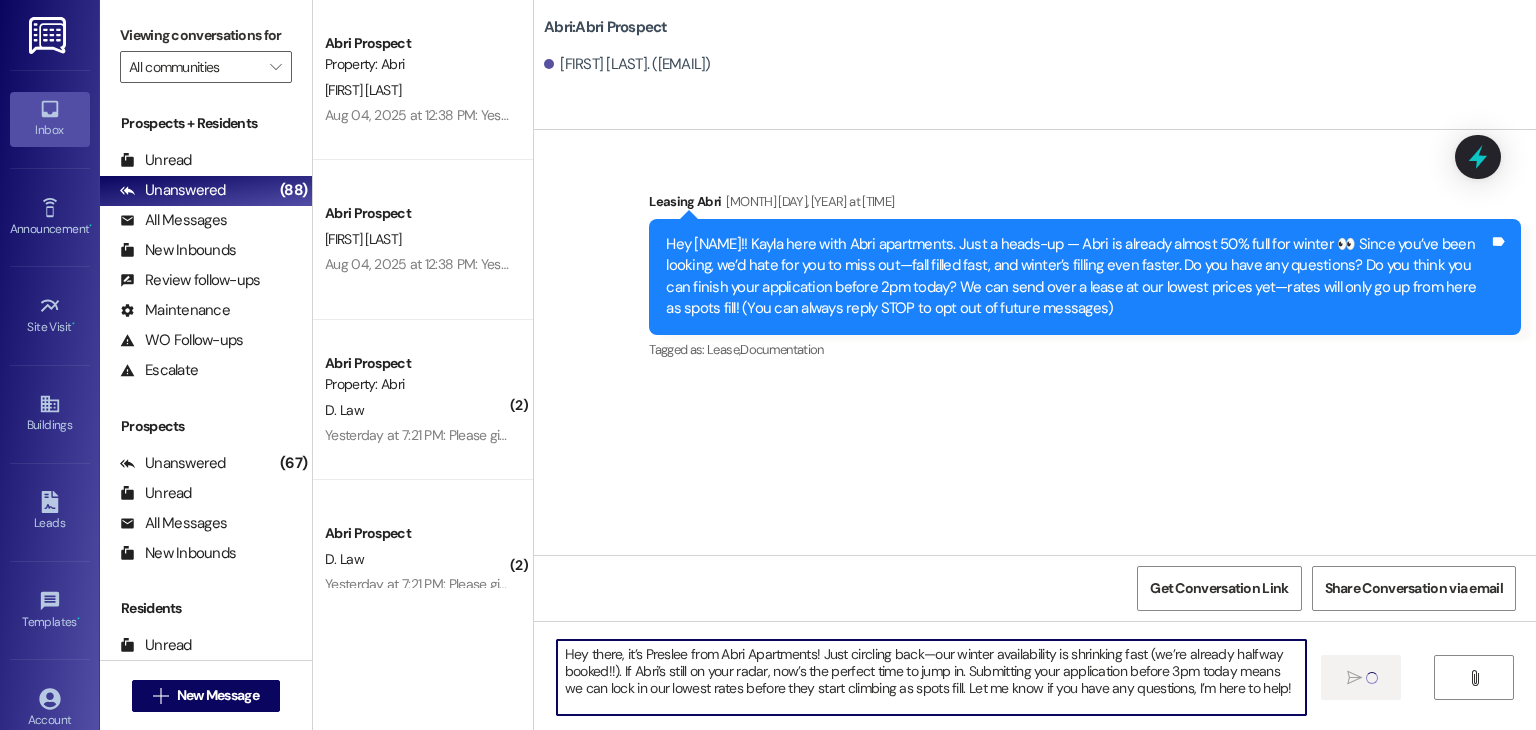 type 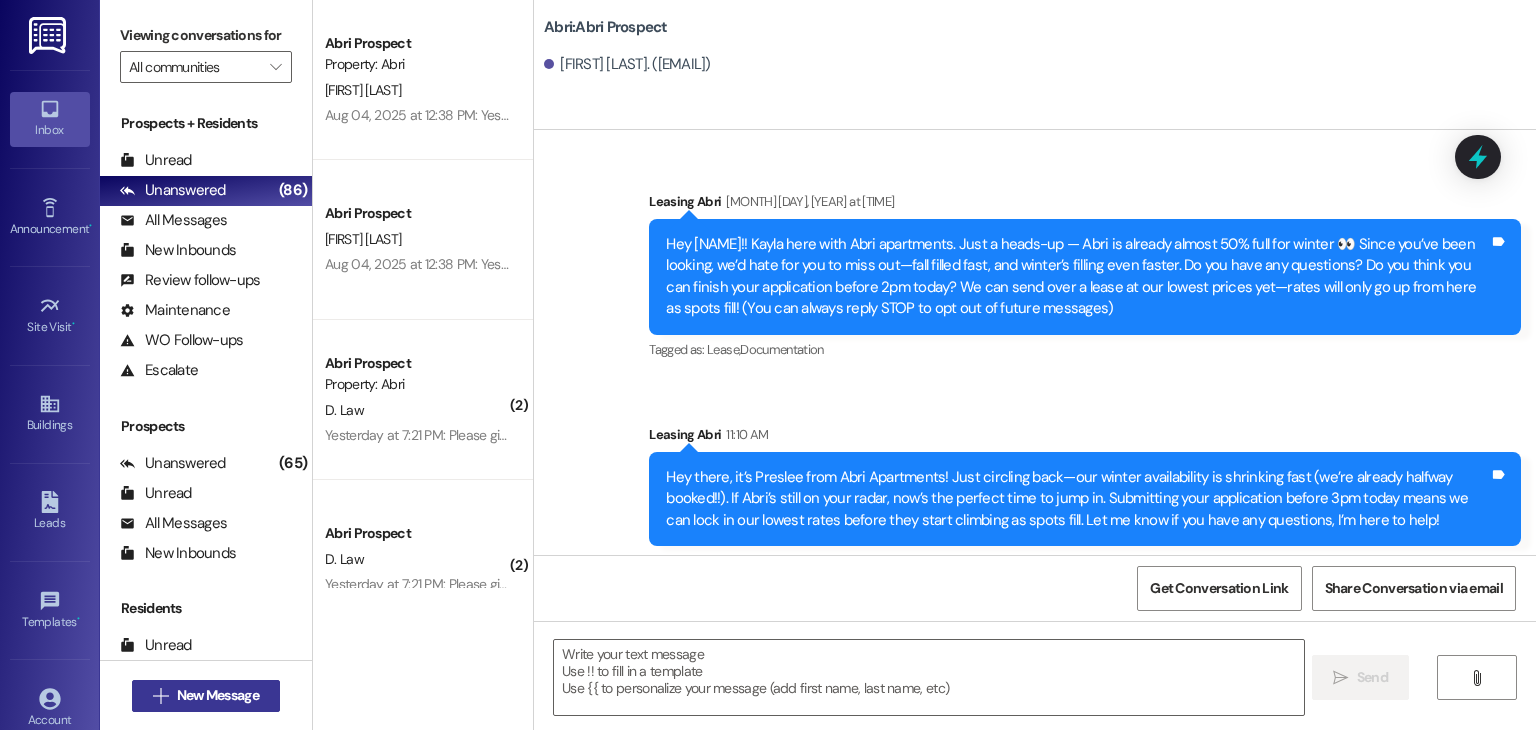 click on "New Message" at bounding box center (218, 695) 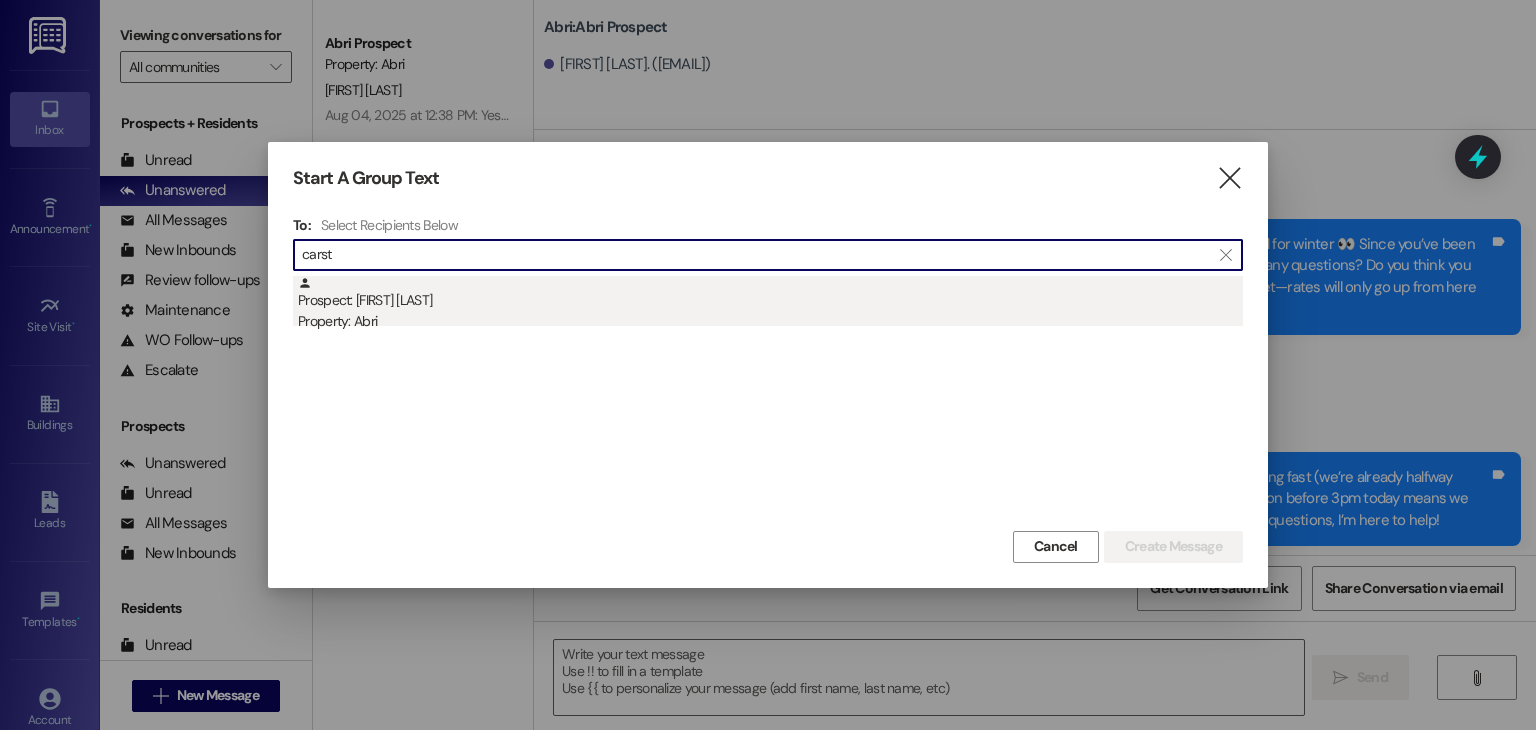 type on "carst" 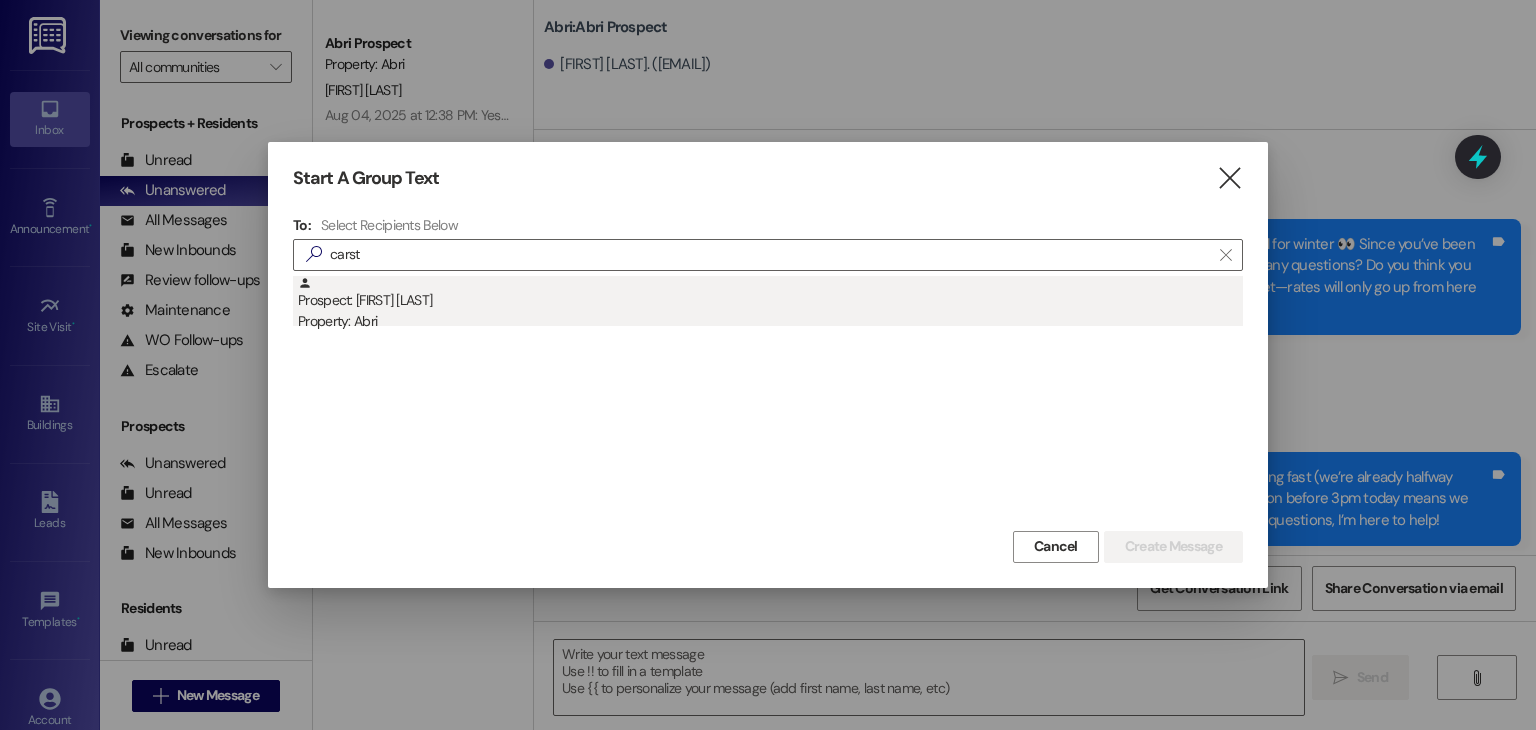 click on "Property: Abri" at bounding box center (770, 321) 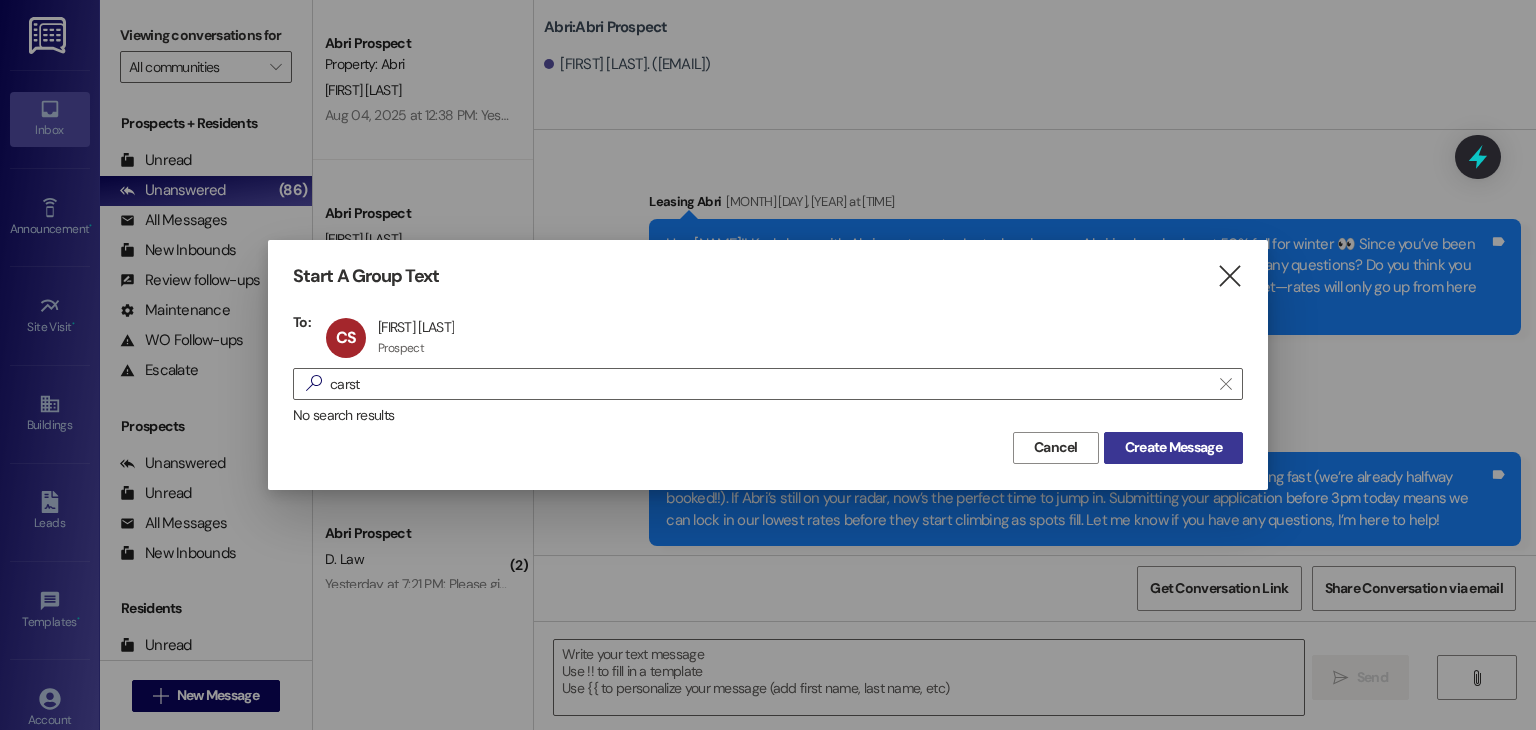 click on "Create Message" at bounding box center (1173, 447) 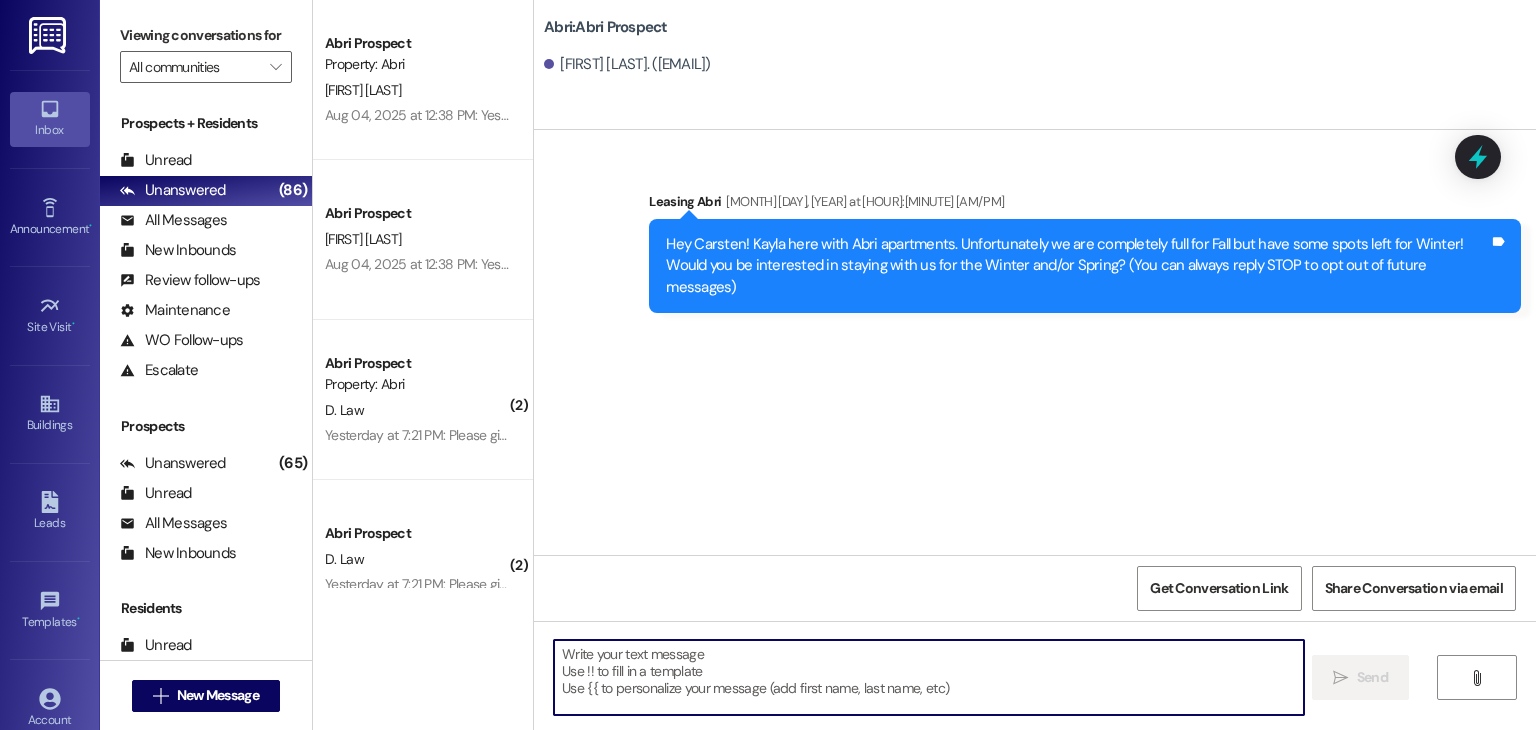 click at bounding box center [928, 677] 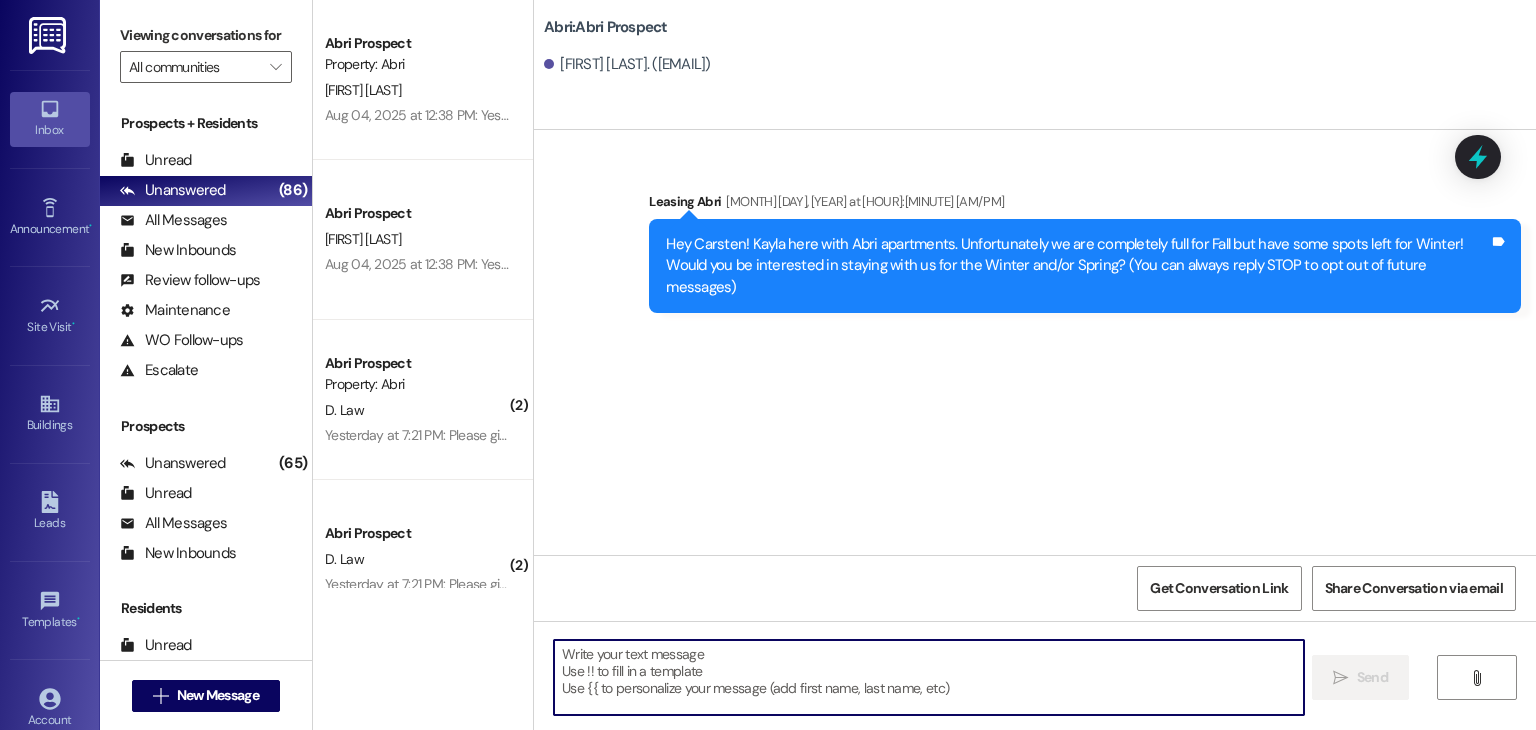 paste on "Hey there, it’s Preslee from Abri Apartments! Just circling back—our winter availability is shrinking fast (we’re already halfway booked!!). If Abri’s still on your radar, now’s the perfect time to jump in. Submitting your application before 3pm today means we can lock in our lowest rates before they start climbing as spots fill. Let me know if you have any questions, I’m here to help!" 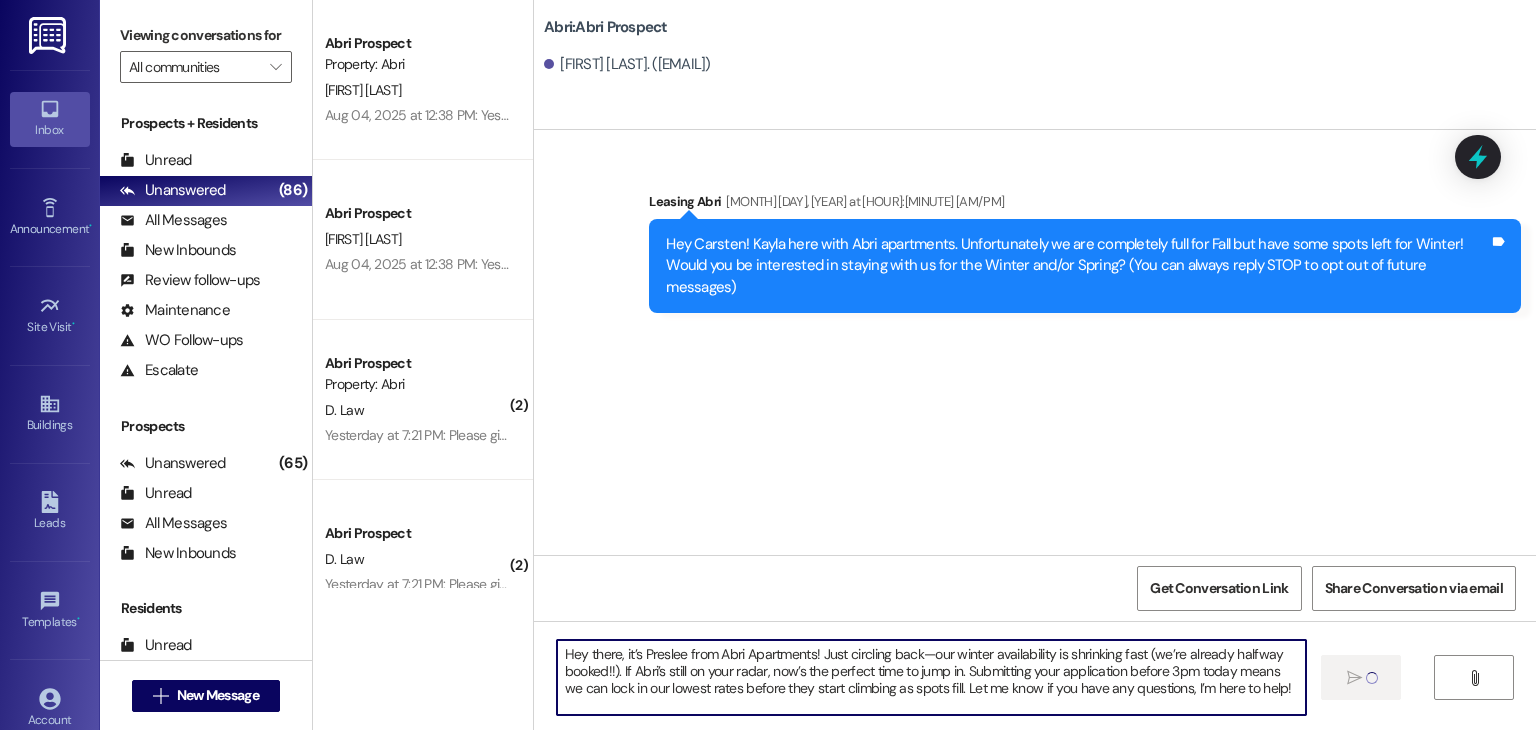 type 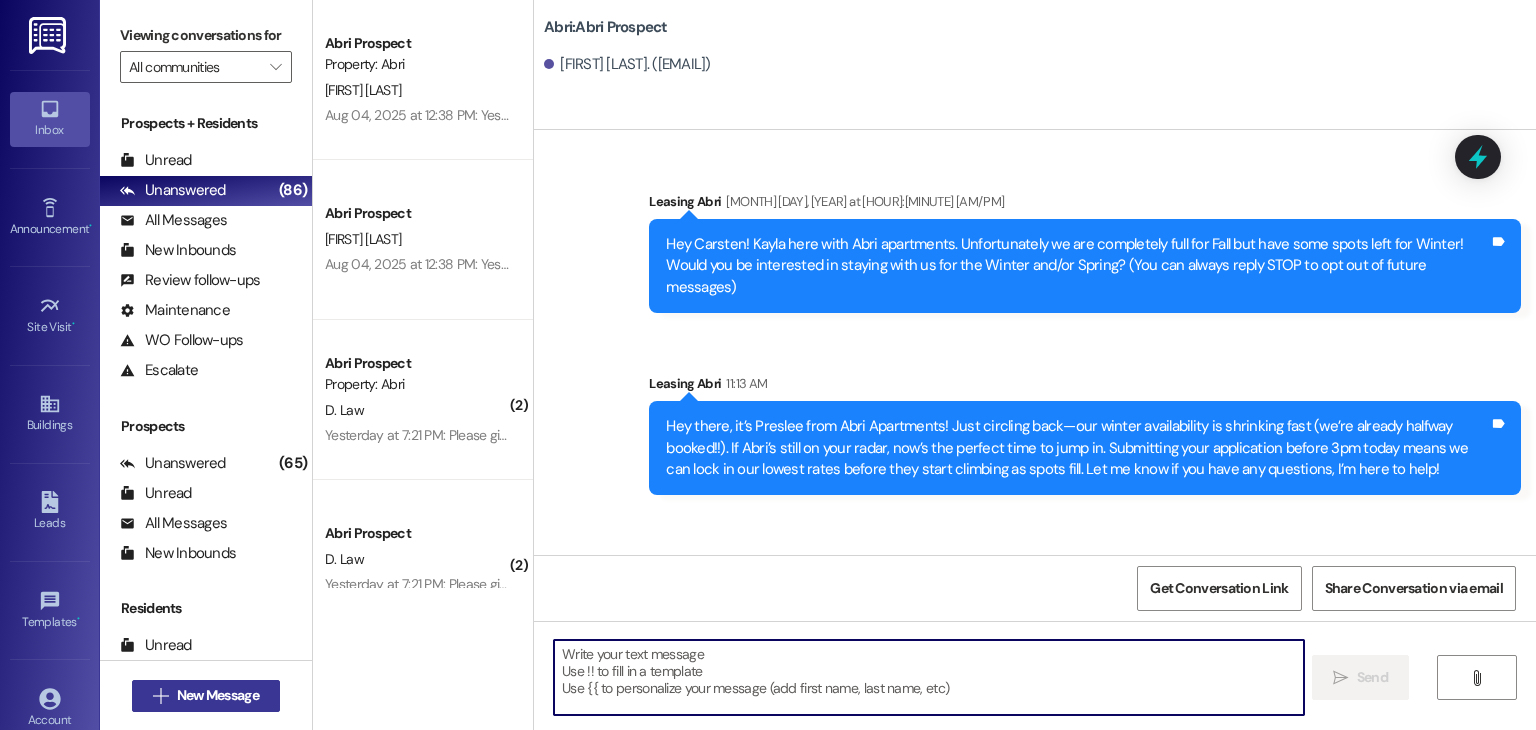 click on "New Message" at bounding box center (218, 695) 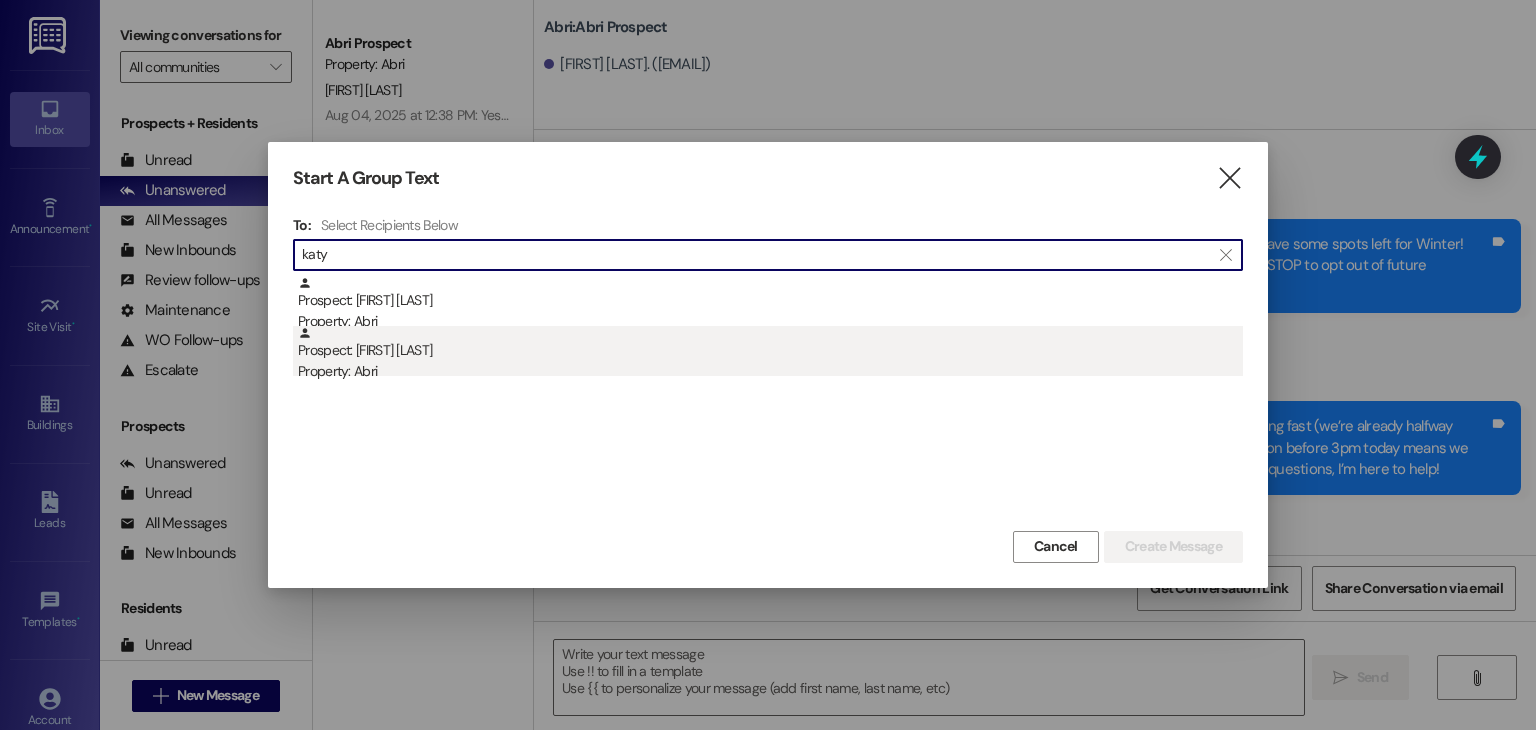 type on "katy" 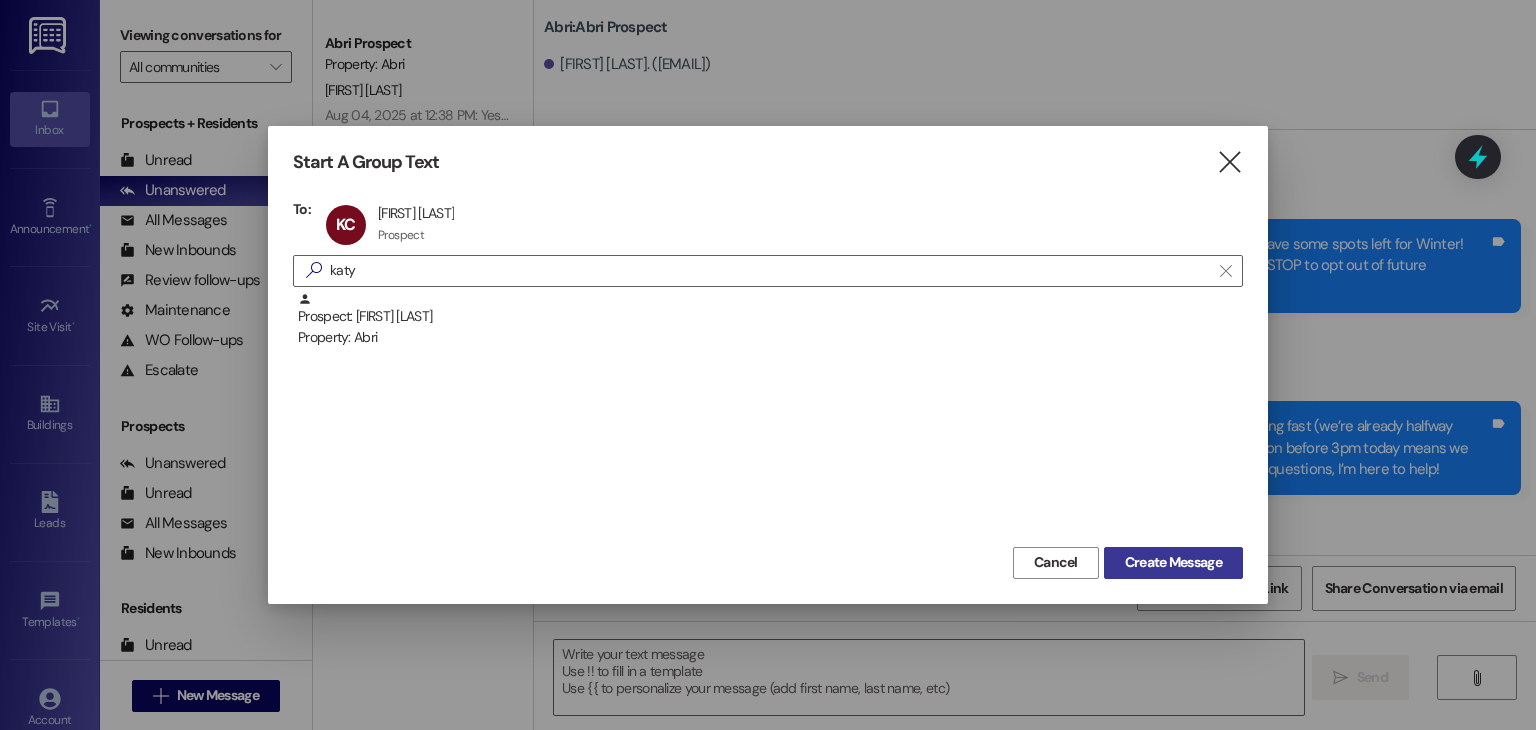 click on "Create Message" at bounding box center [1173, 562] 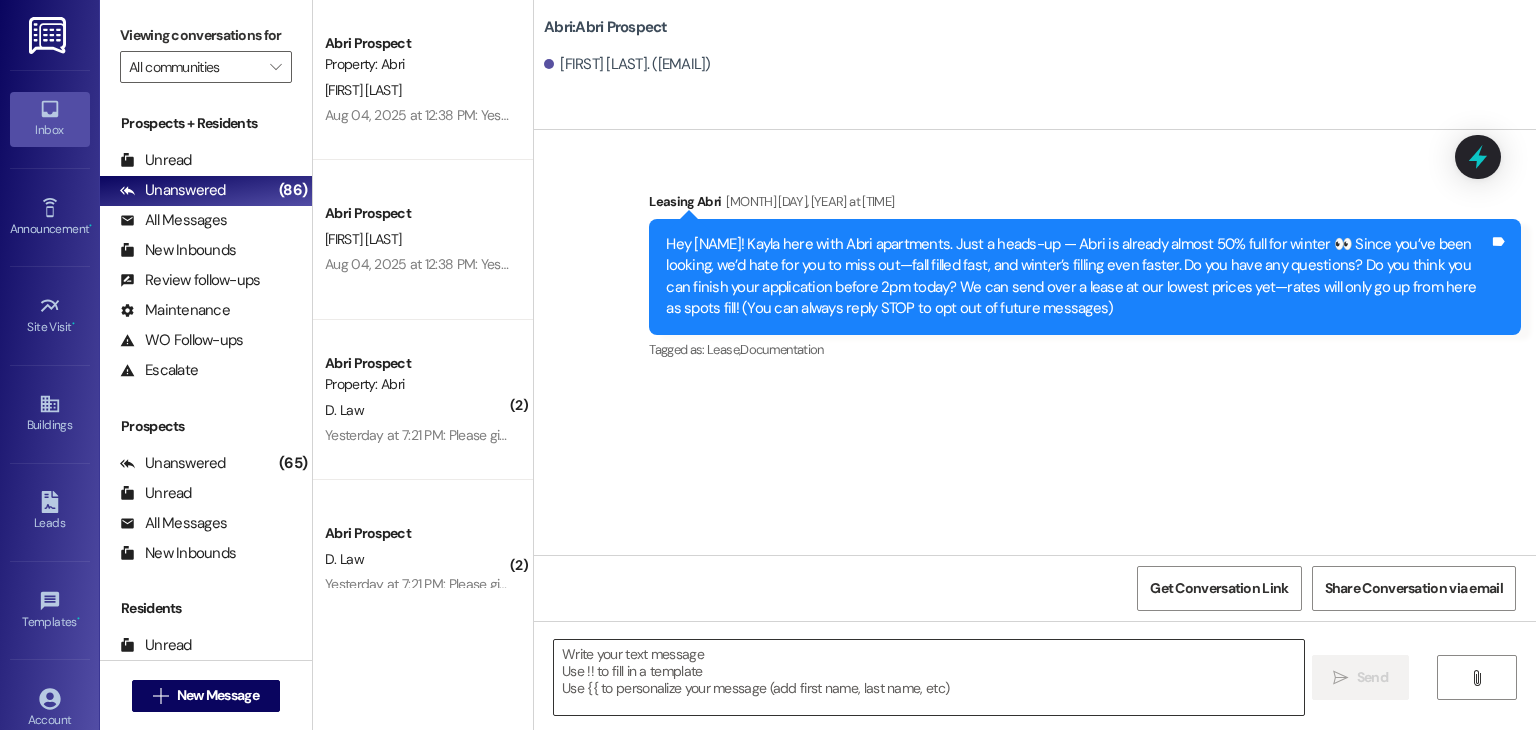 click at bounding box center (928, 677) 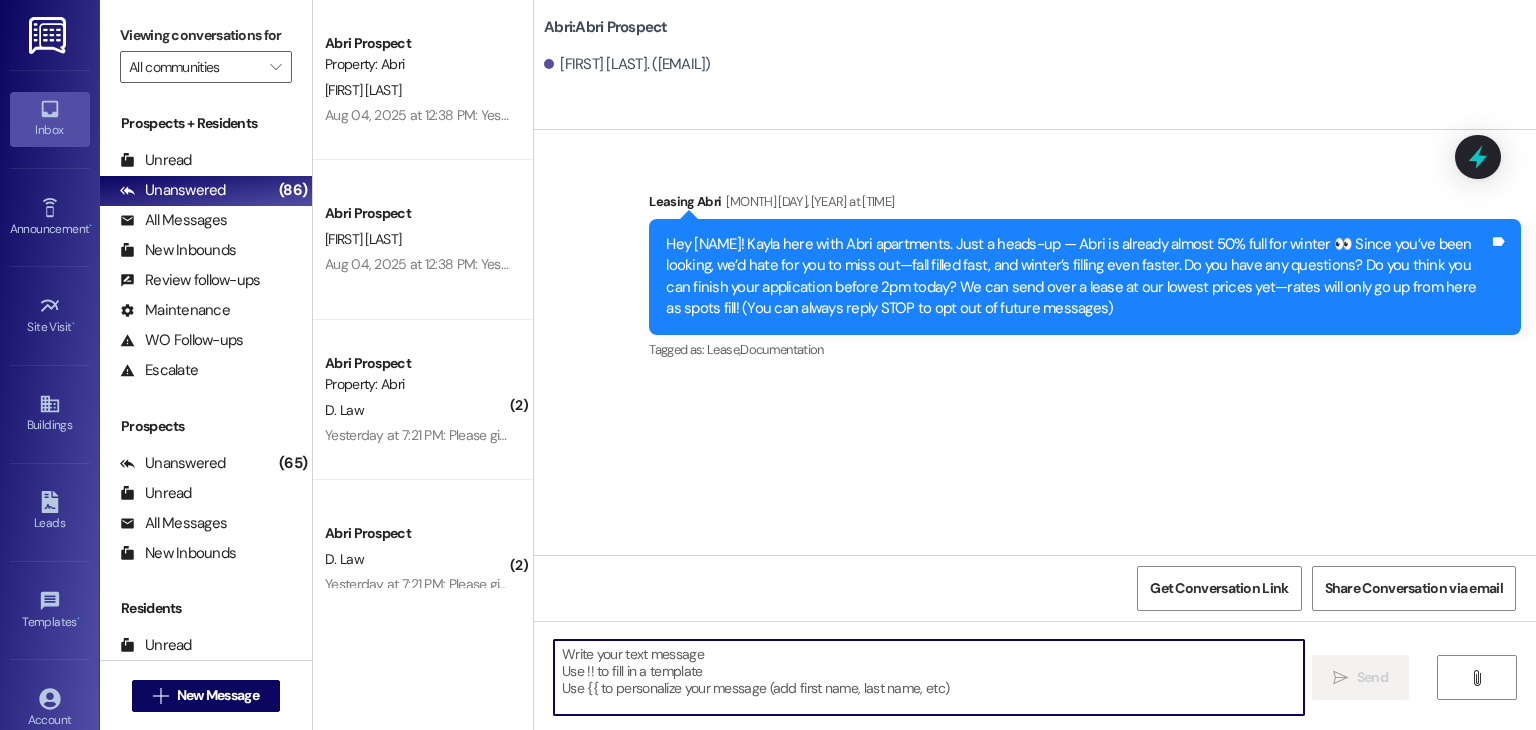 paste on "Hey there, it’s Preslee from Abri Apartments! Just circling back—our winter availability is shrinking fast (we’re already halfway booked!!). If Abri’s still on your radar, now’s the perfect time to jump in. Submitting your application before 3pm today means we can lock in our lowest rates before they start climbing as spots fill. Let me know if you have any questions, I’m here to help!" 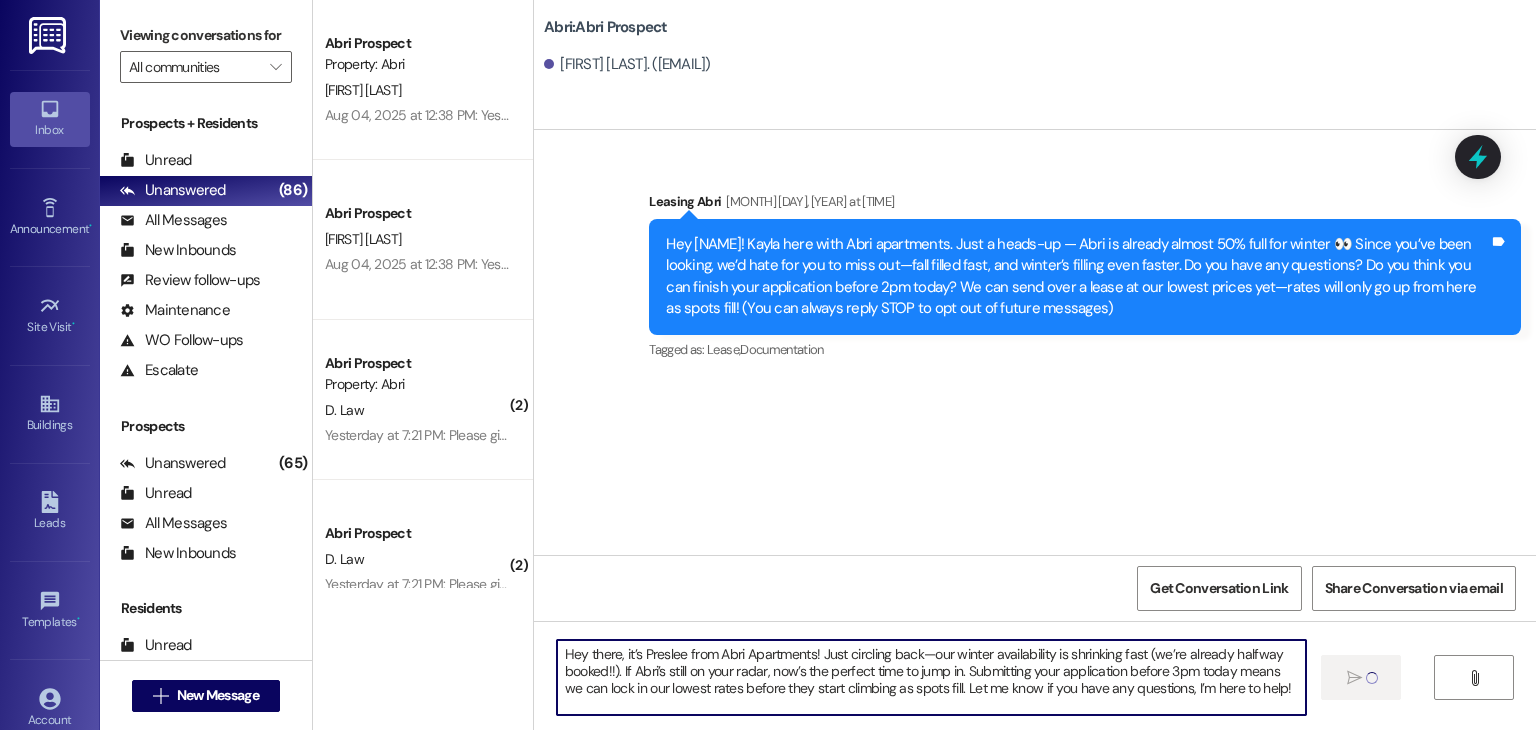 type on "Hey there, it’s Preslee from Abri Apartments! Just circling back—our winter availability is shrinking fast (we’re already halfway booked!!). If Abri’s still on your radar, now’s the perfect time to jump in. Submitting your application before 3pm today means we can lock in our lowest rates before they start climbing as spots fill. Let me know if you have any questions, I’m here to help!" 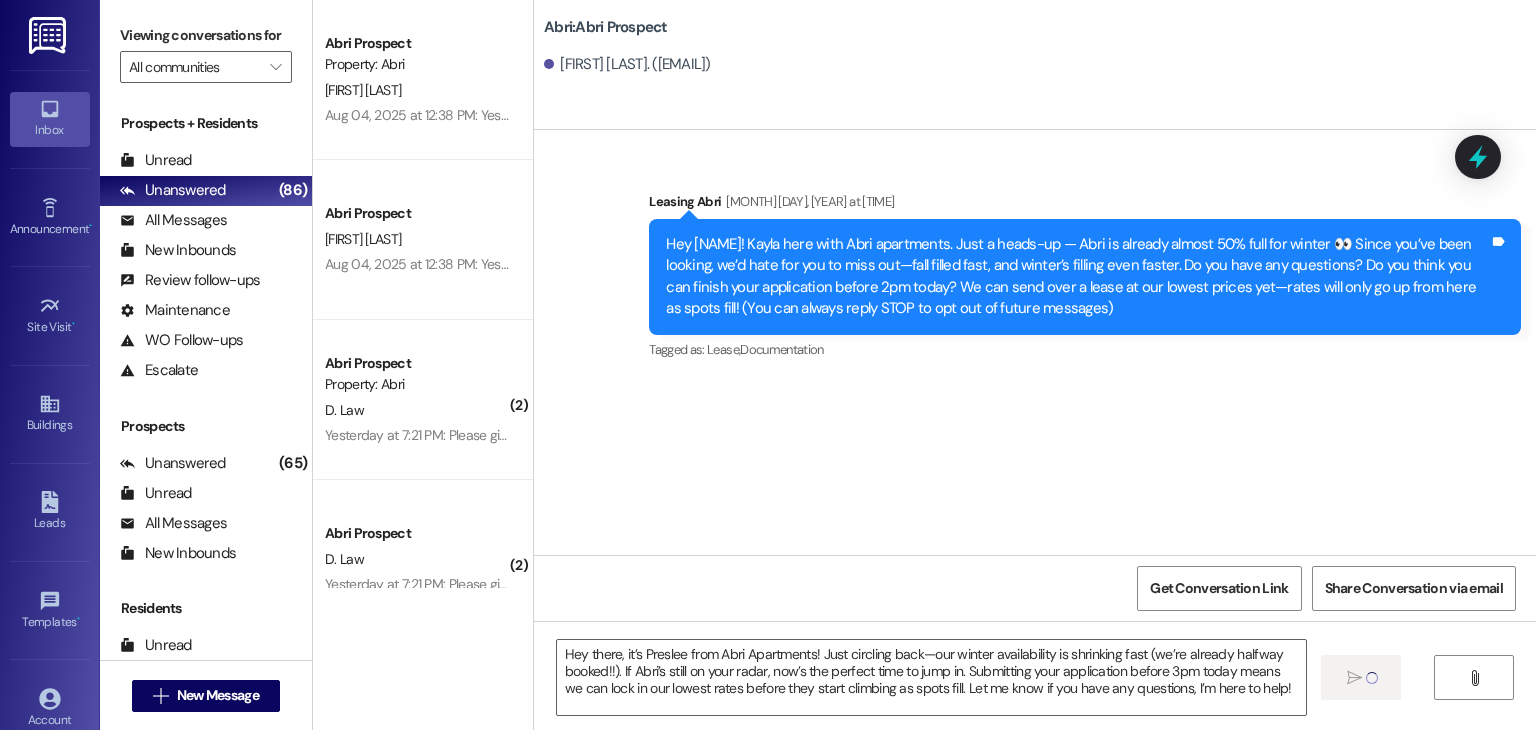 type 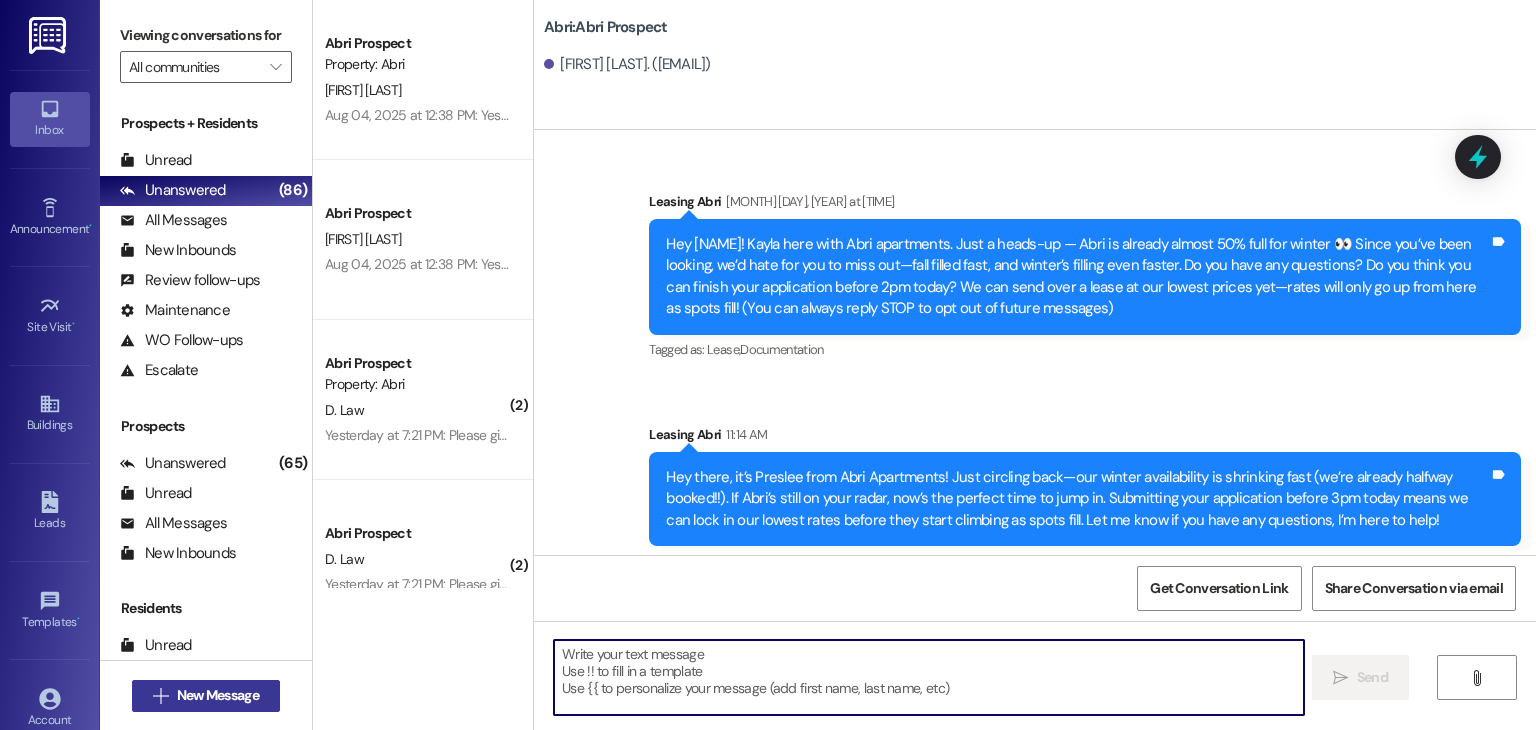 click on "New Message" at bounding box center (218, 695) 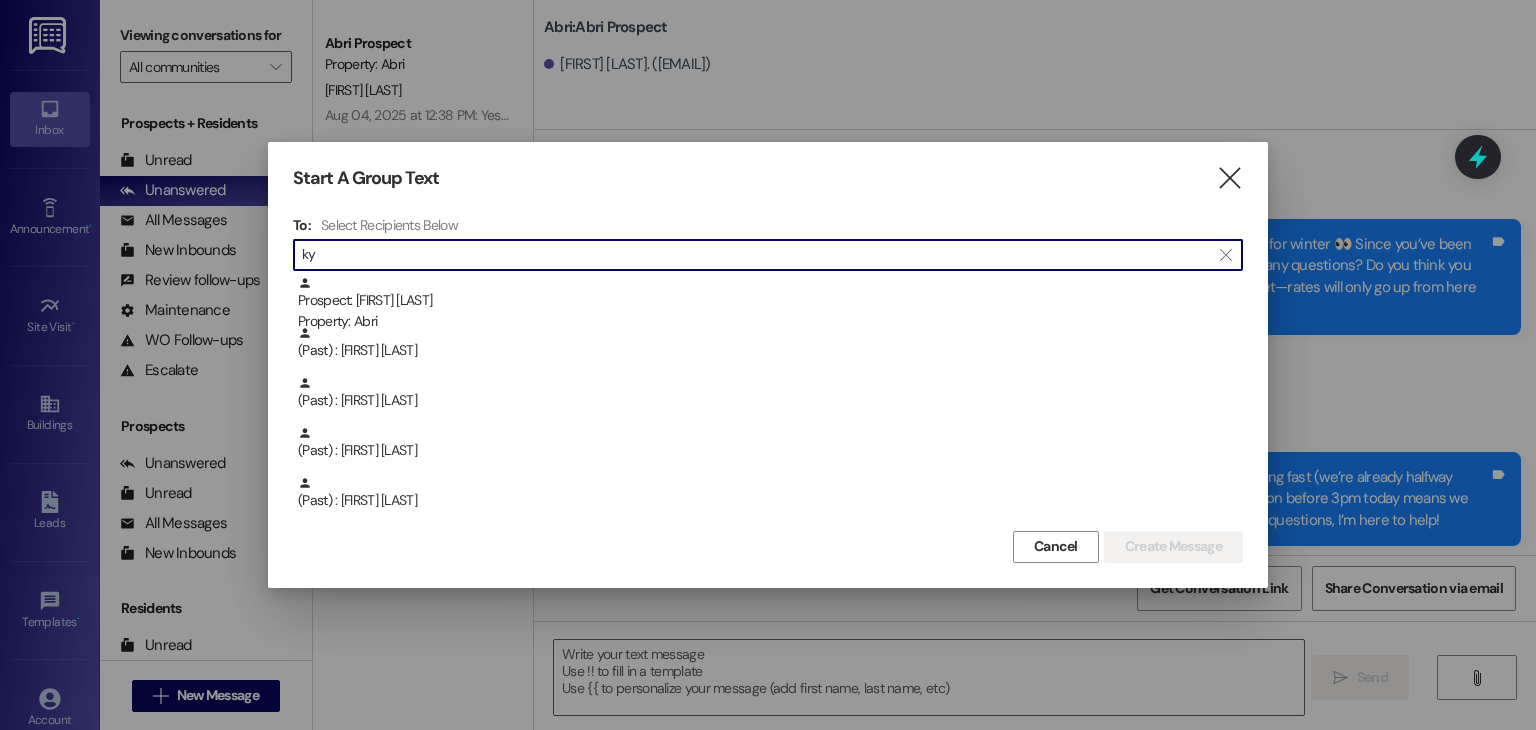 type on "k" 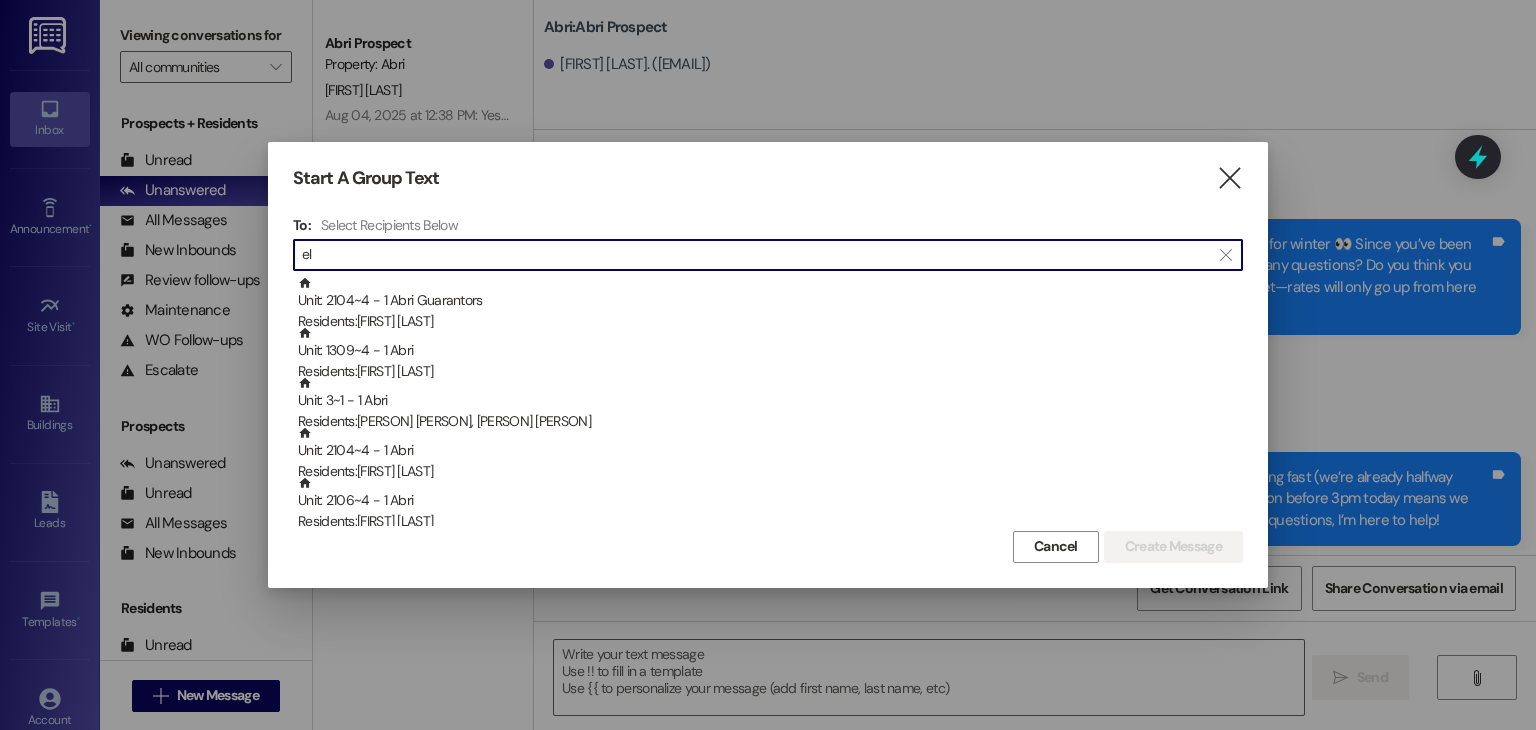 type on "e" 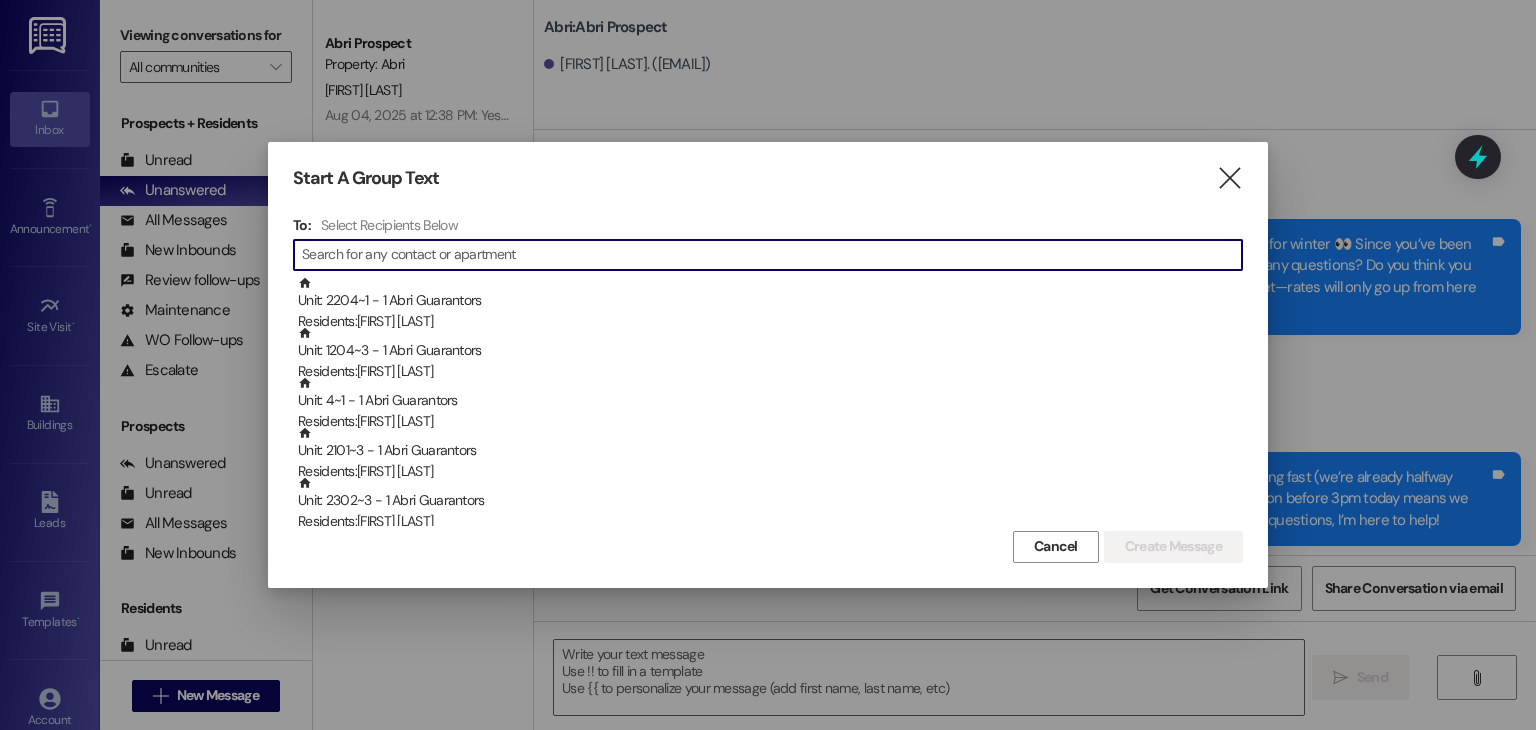 type 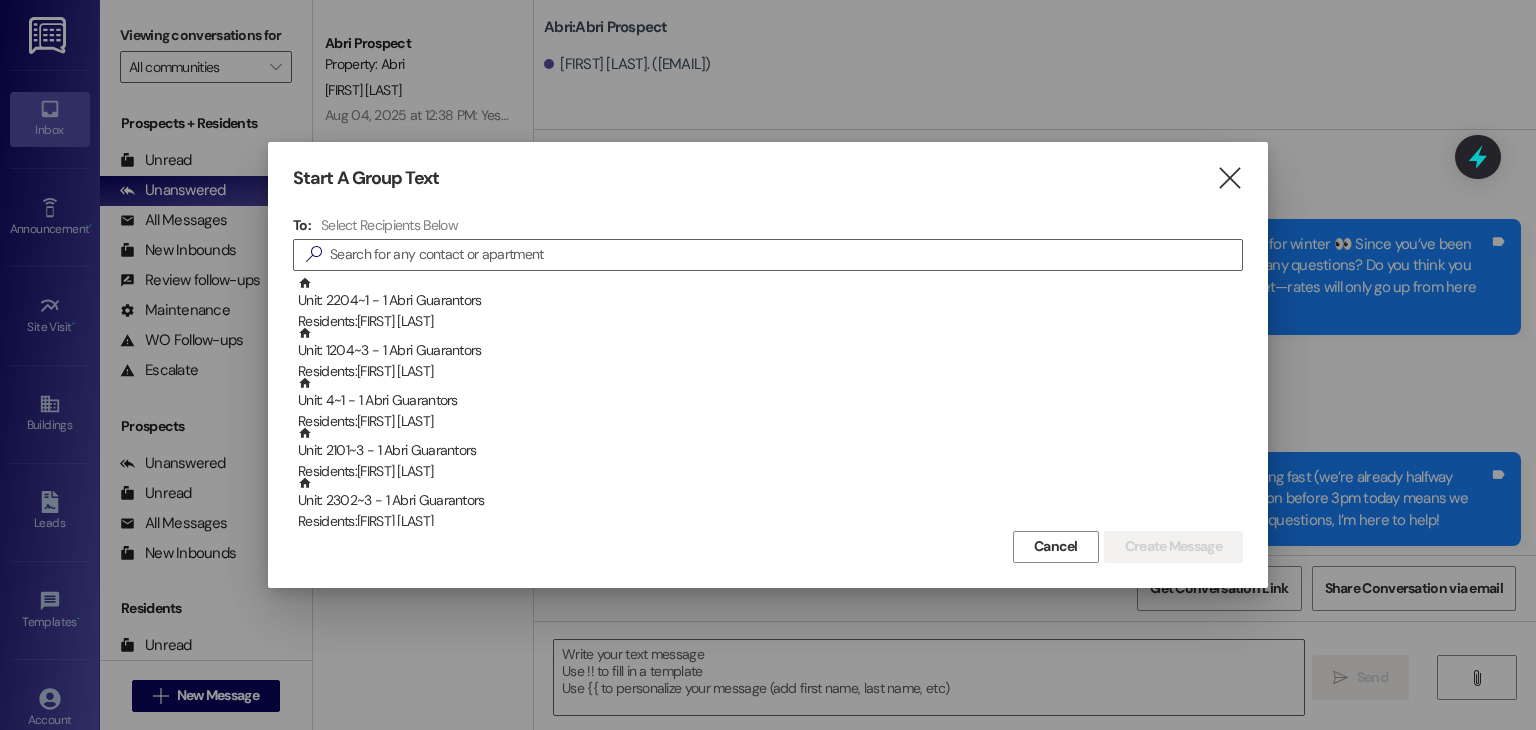 click on "Start A Group Text  To:  Select Recipients Below    Unit: 2204~1 - 1 Abri Guarantors Residents:  Steve Sanderson   Unit: 1204~3 - 1 Abri Guarantors Residents:  Larry Jones   Unit: 4~1 - 1 Abri Guarantors Residents:  Steven Hunsaker   Unit: 2101~3 - 1 Abri Guarantors Residents:  Heather Yearsley   Unit: 2302~3 - 1 Abri Guarantors Residents:  PAUL JONES   Unit: 2303~2 - 1 Abri Guarantors Residents:  Carrie Buxton   Unit: 2106~5 - 1 Abri Guarantors Residents:  Adam Burnett   Unit: 1205~3 - 1 Abri Guarantors Residents:  Olivia Gunther   Unit: 2106~6 - 1 Abri Guarantors Residents:  Brandon & Callie Hill   Unit: 2305~3 - 1 Abri Guarantors Residents:  Gregory Burris   Unit: 2205~5 - 1 Abri Guarantors Residents:  Jeromy Peterson   Unit: 2104~4 - 1 Abri Guarantors Residents:  Robert Lundell Cancel Create Message" at bounding box center (768, 364) 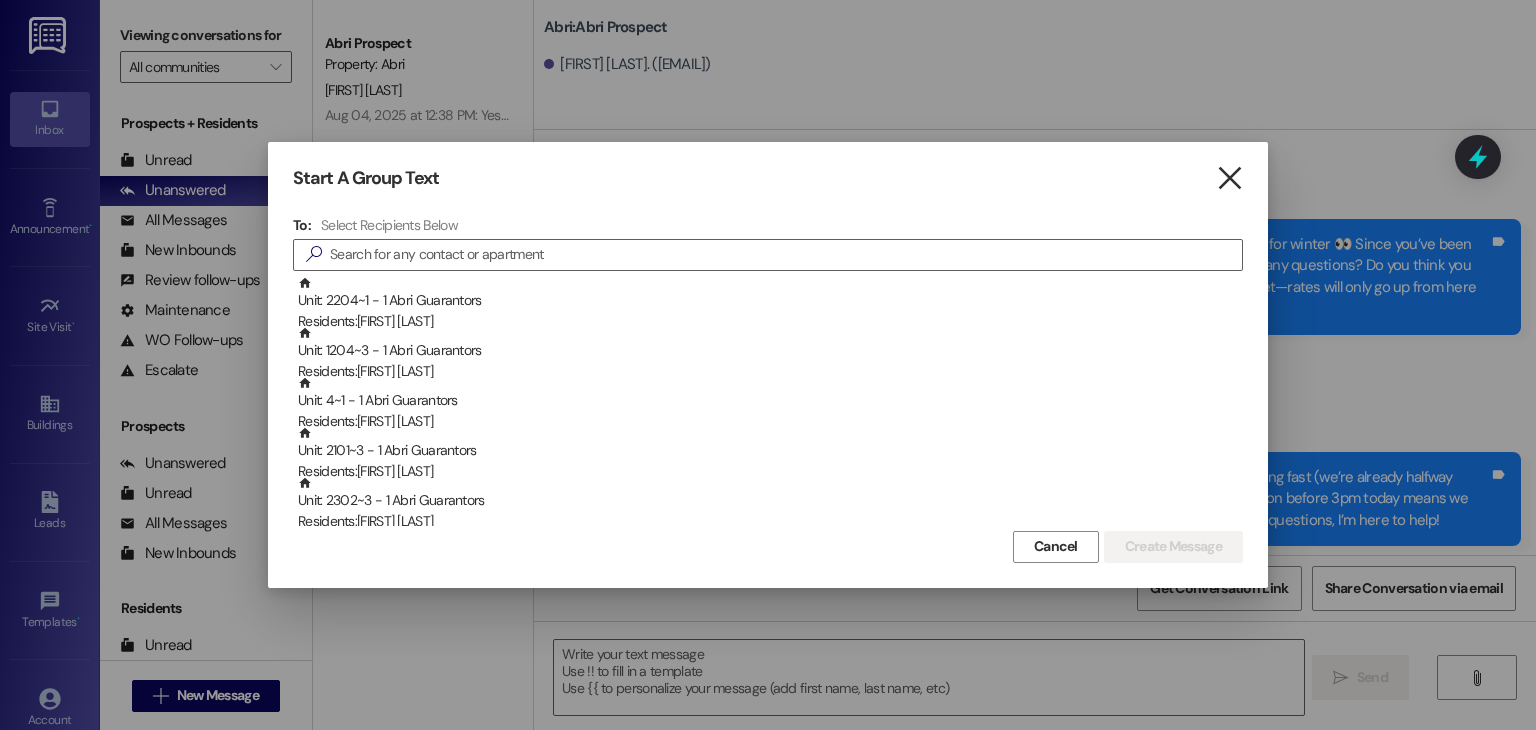 click on "" at bounding box center [1229, 178] 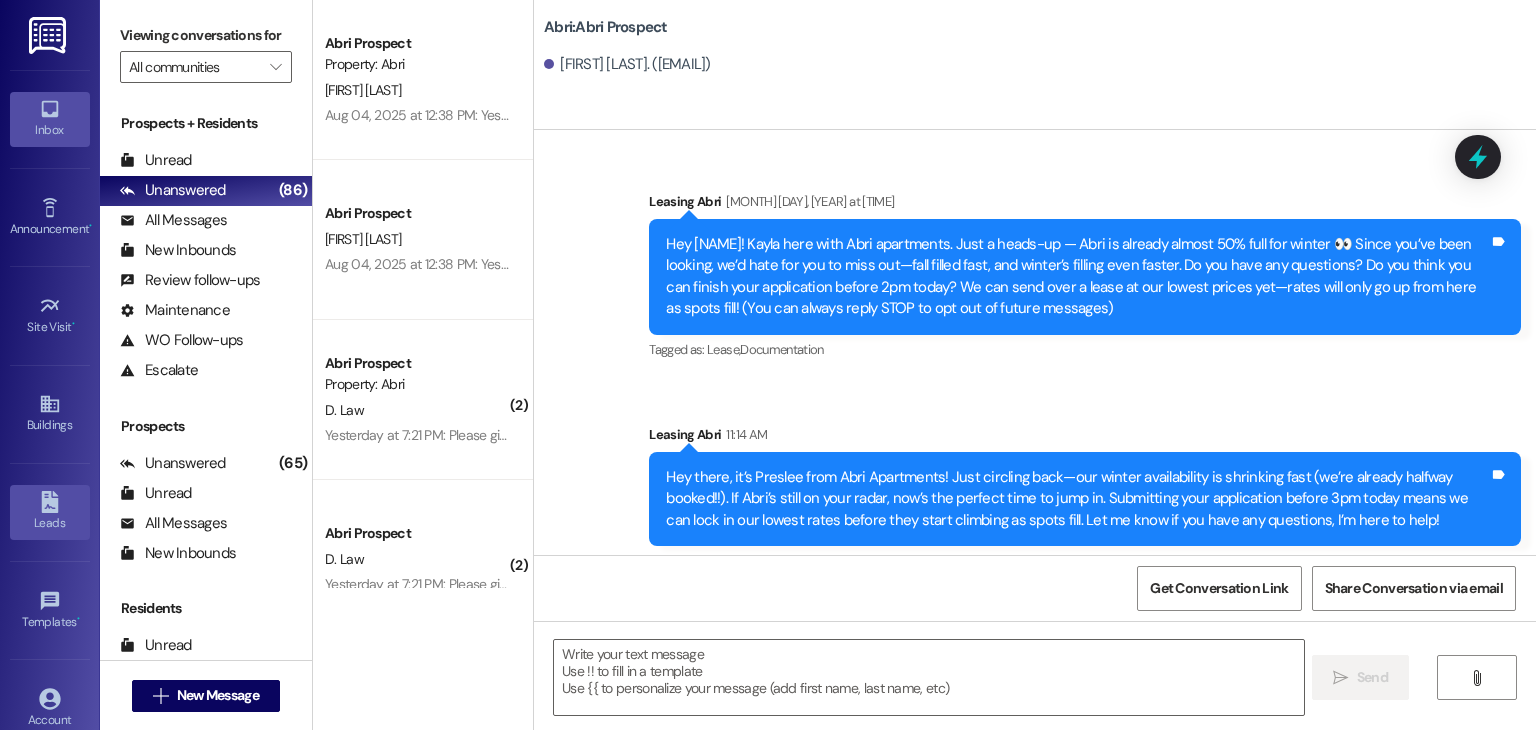 click on "Leads" at bounding box center (50, 523) 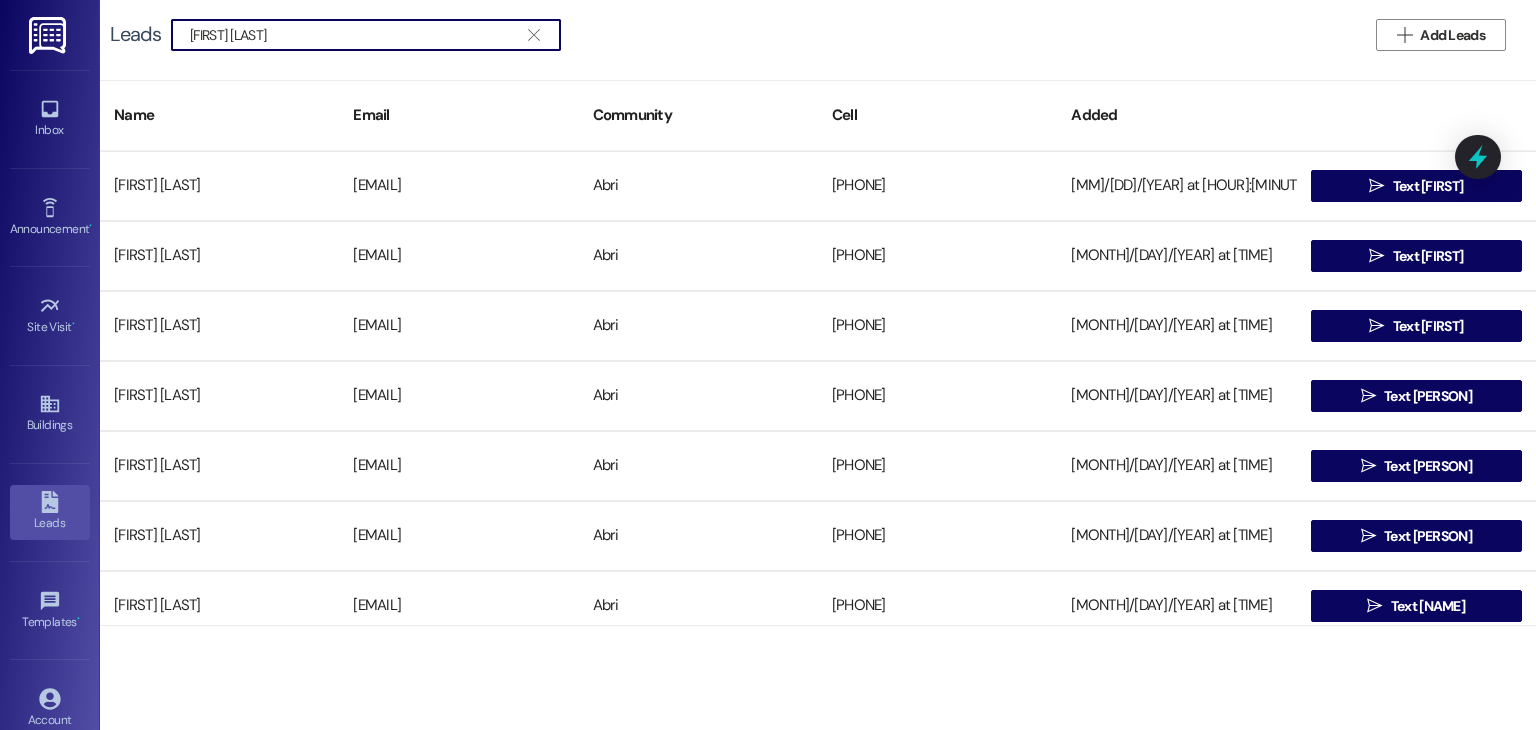 type on "kylee ellis" 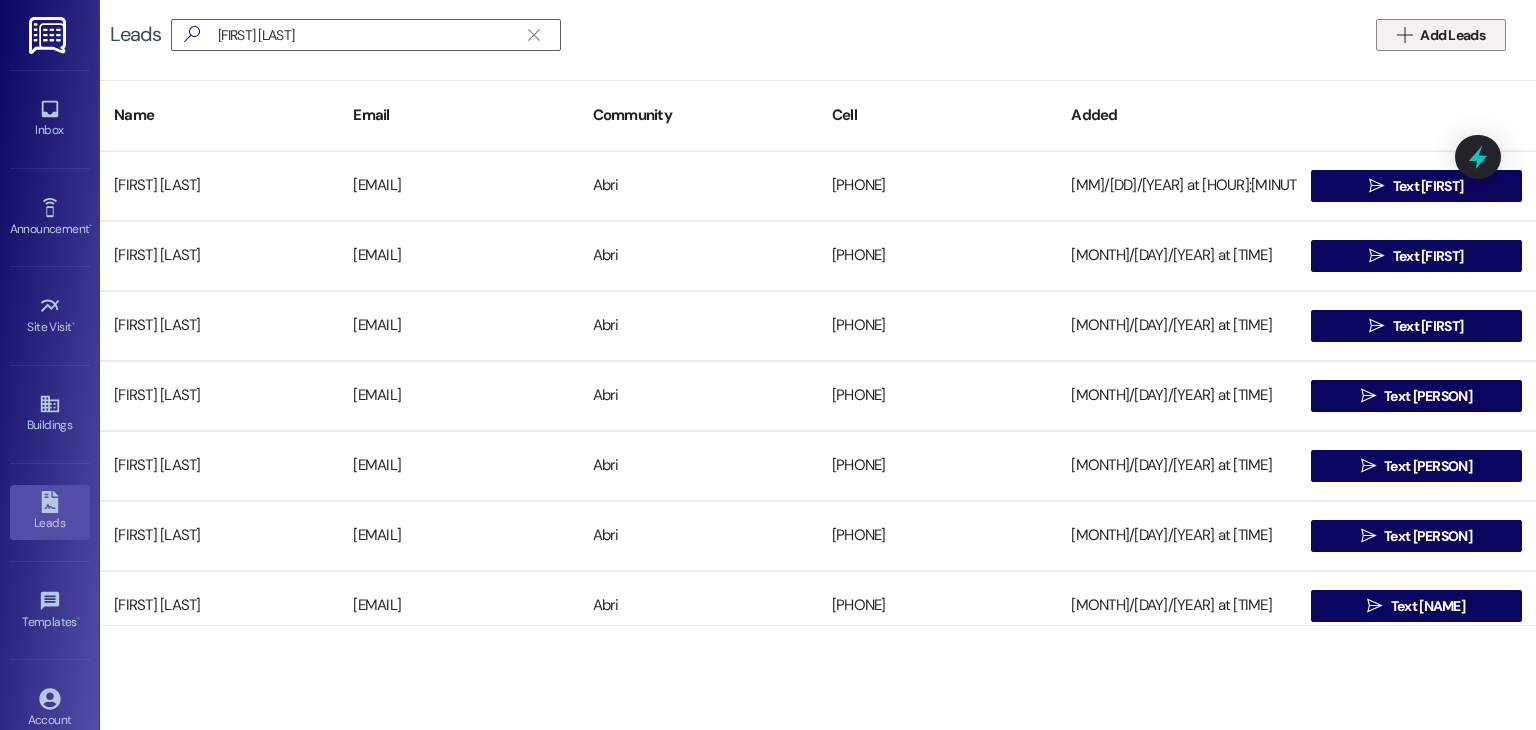 click on " Add Leads" at bounding box center (1441, 35) 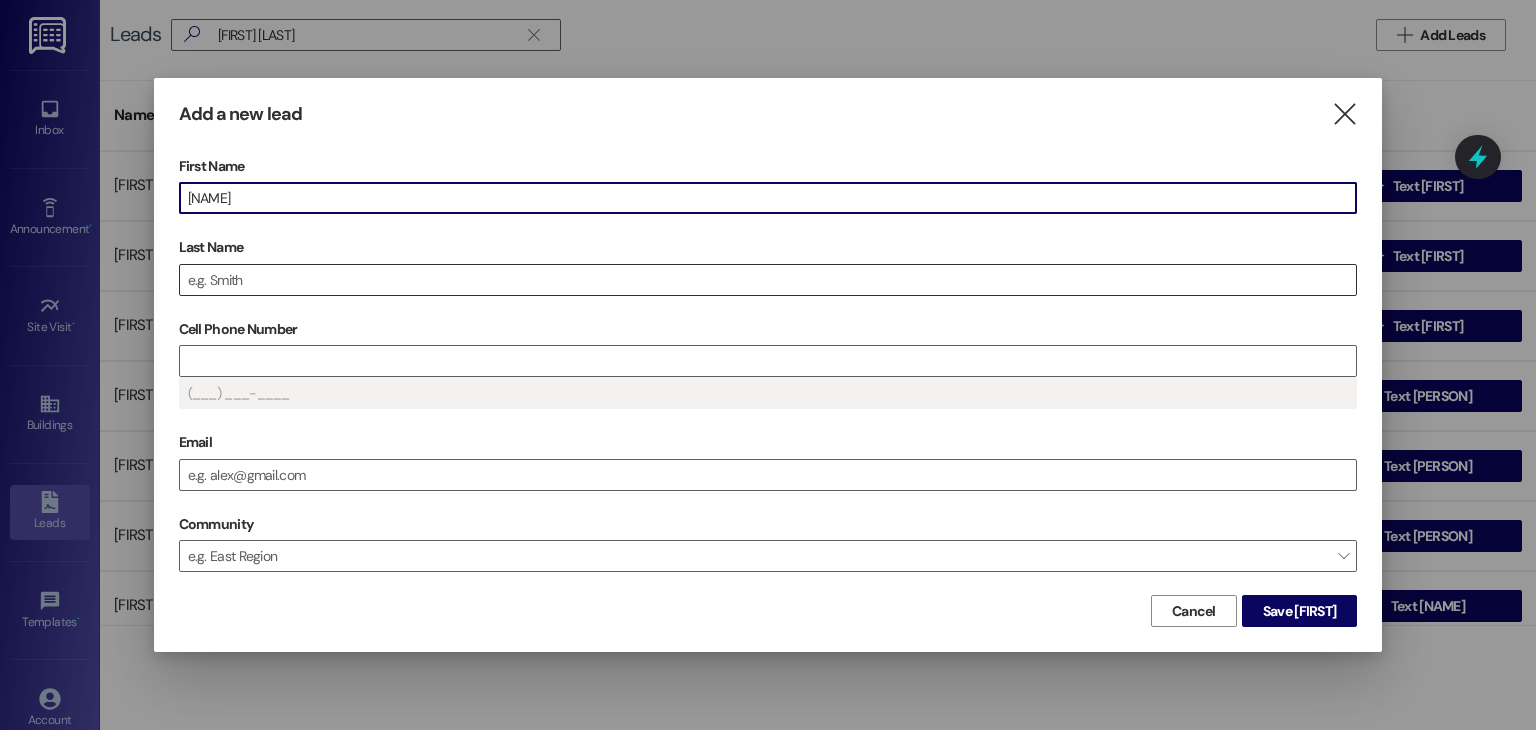 click on "Last Name" at bounding box center (768, 280) 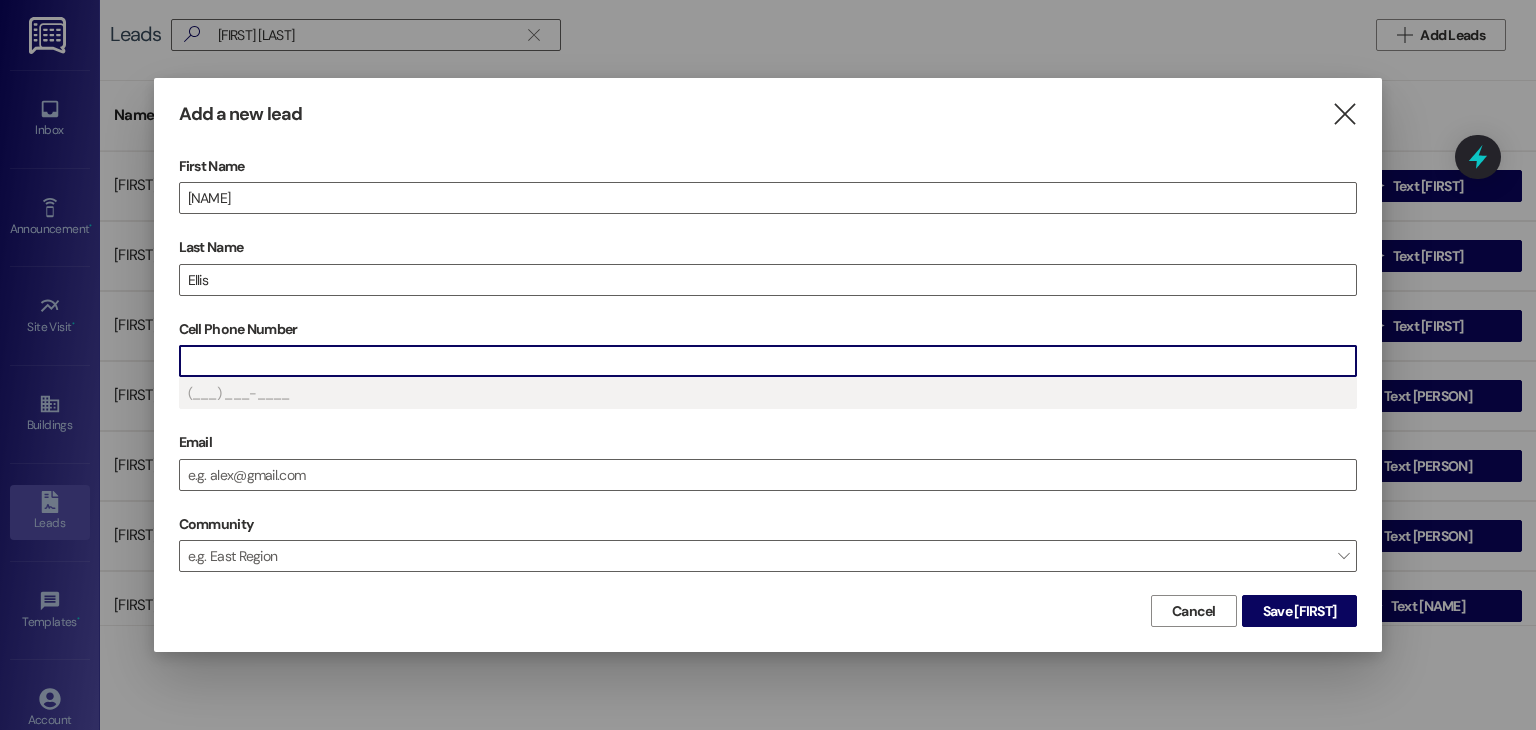 click on "Cell Phone Number" at bounding box center (768, 361) 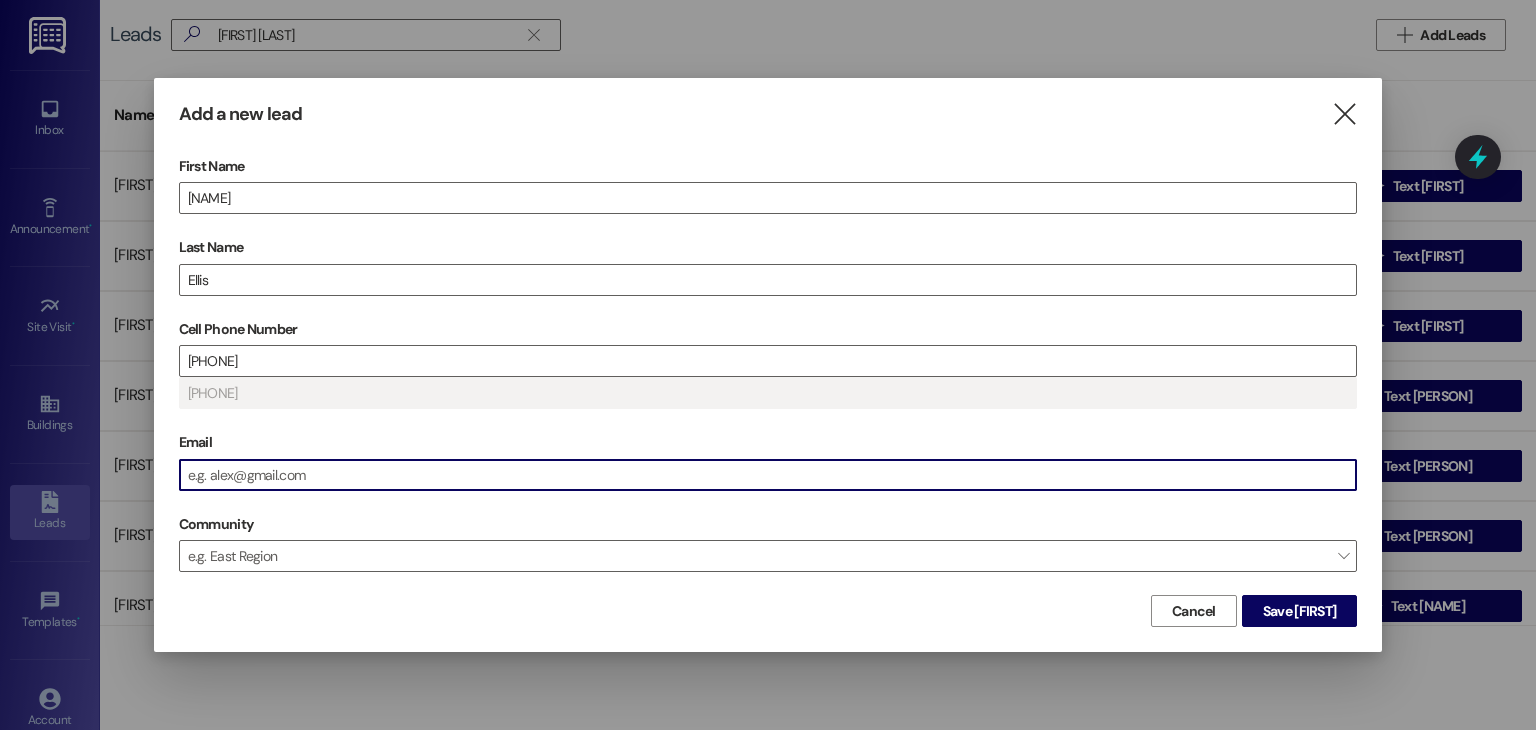 click on "Email" at bounding box center (768, 475) 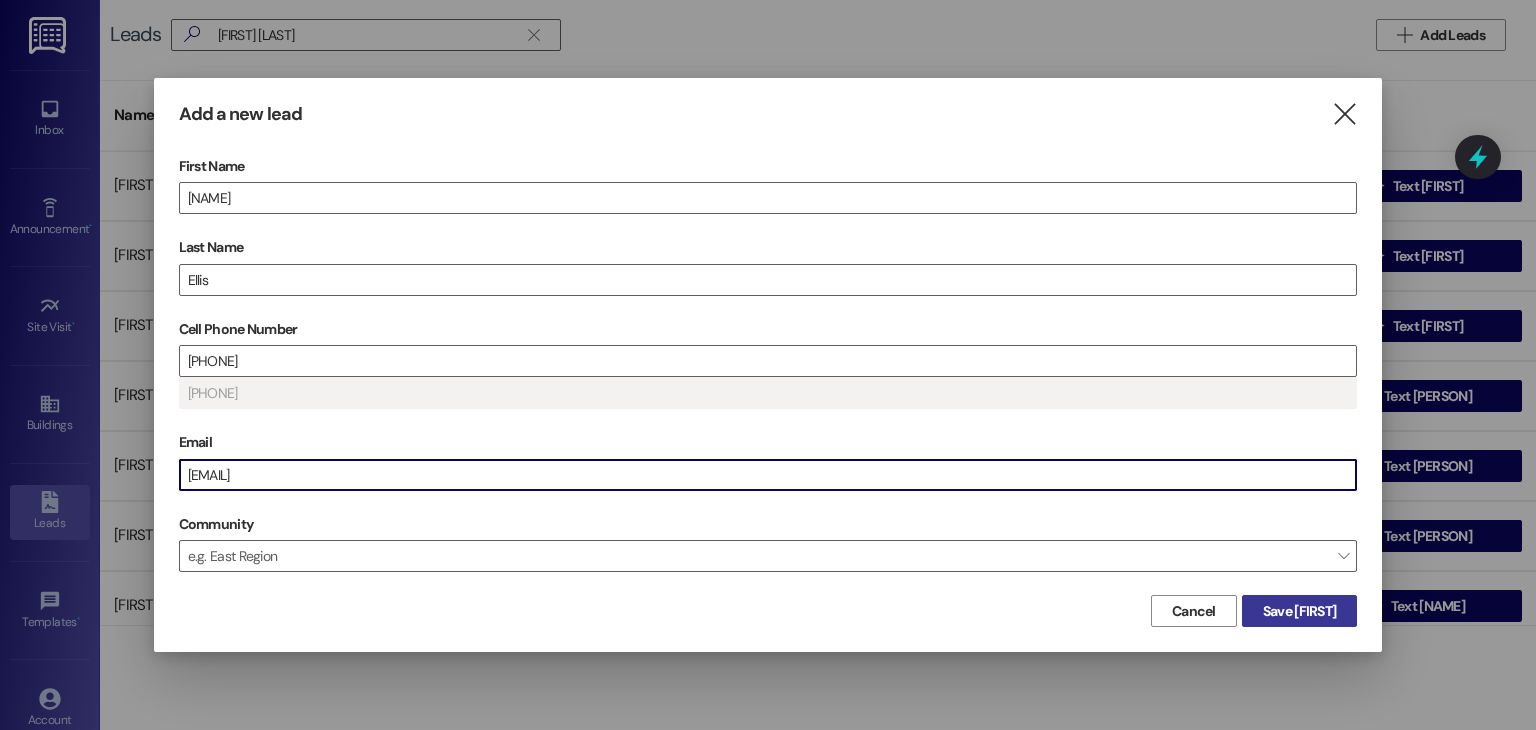 click on "Save Kylee" at bounding box center [1300, 611] 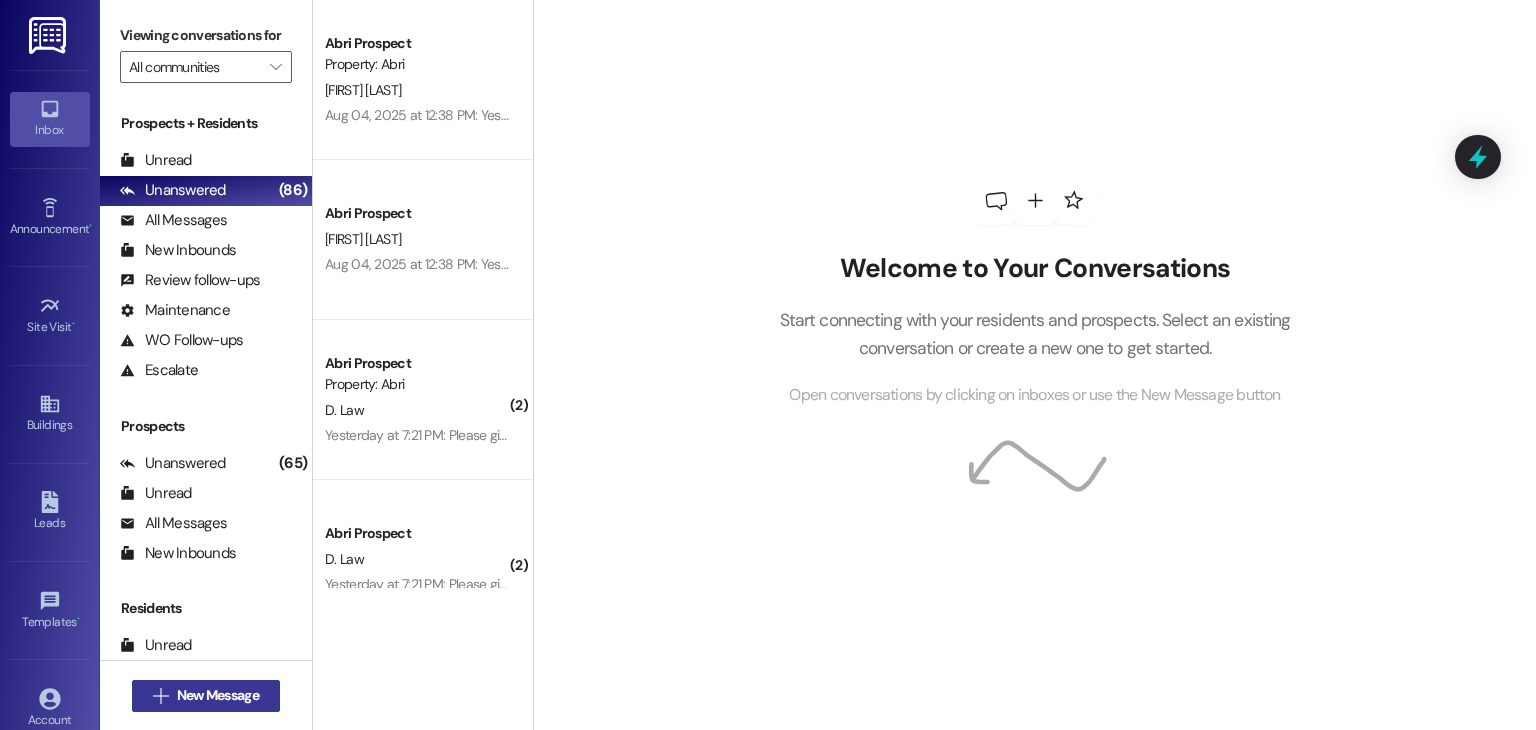 click on " New Message" at bounding box center (206, 696) 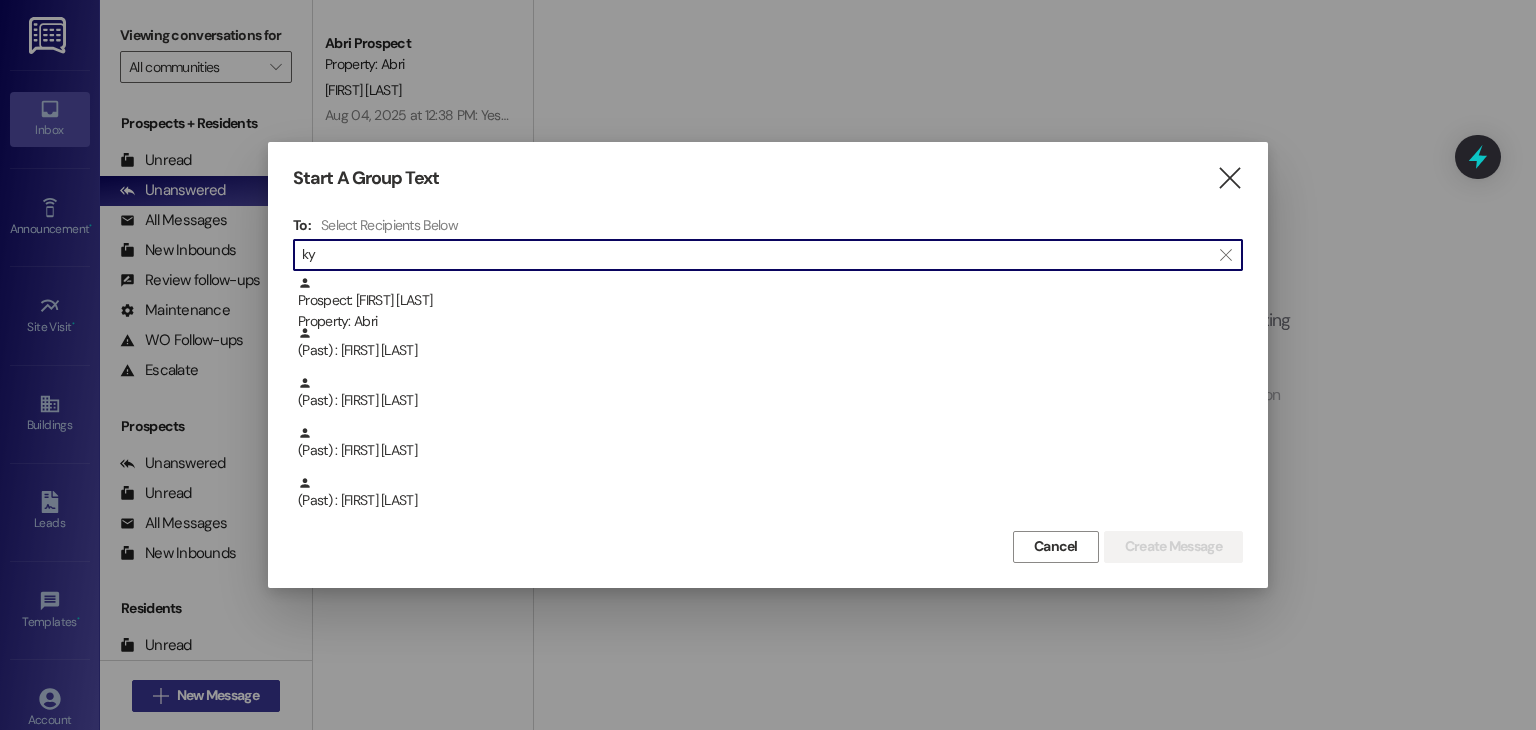 type on "k" 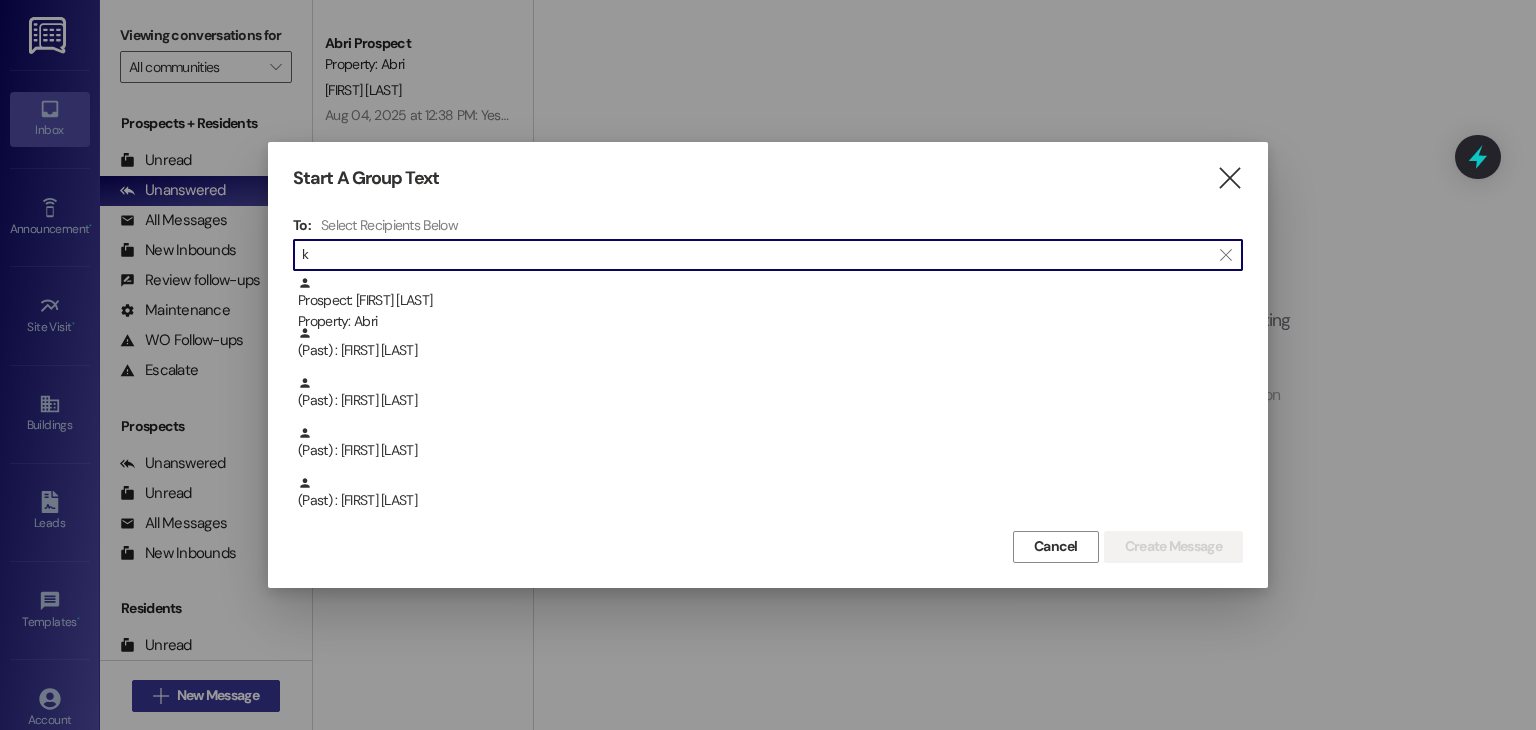 type 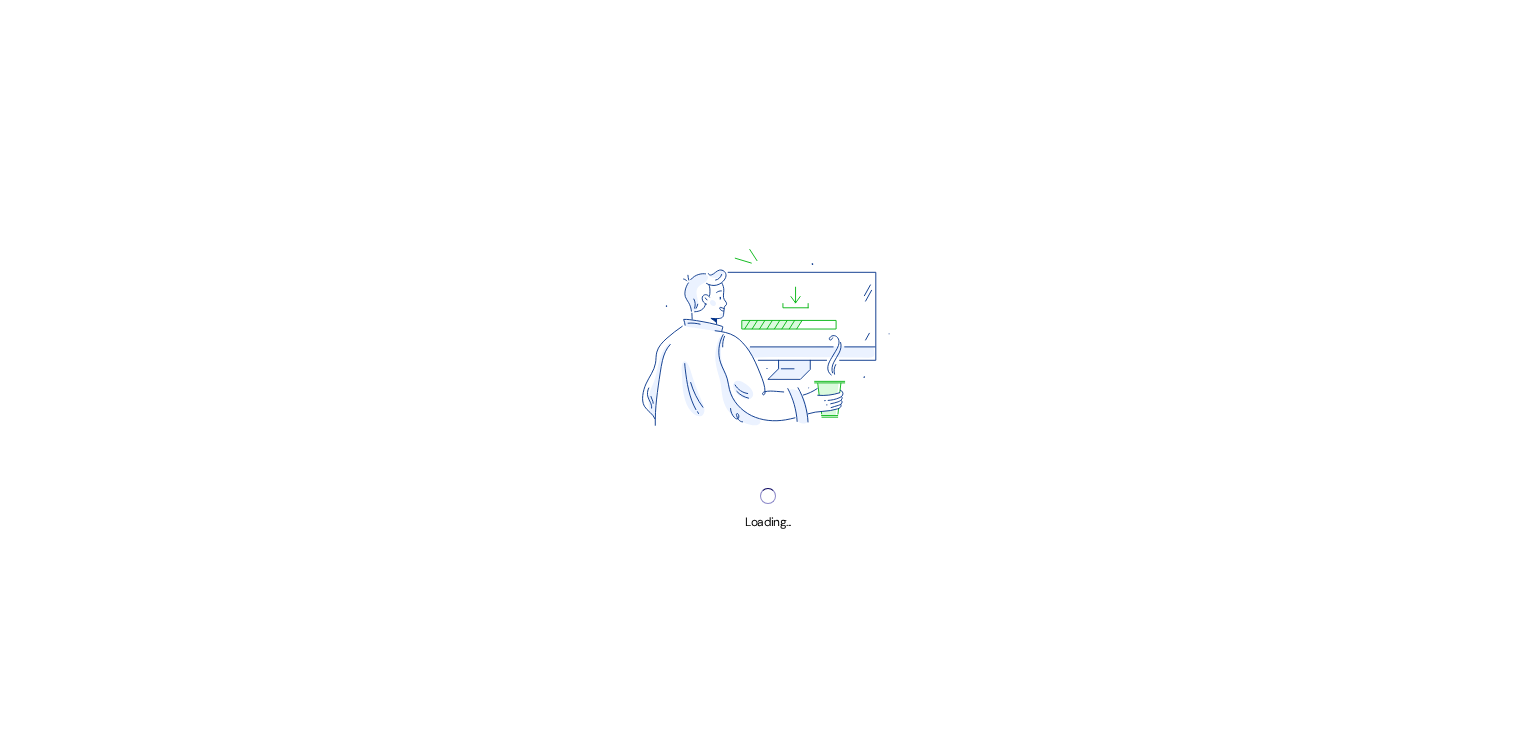 scroll, scrollTop: 0, scrollLeft: 0, axis: both 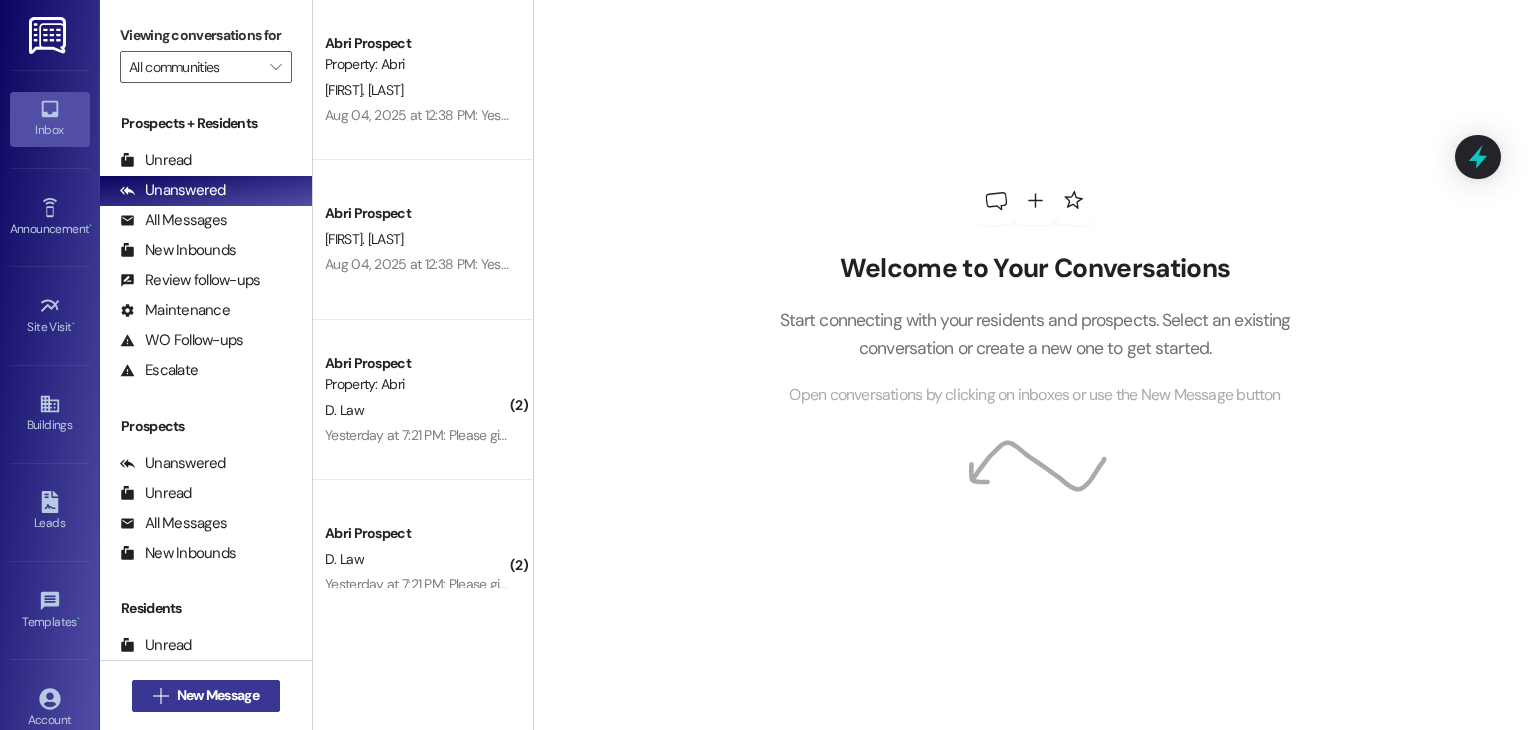click on "New Message" at bounding box center [218, 695] 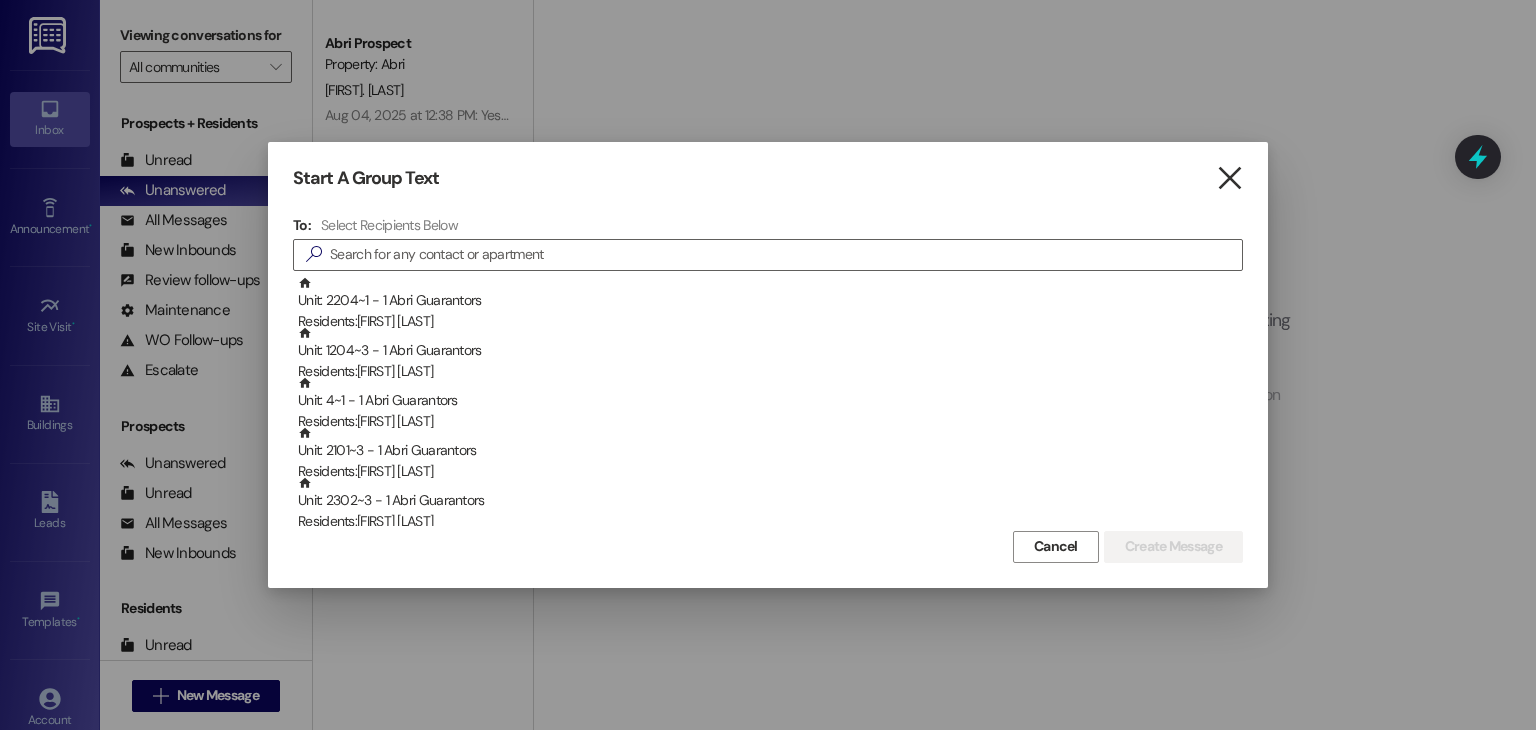 click on "" at bounding box center [1229, 178] 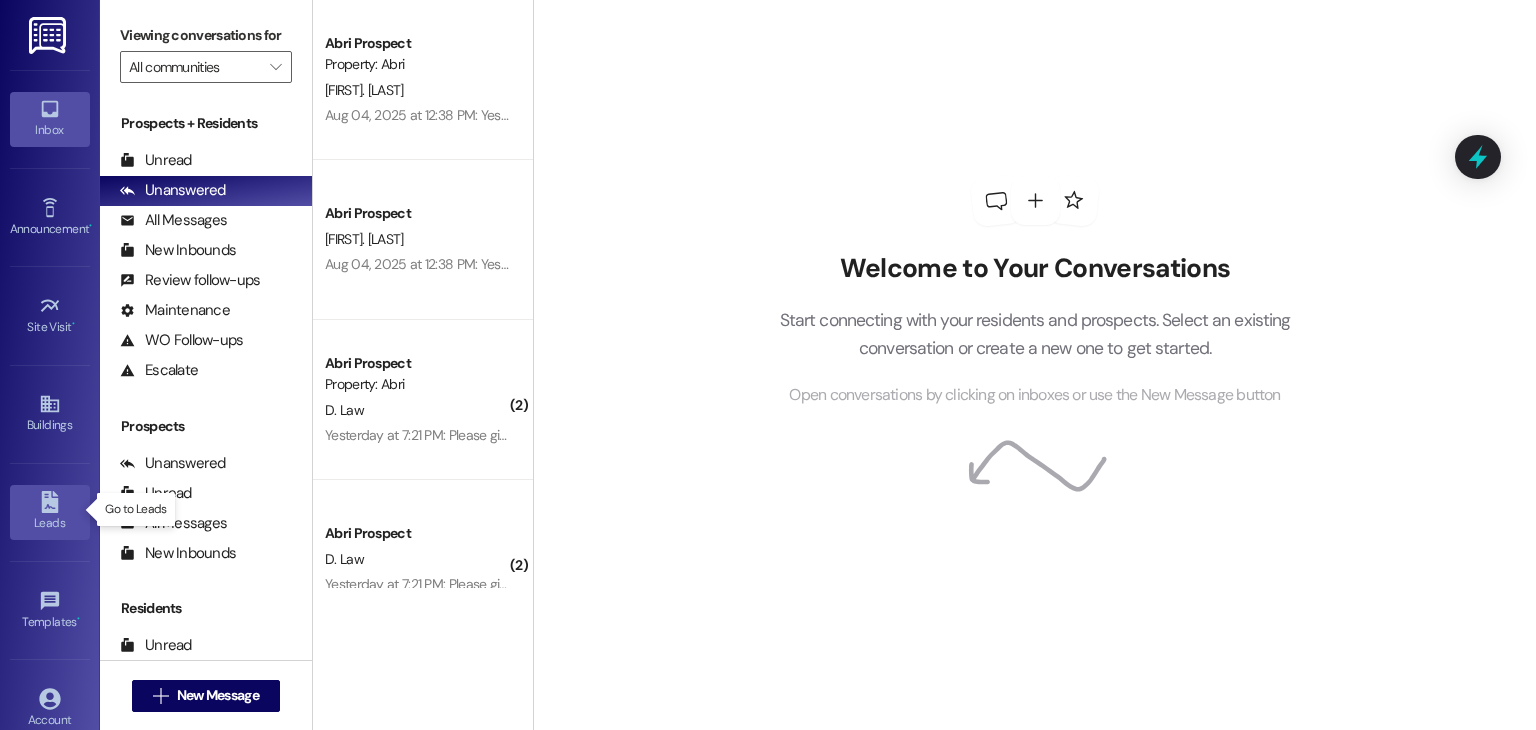 click on "Leads" at bounding box center [50, 512] 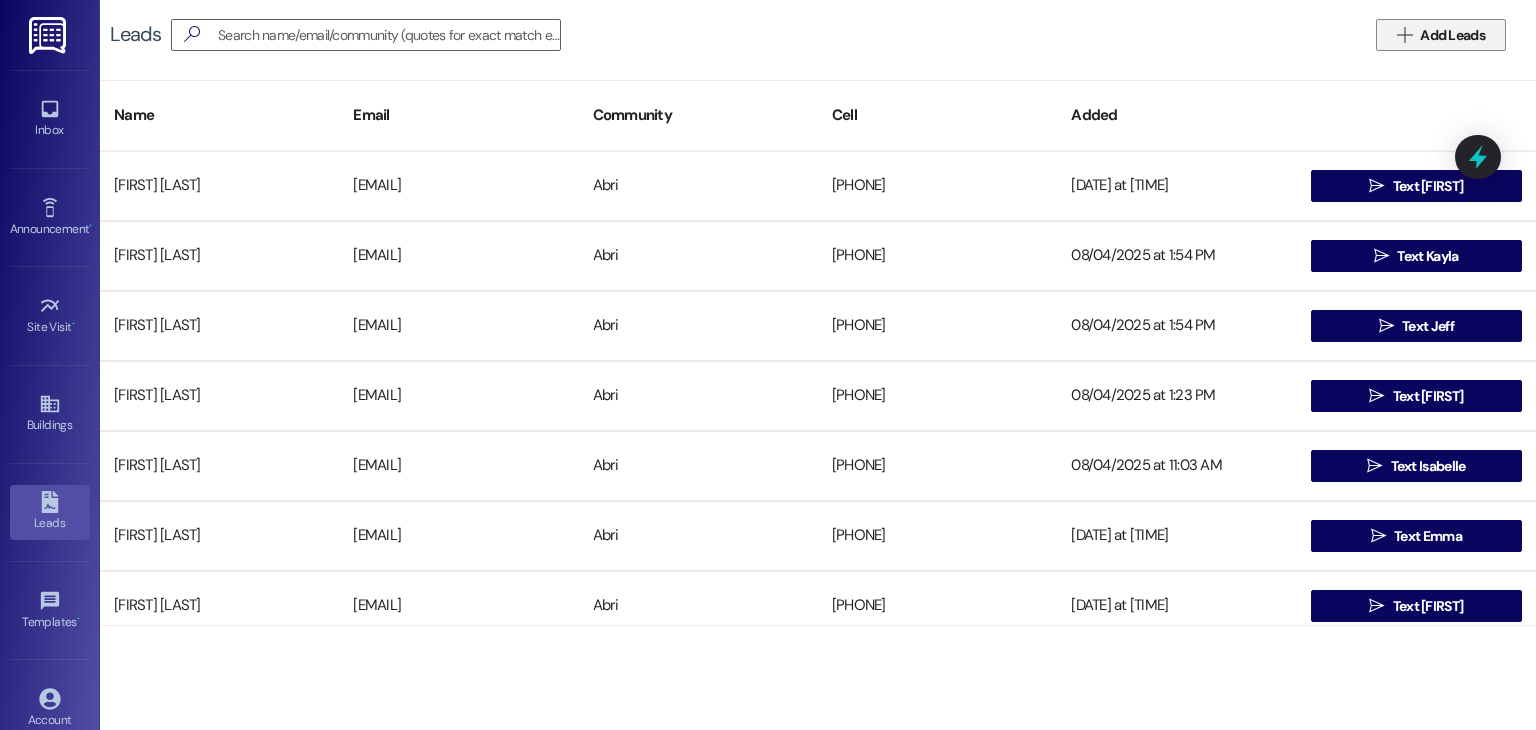 click on " Add Leads" at bounding box center (1441, 35) 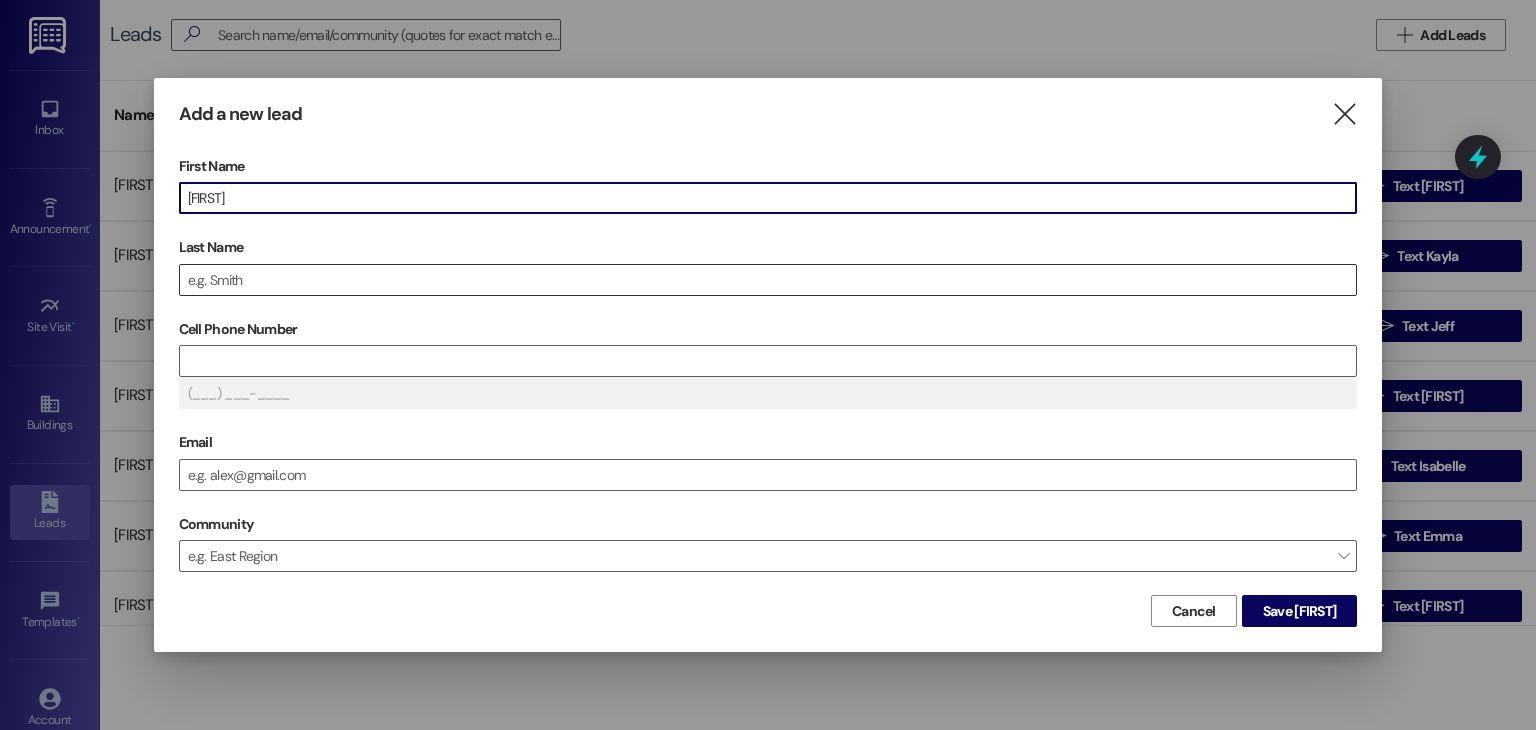 click on "Last Name" at bounding box center (768, 280) 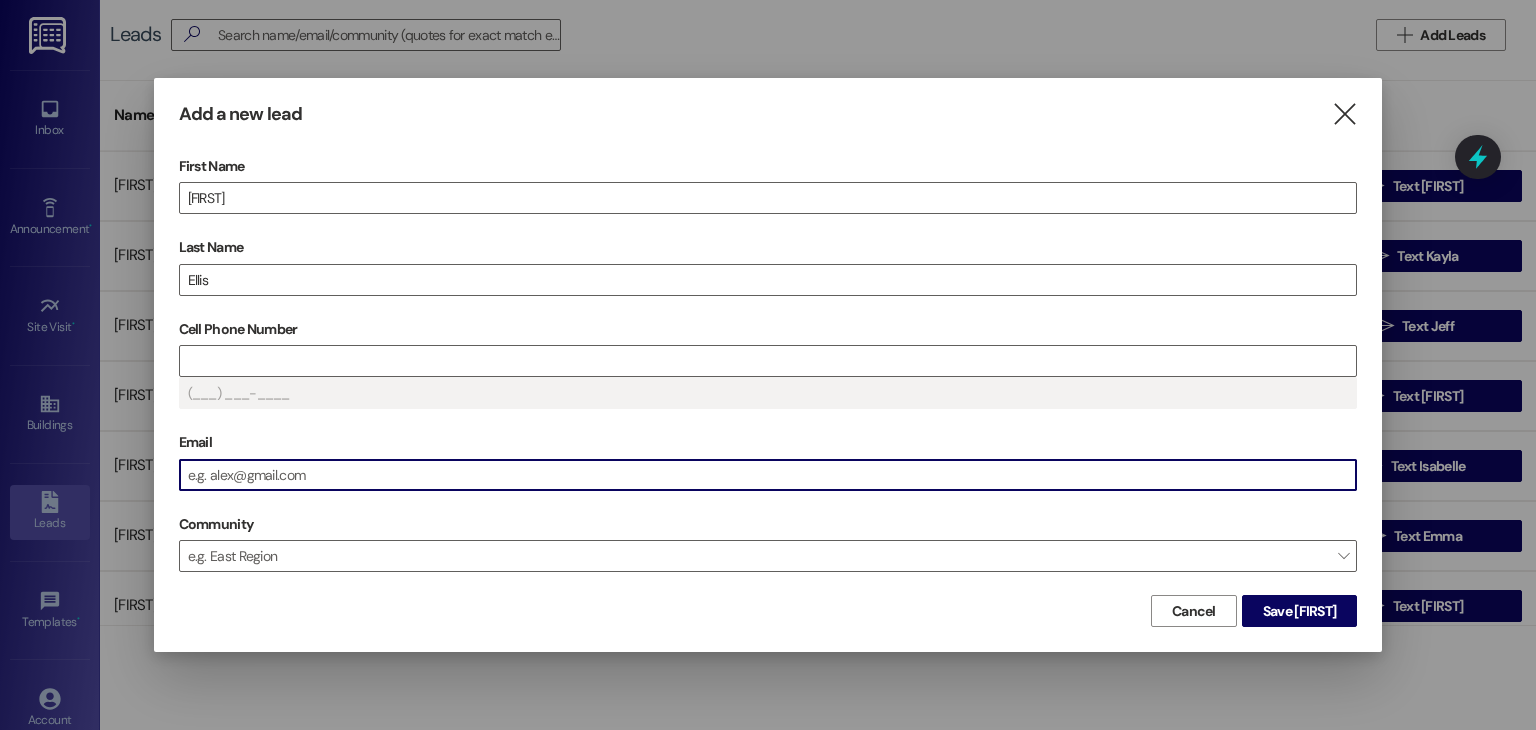 click on "Email" at bounding box center (768, 475) 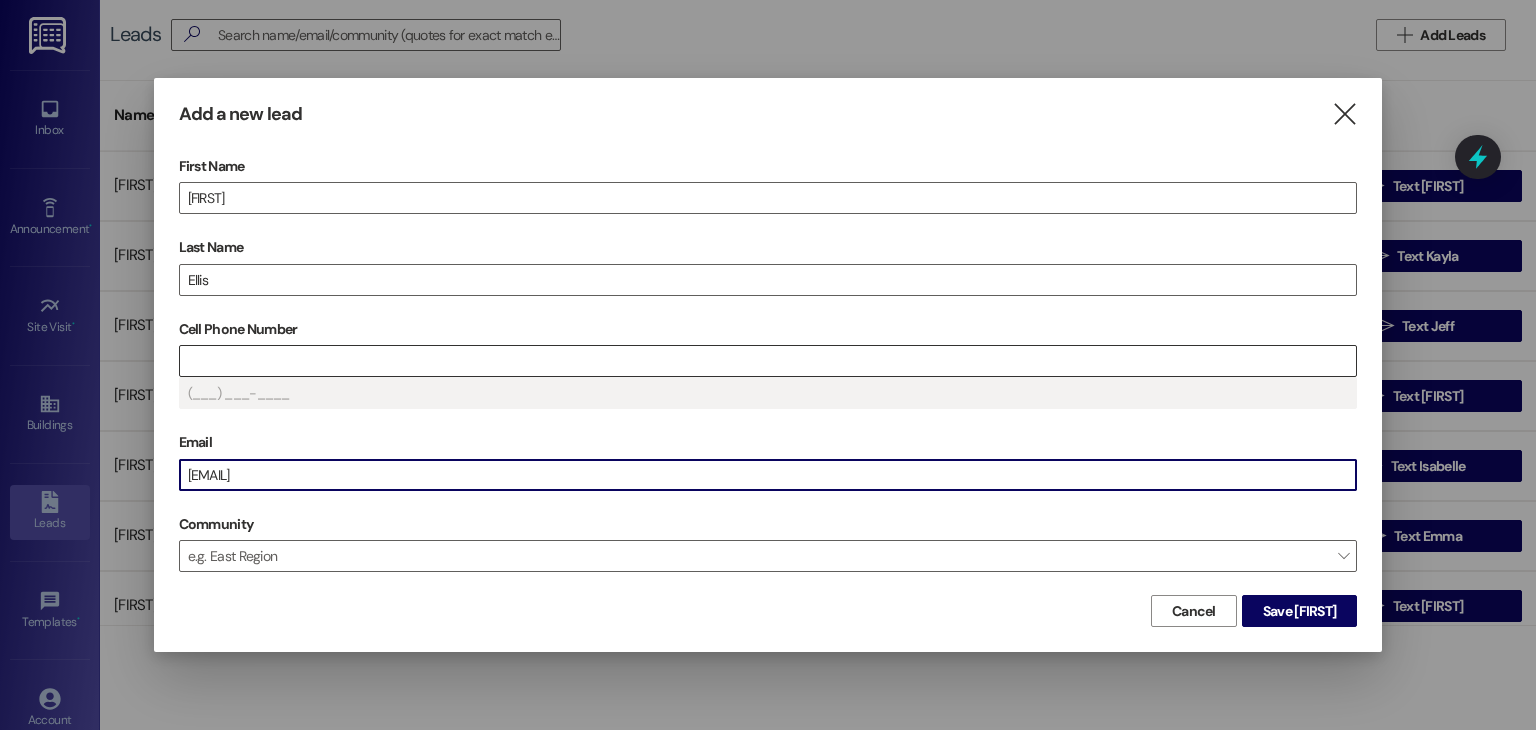 click on "Cell Phone Number" at bounding box center [768, 361] 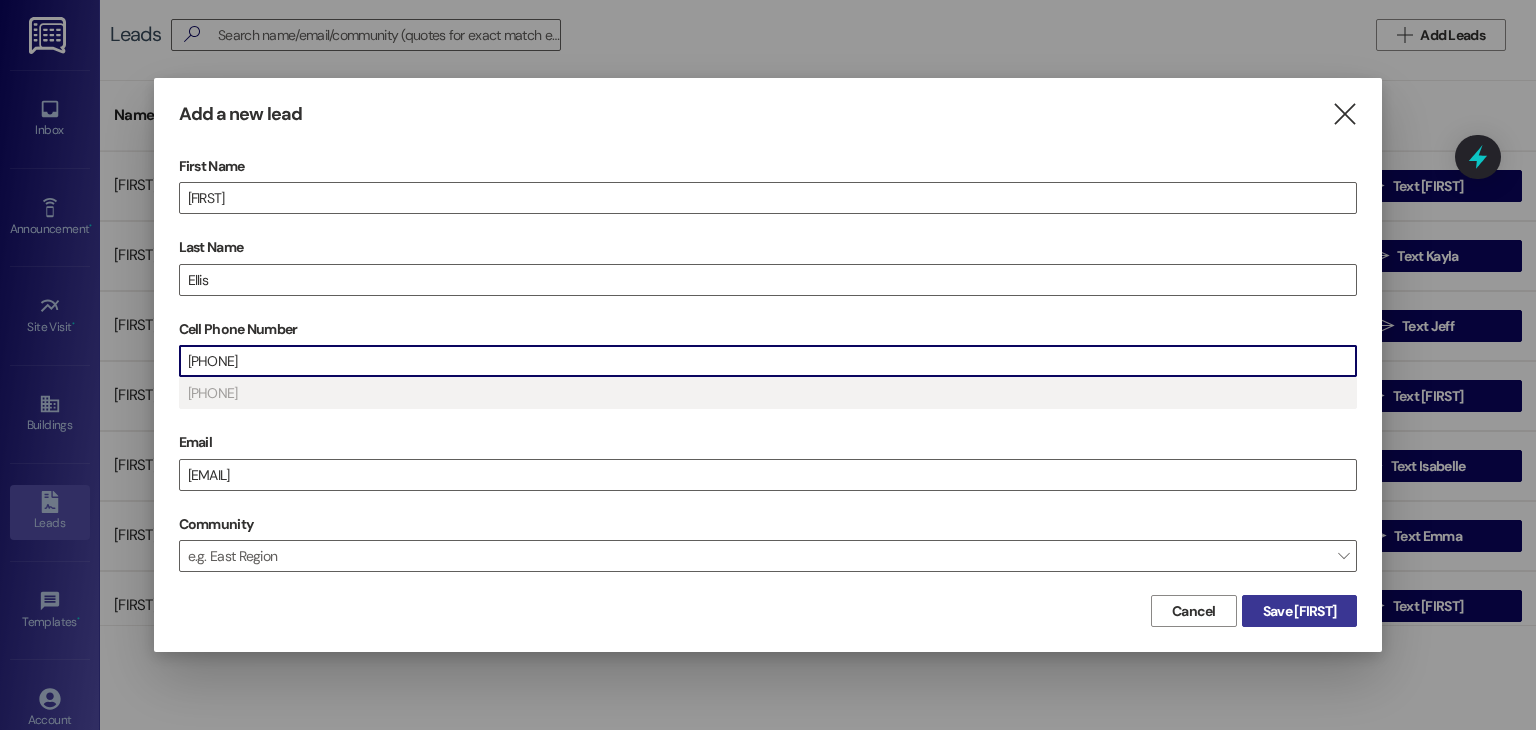 click on "Save [FIRST]" at bounding box center (1300, 611) 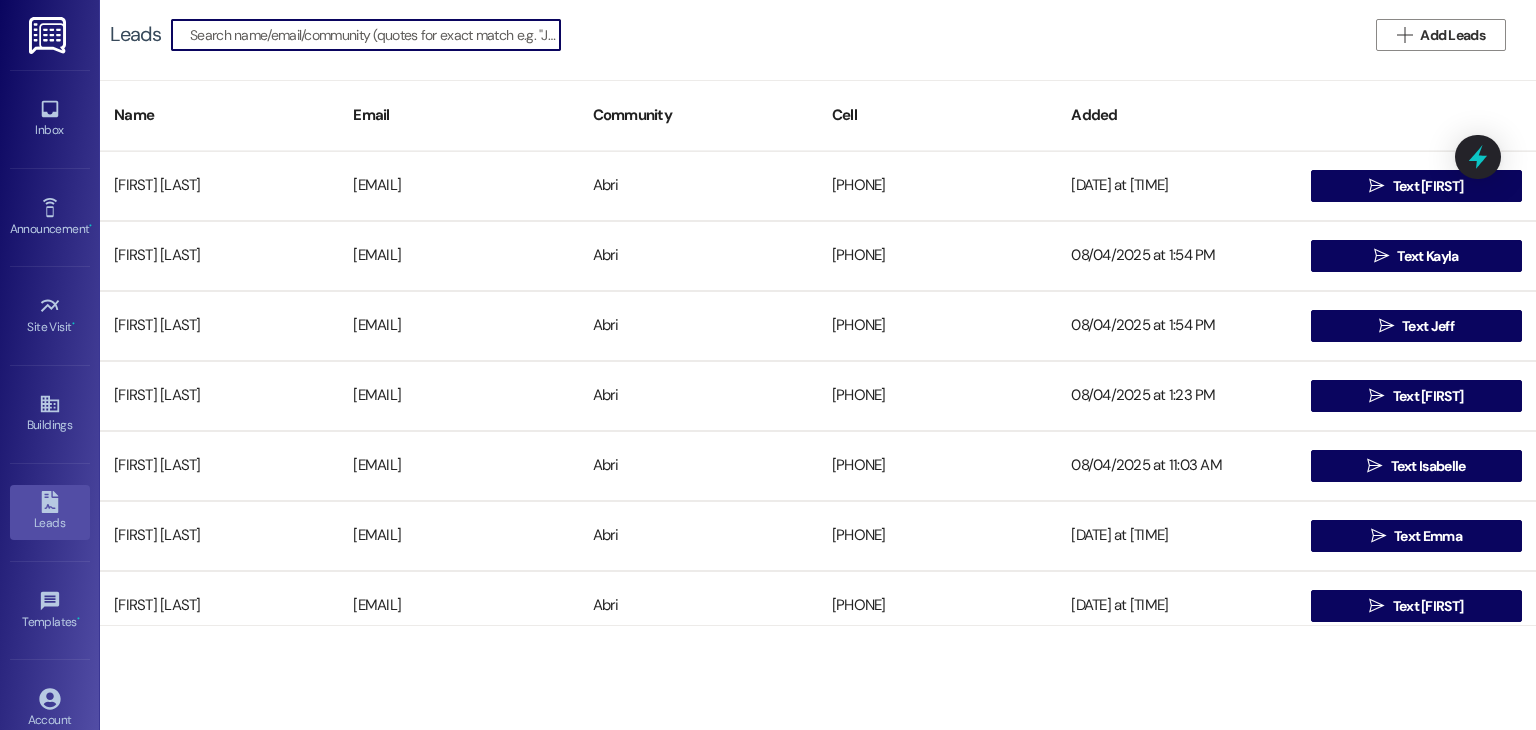 click at bounding box center [375, 35] 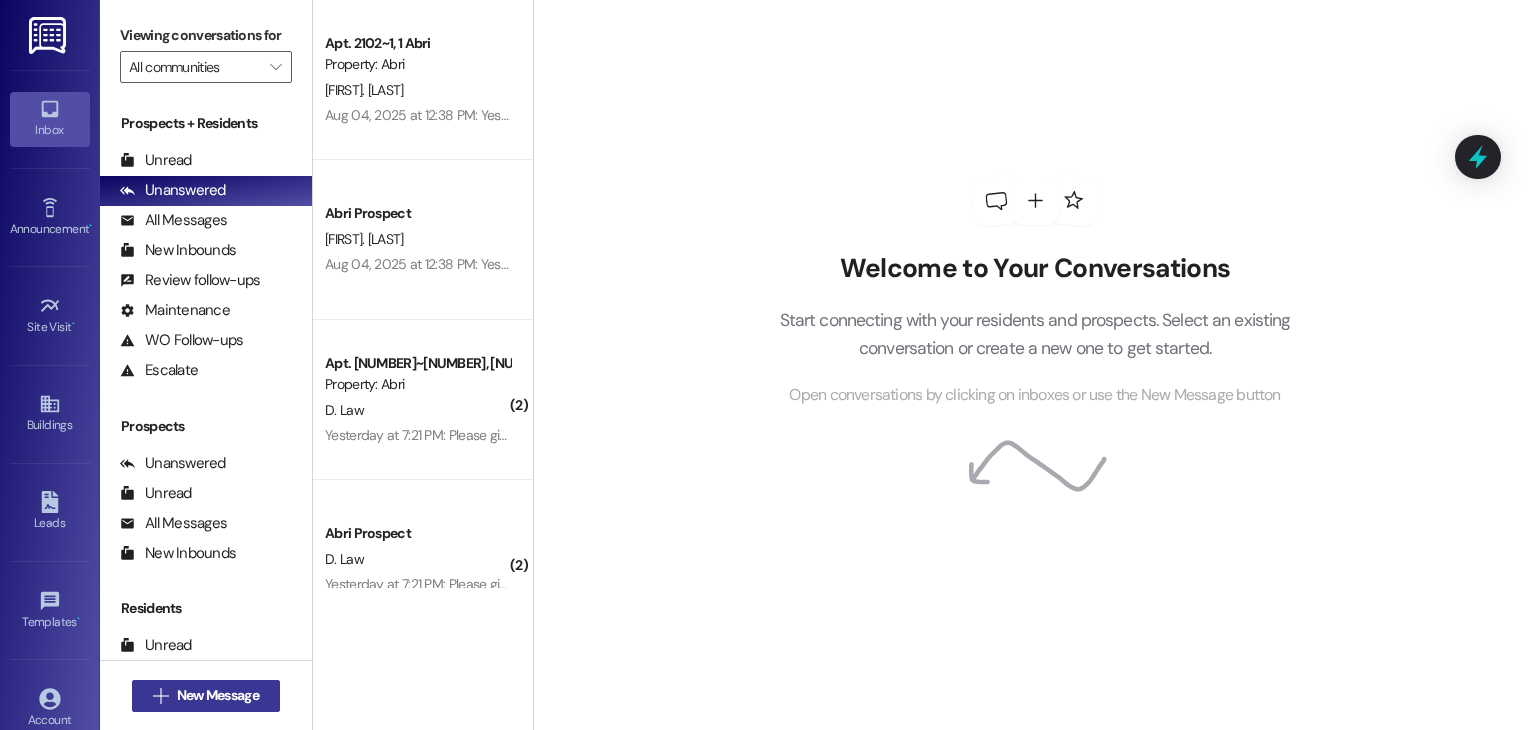 click on "New Message" at bounding box center (218, 695) 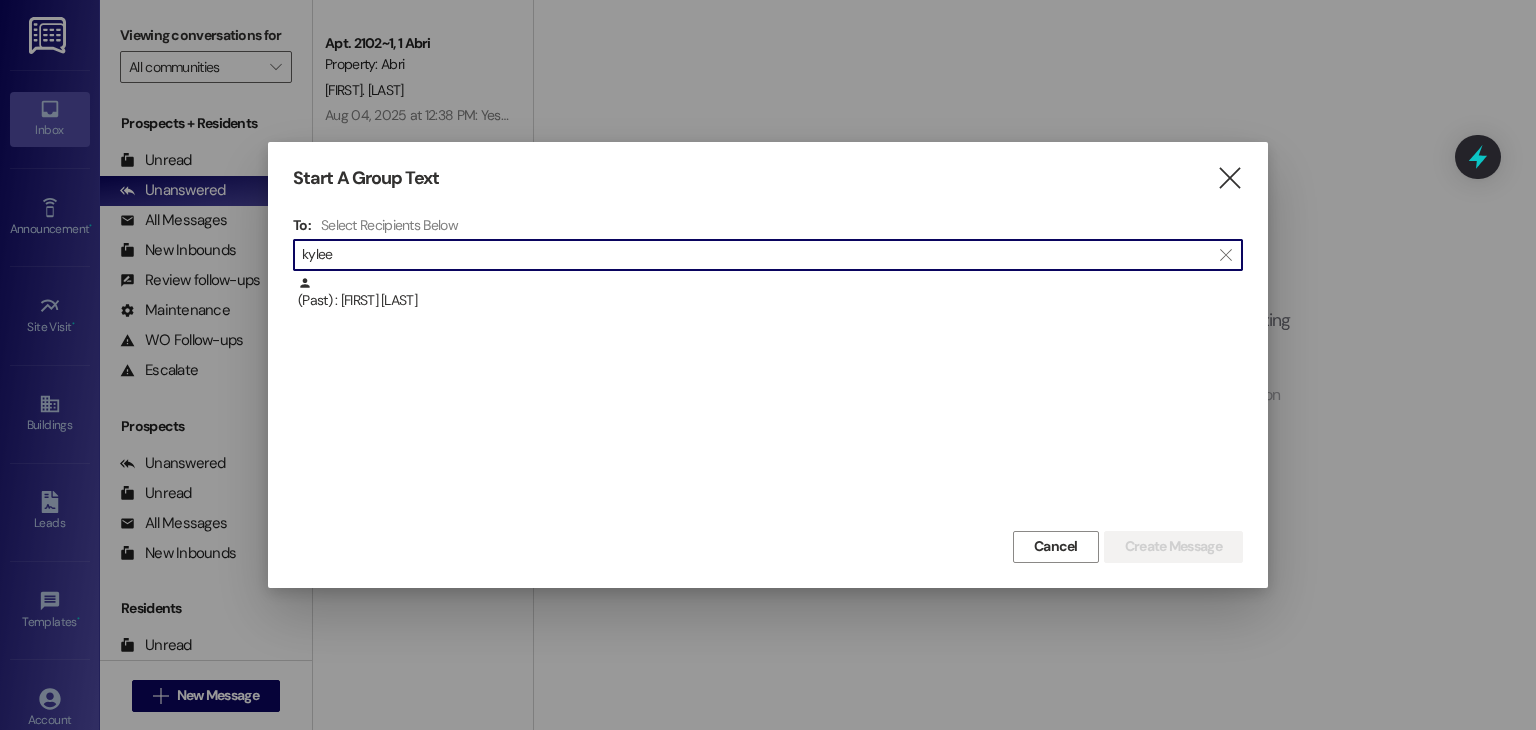 type on "kylee" 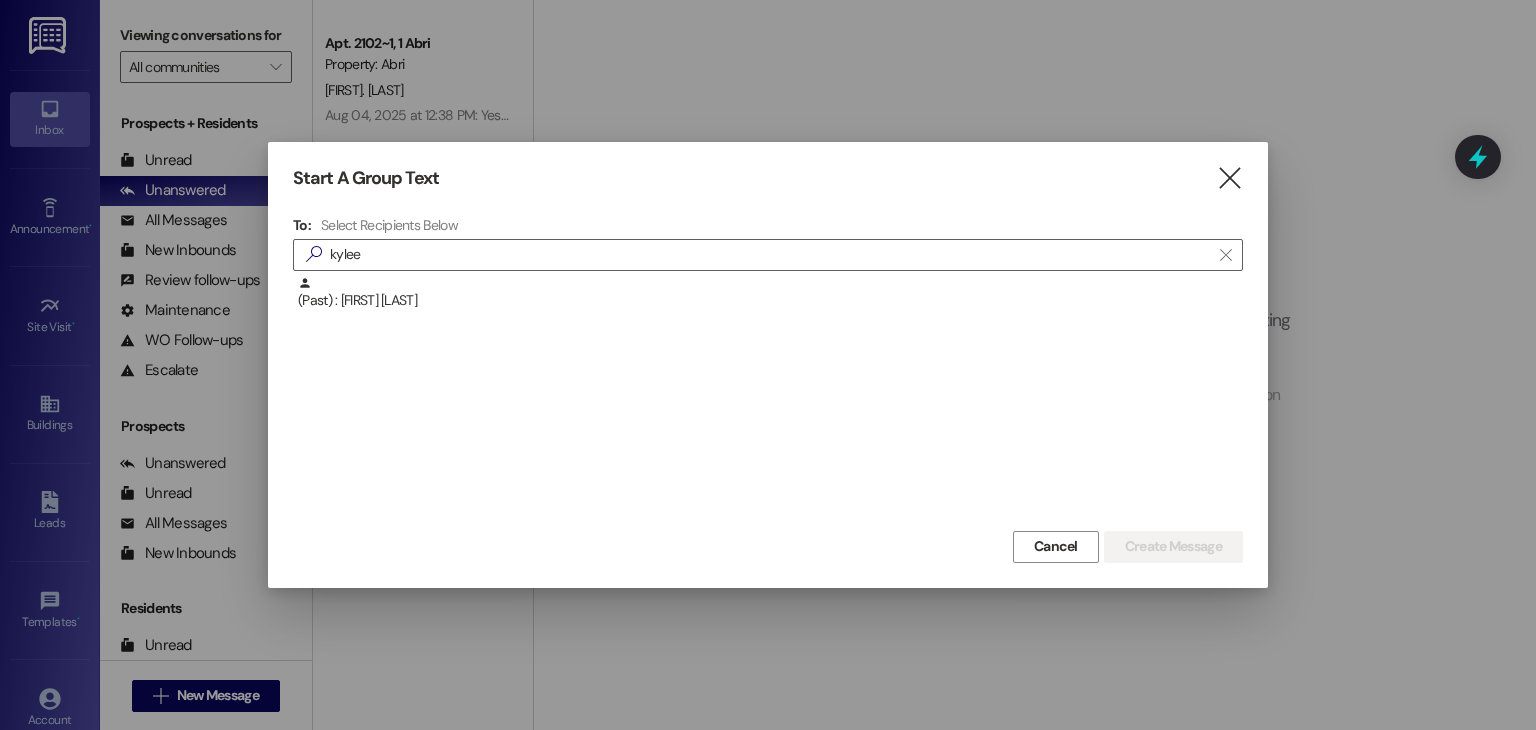 click on "Start A Group Text " at bounding box center (768, 178) 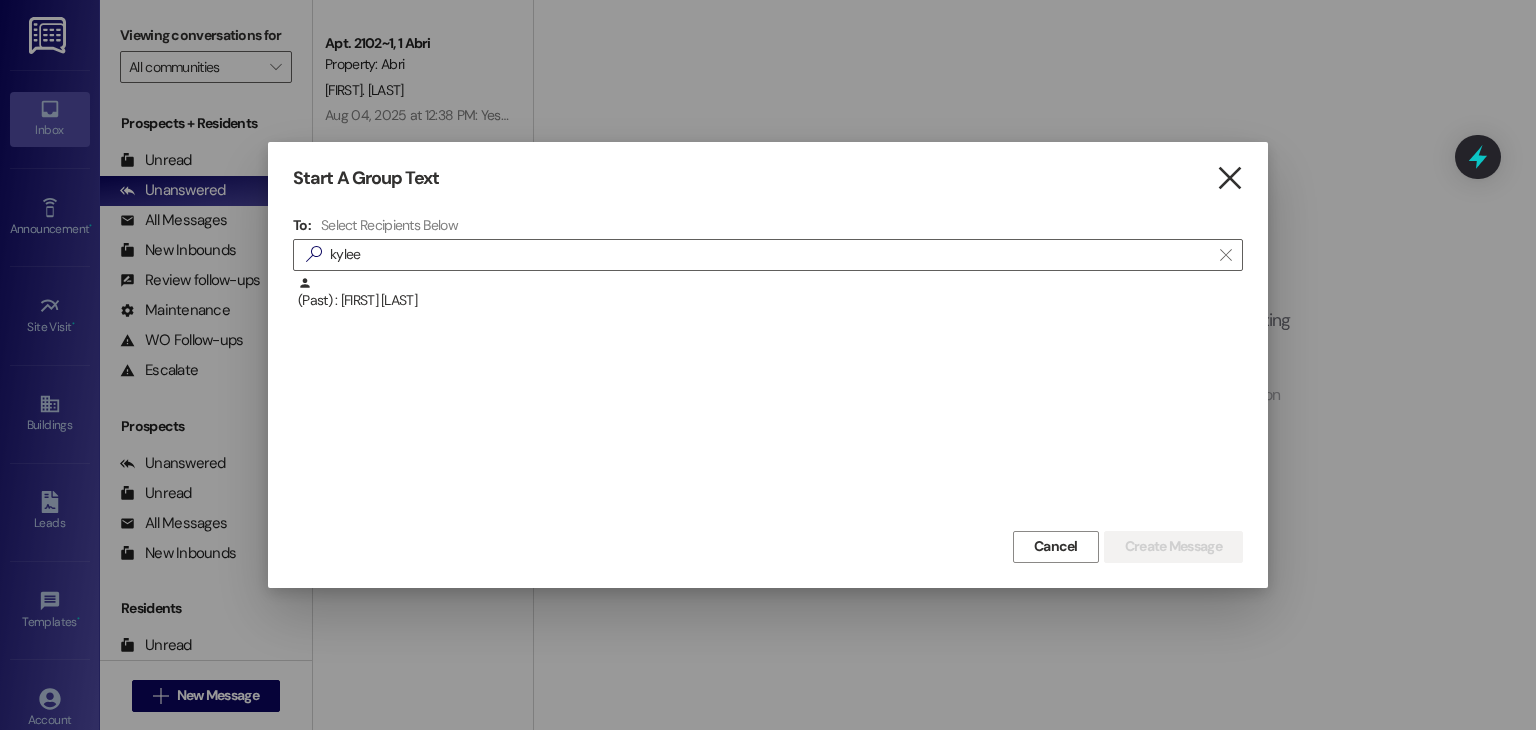 click on "" at bounding box center (1229, 178) 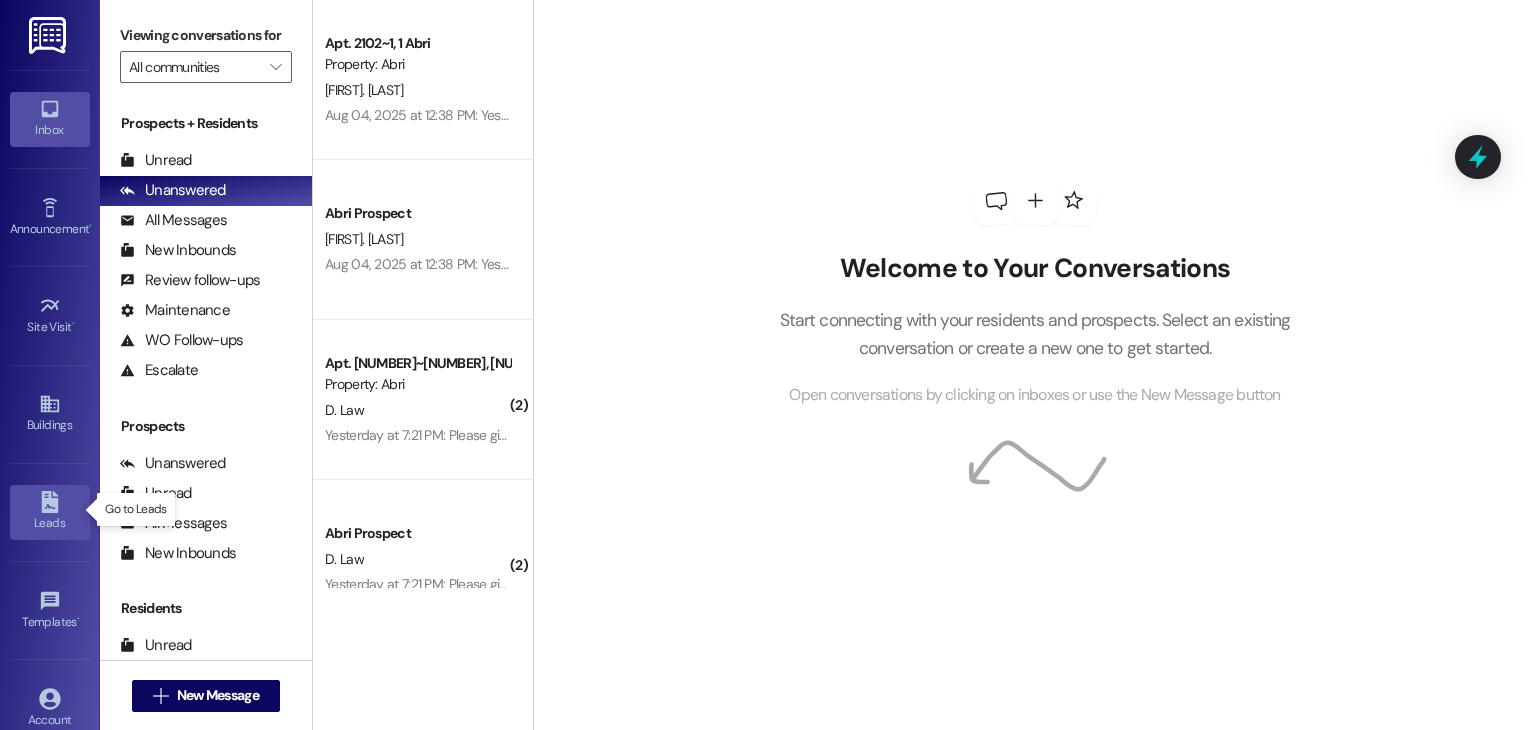 click on "Leads" at bounding box center (50, 523) 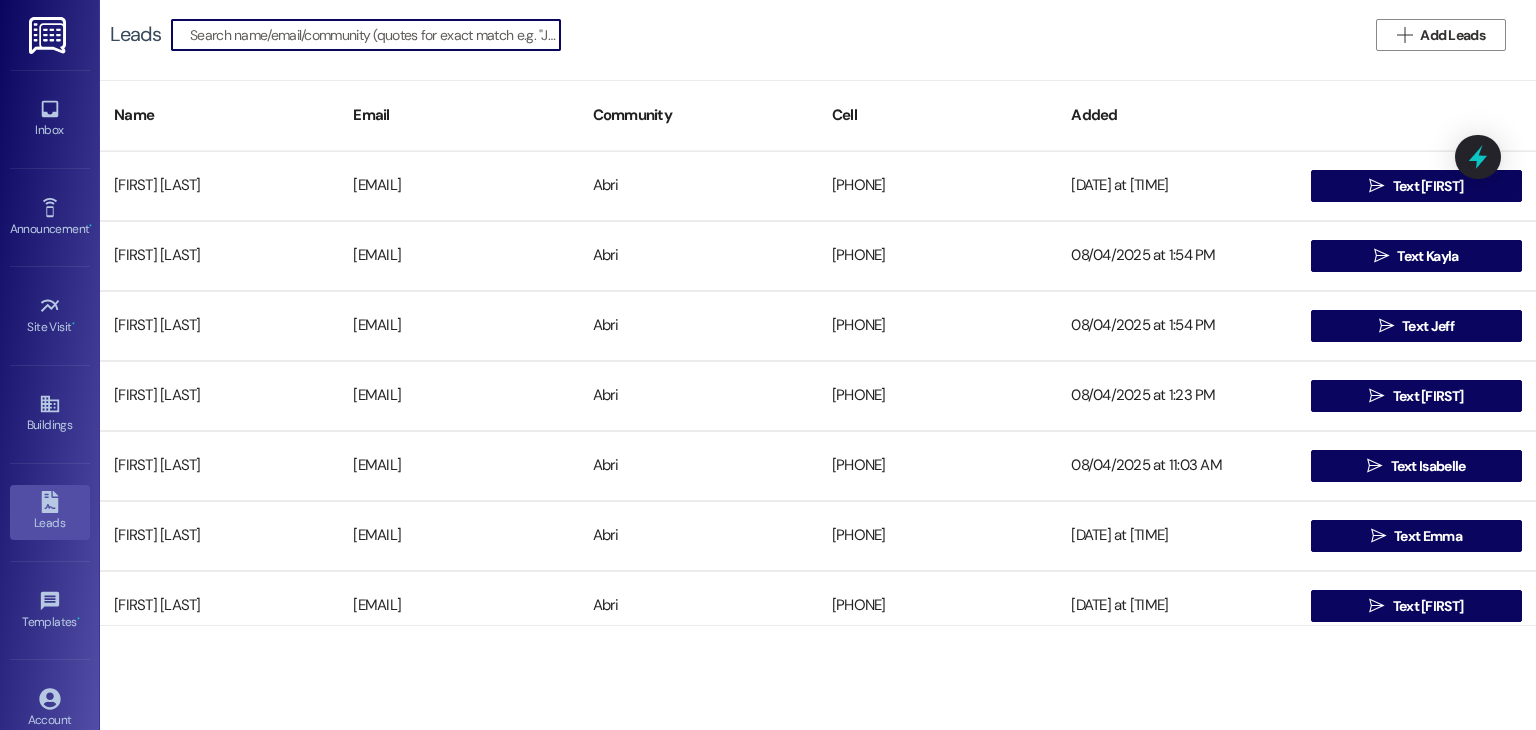 click at bounding box center (375, 35) 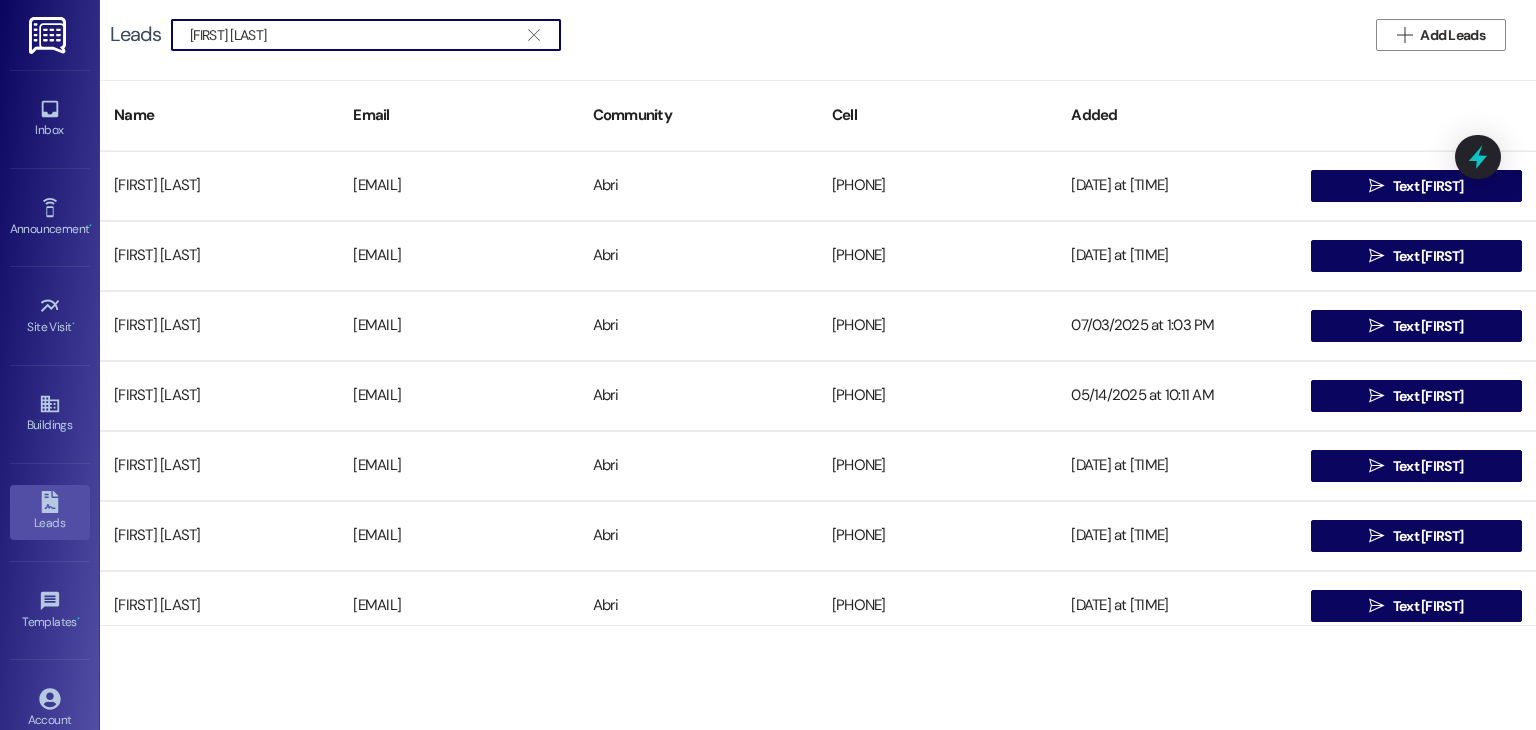 type on "kylee ellis" 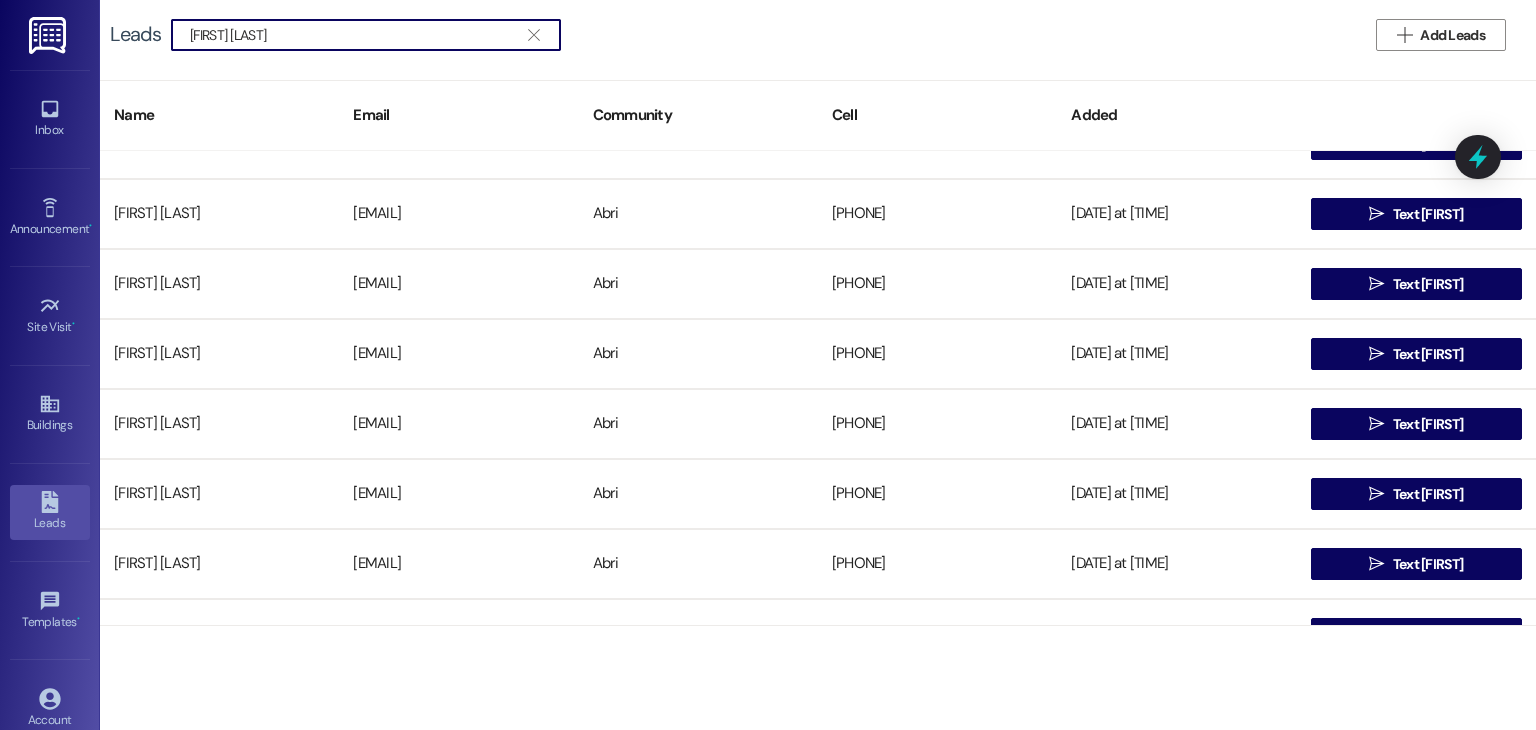 scroll, scrollTop: 0, scrollLeft: 0, axis: both 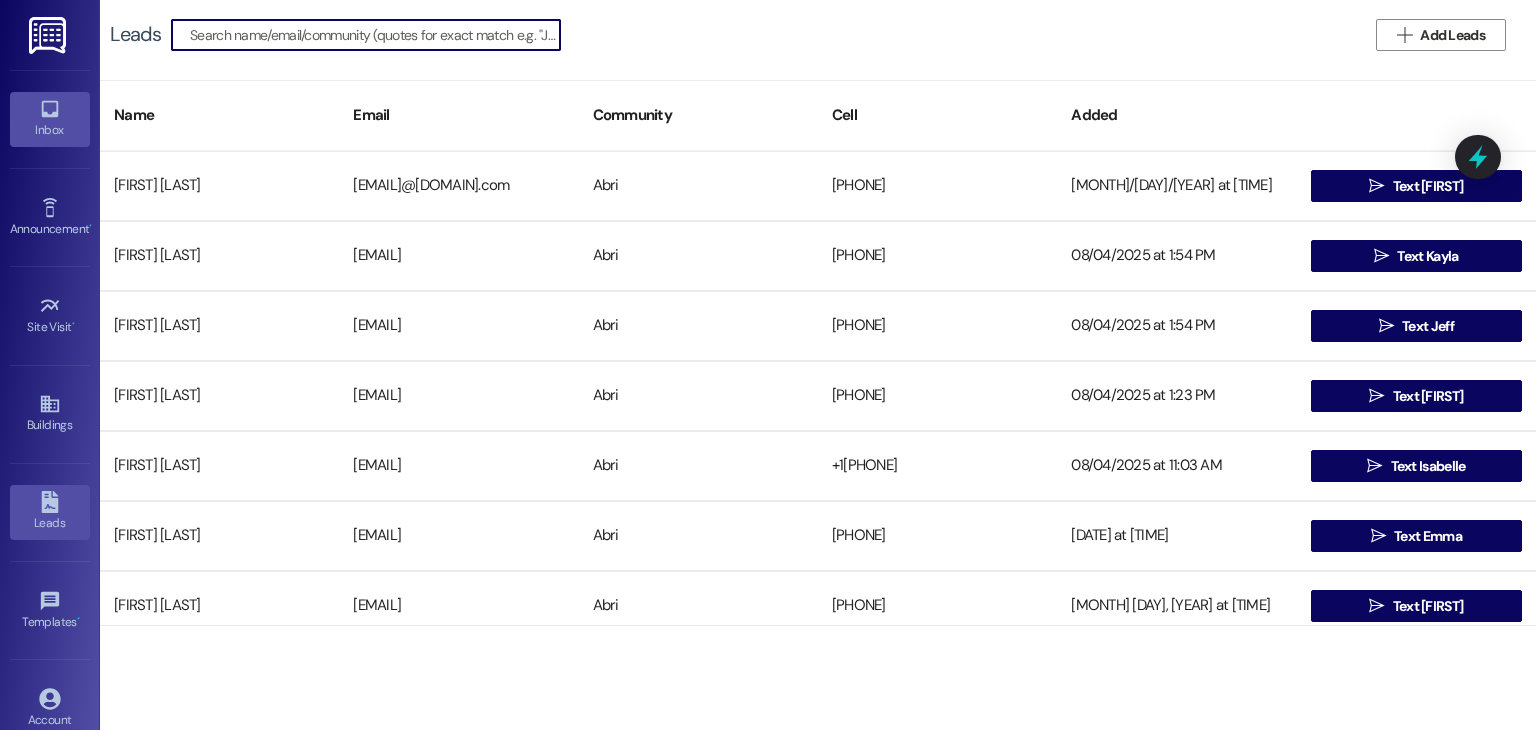 click on "Inbox" at bounding box center [50, 130] 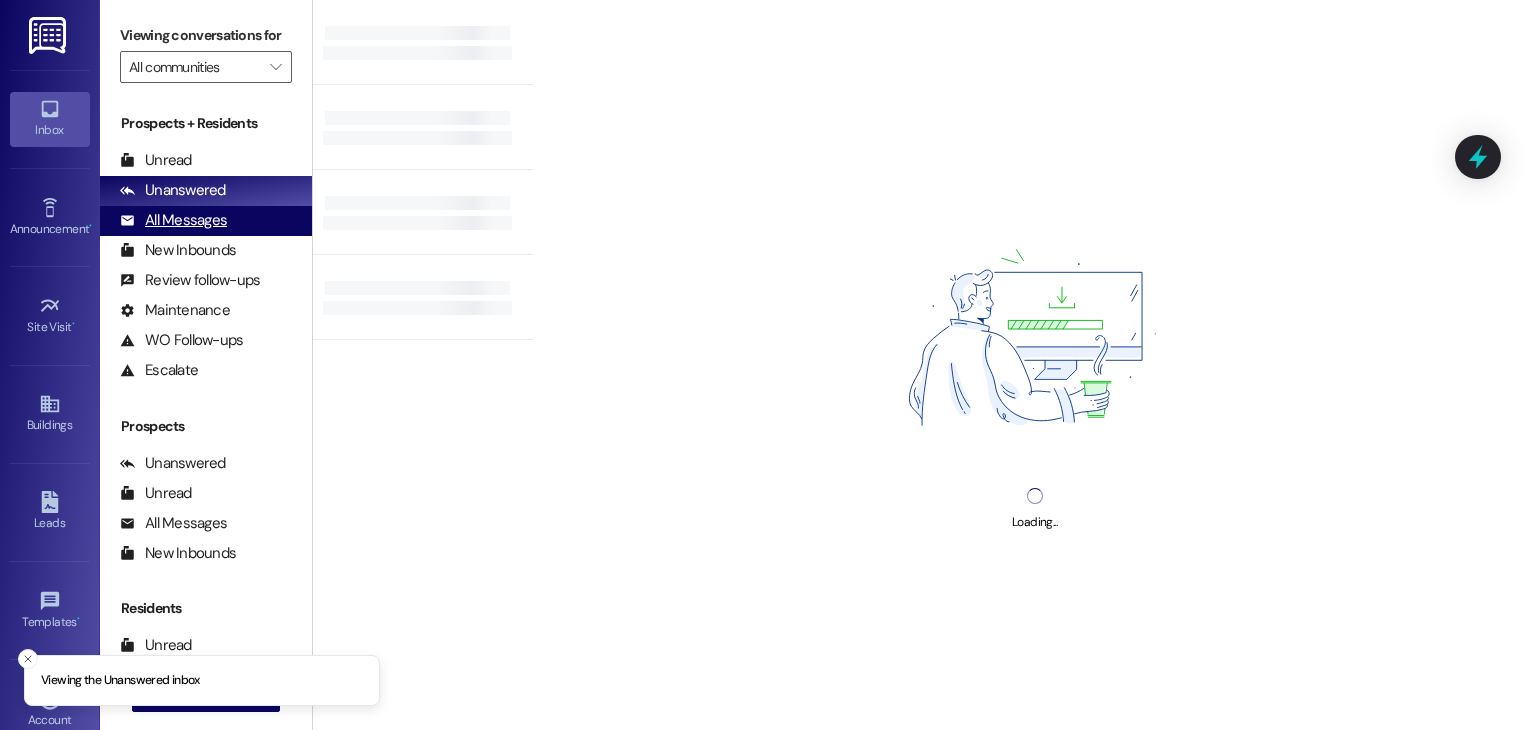 click on "All Messages" at bounding box center [173, 220] 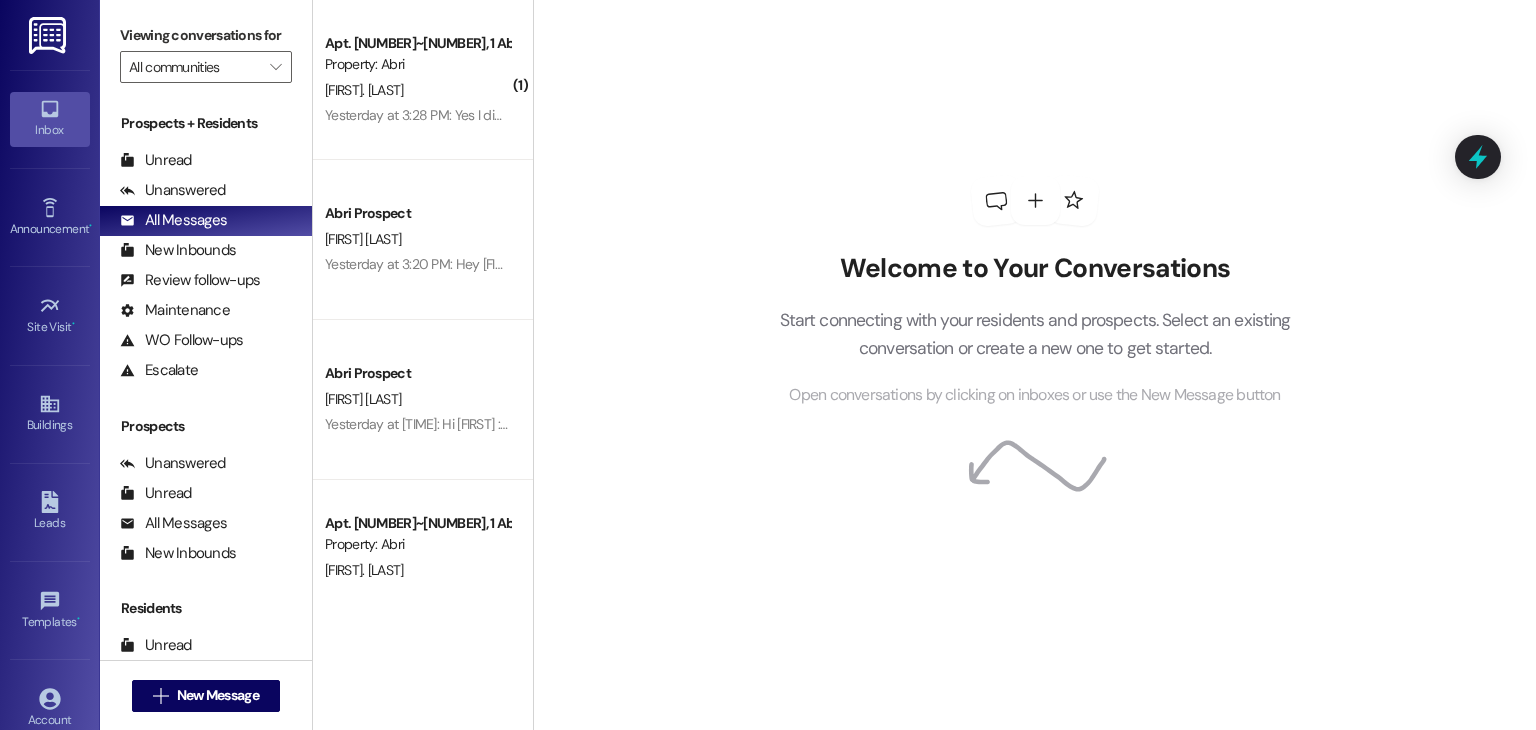 scroll, scrollTop: 2500, scrollLeft: 0, axis: vertical 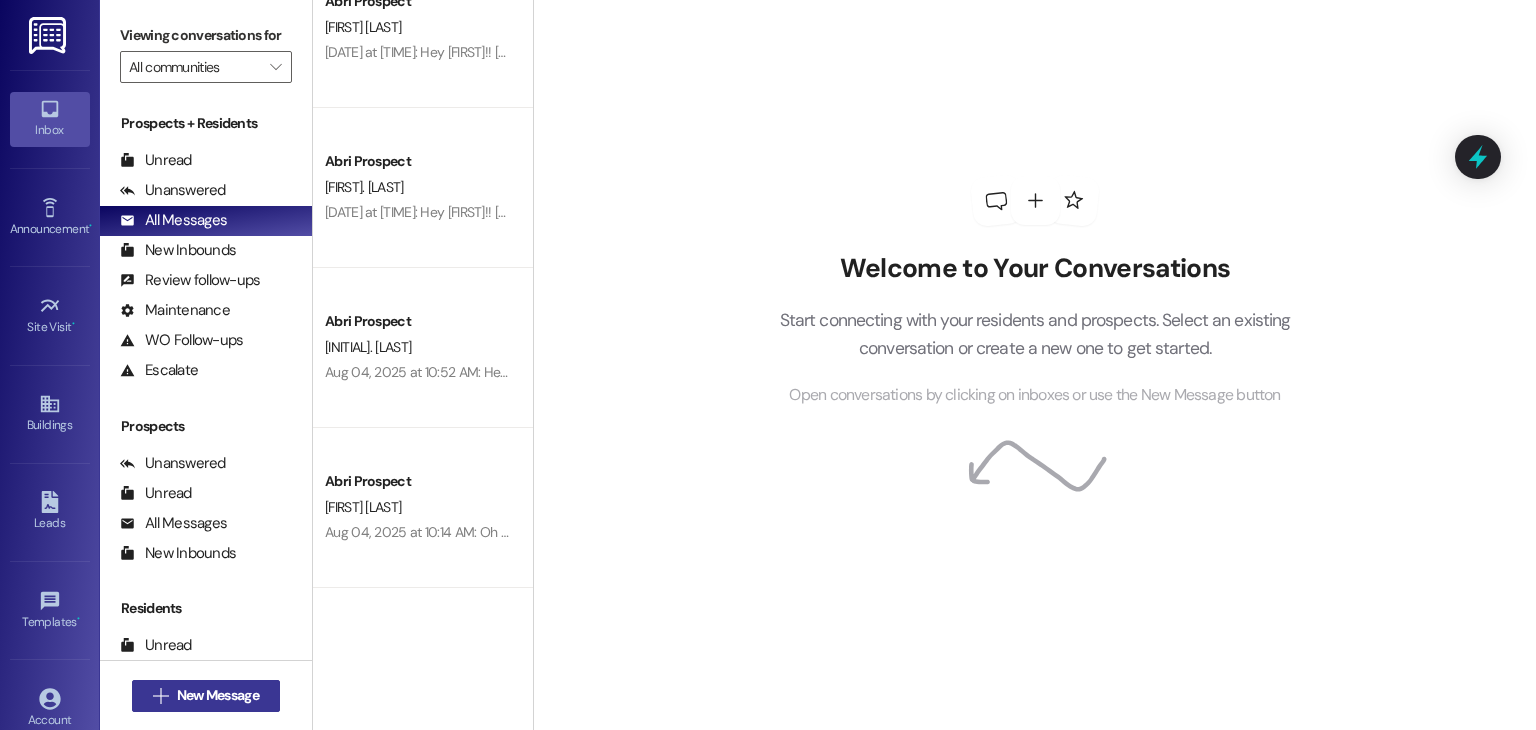 click on "New Message" at bounding box center (218, 695) 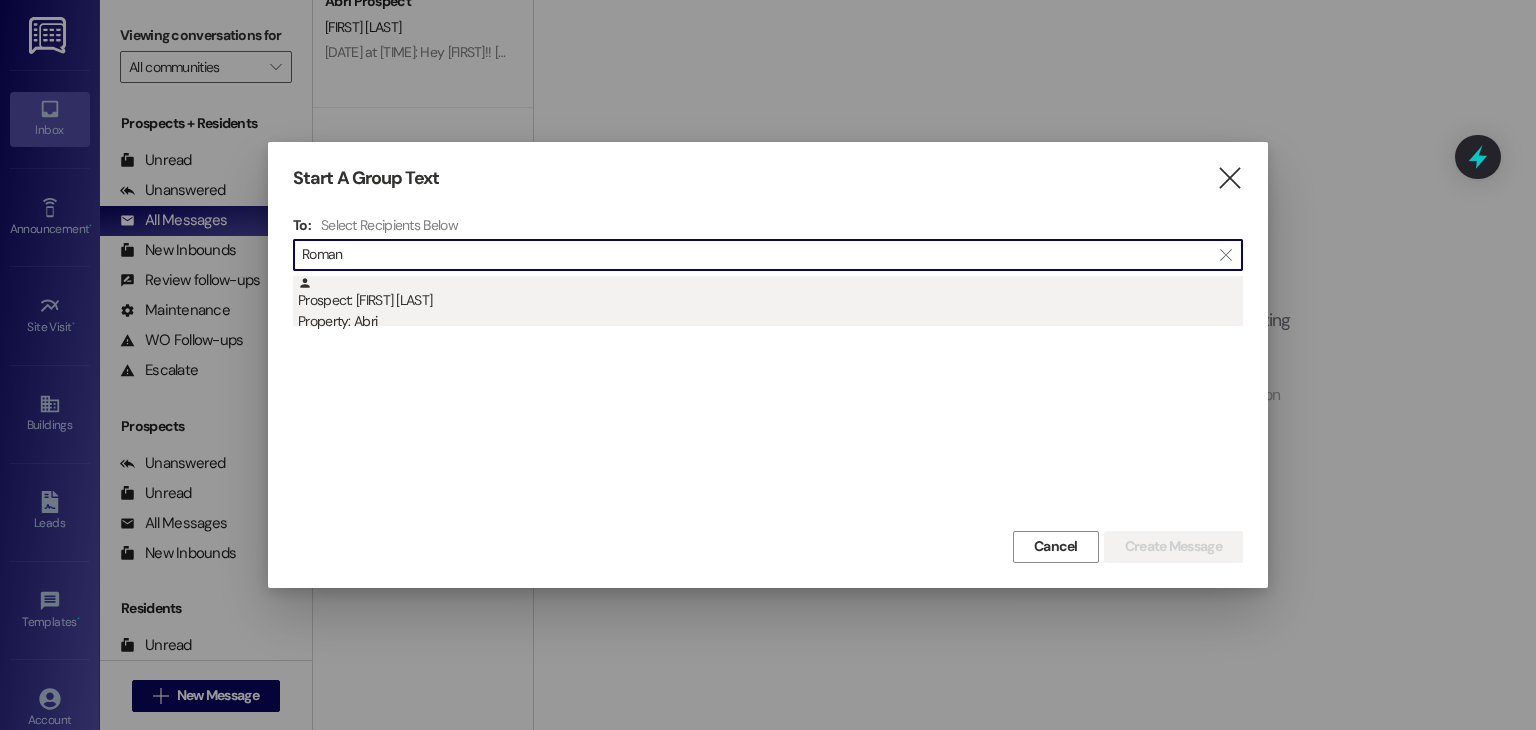 type on "Roman" 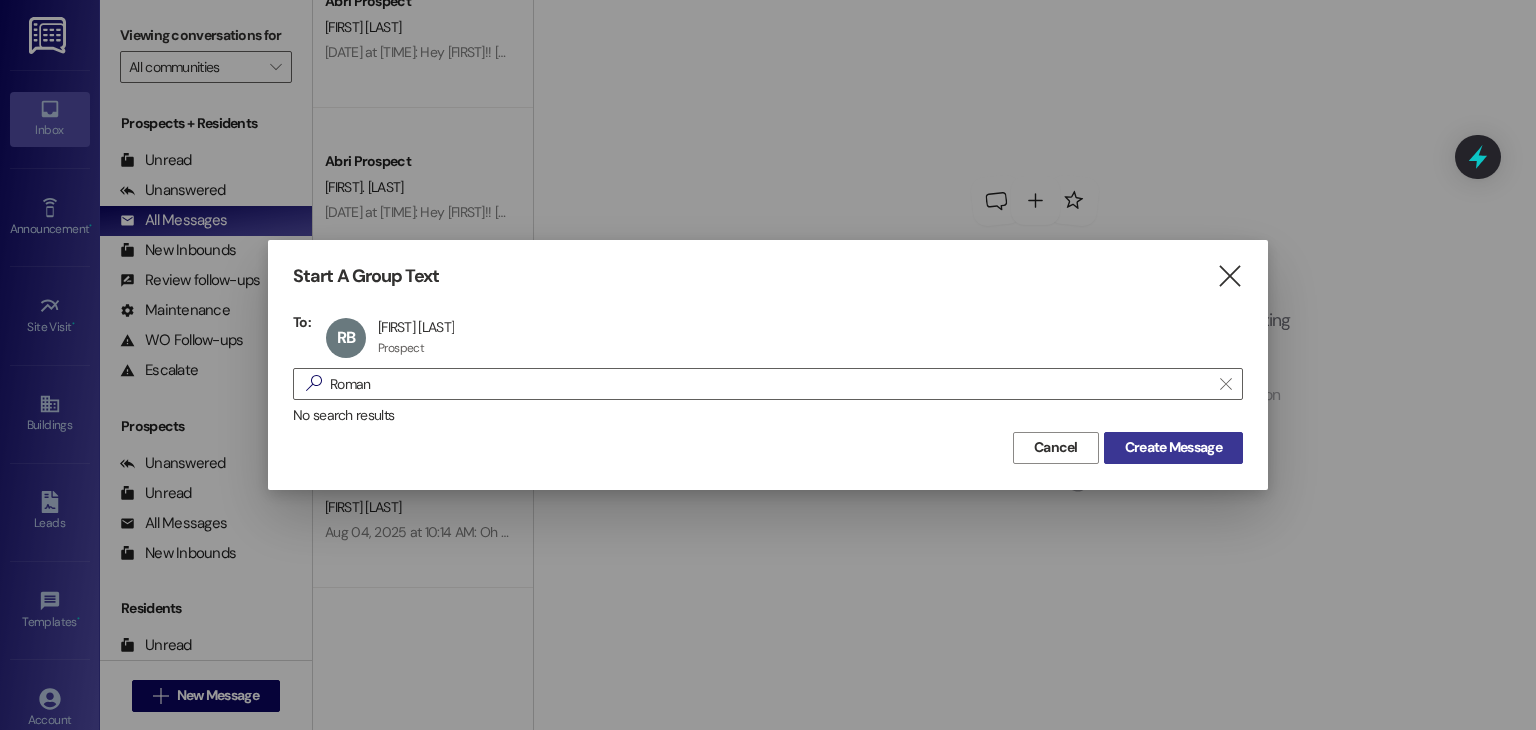 click on "Create Message" at bounding box center (1173, 447) 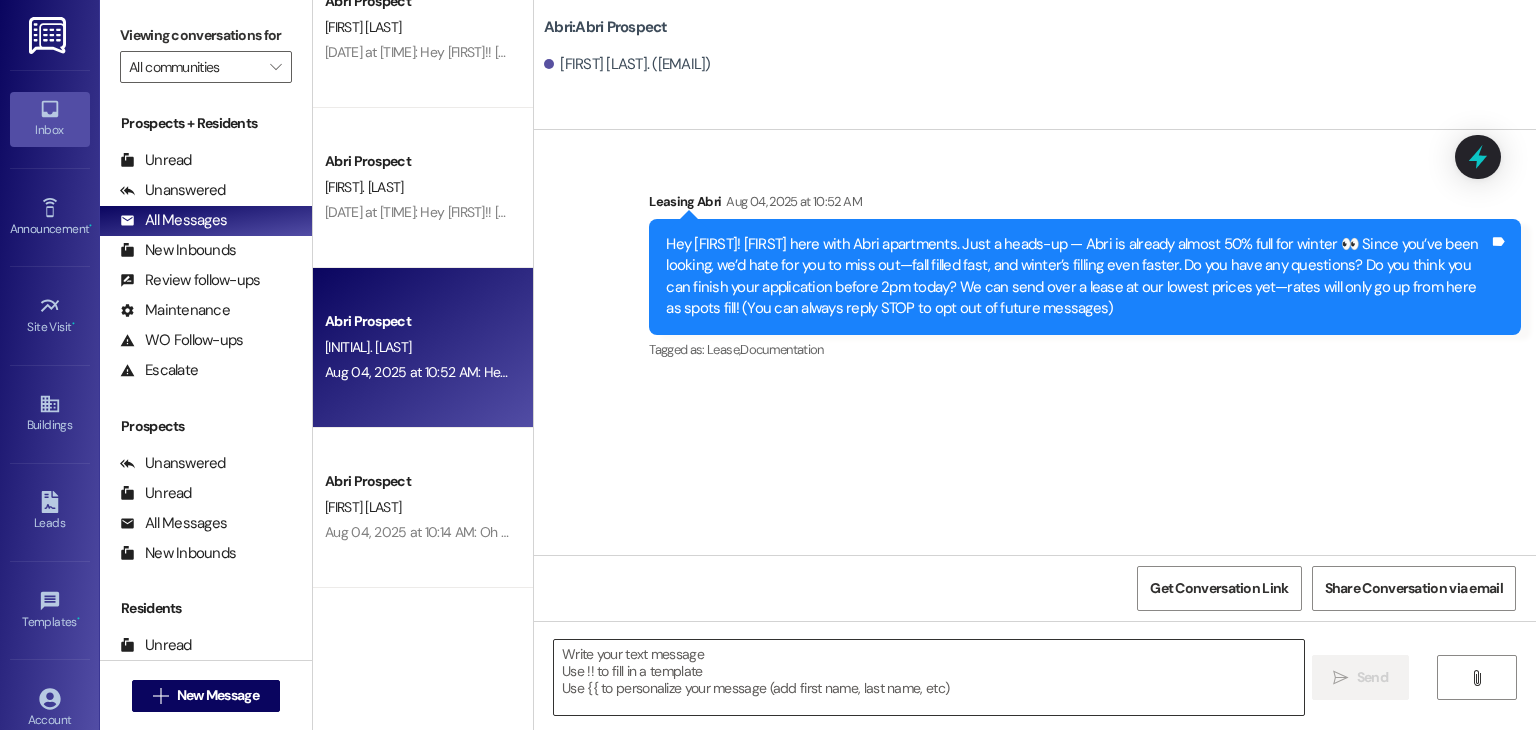 click at bounding box center [928, 677] 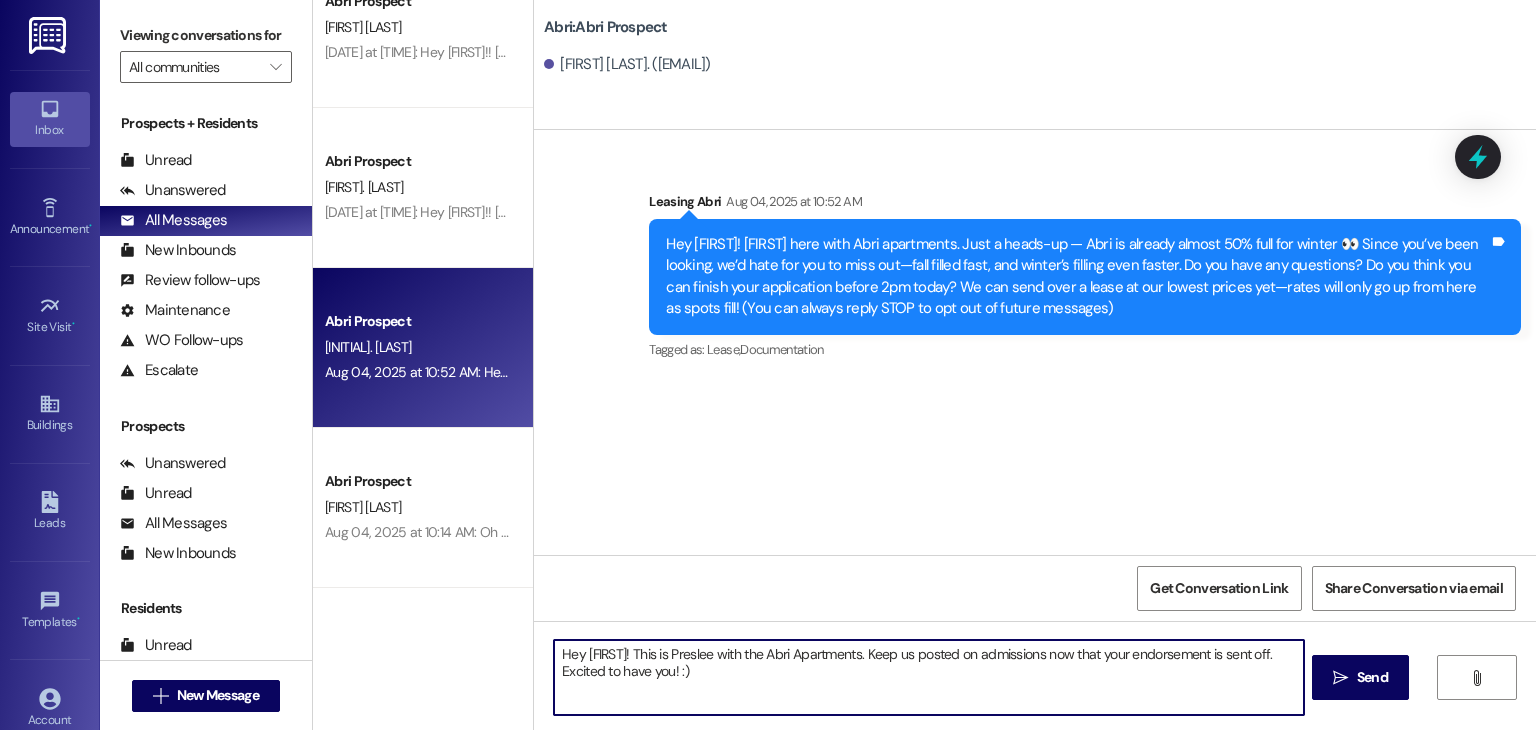 type on "Hey [FIRST]! This is Preslee with the Abri Apartments. Keep us posted on admissions now that your endorsement is sent off. Excited to have you! :)" 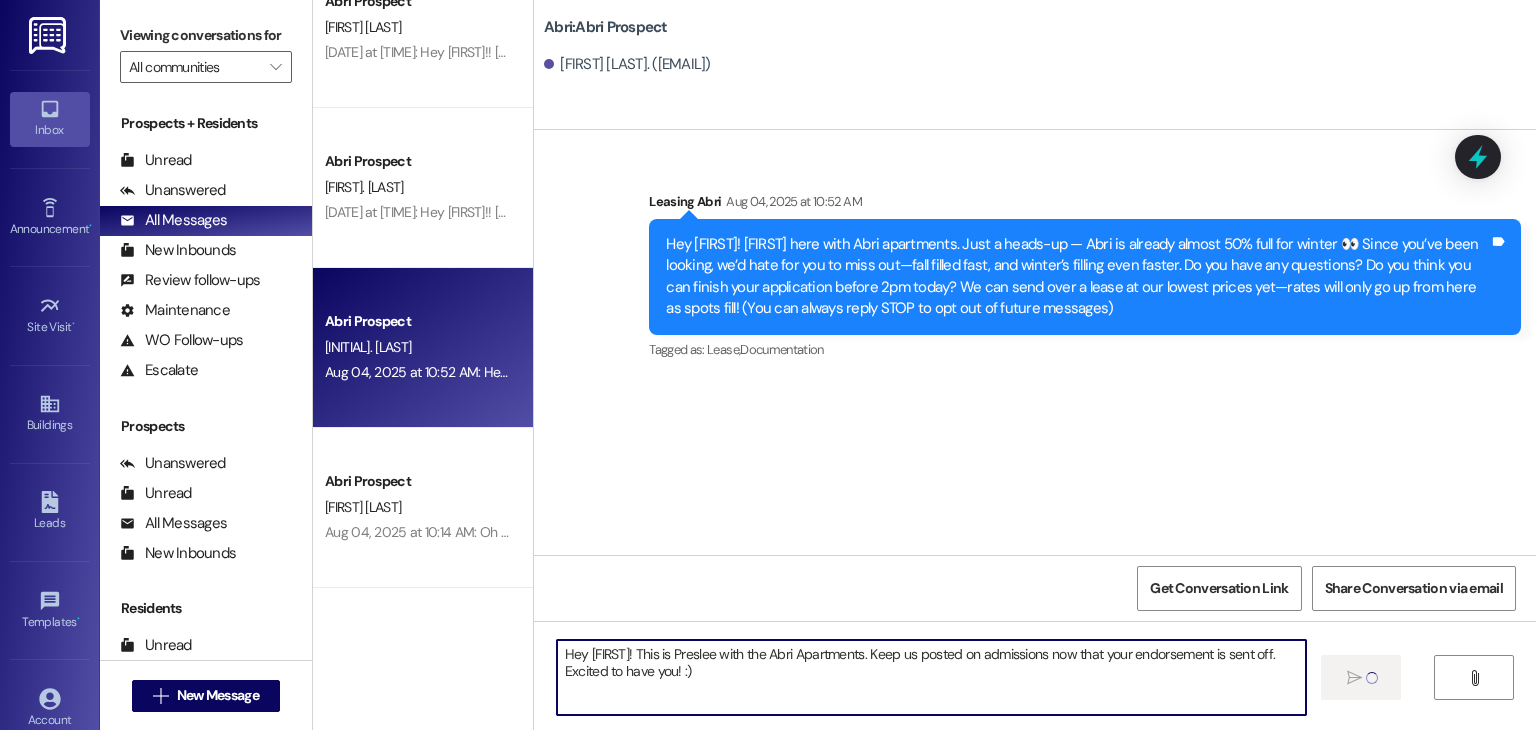 type 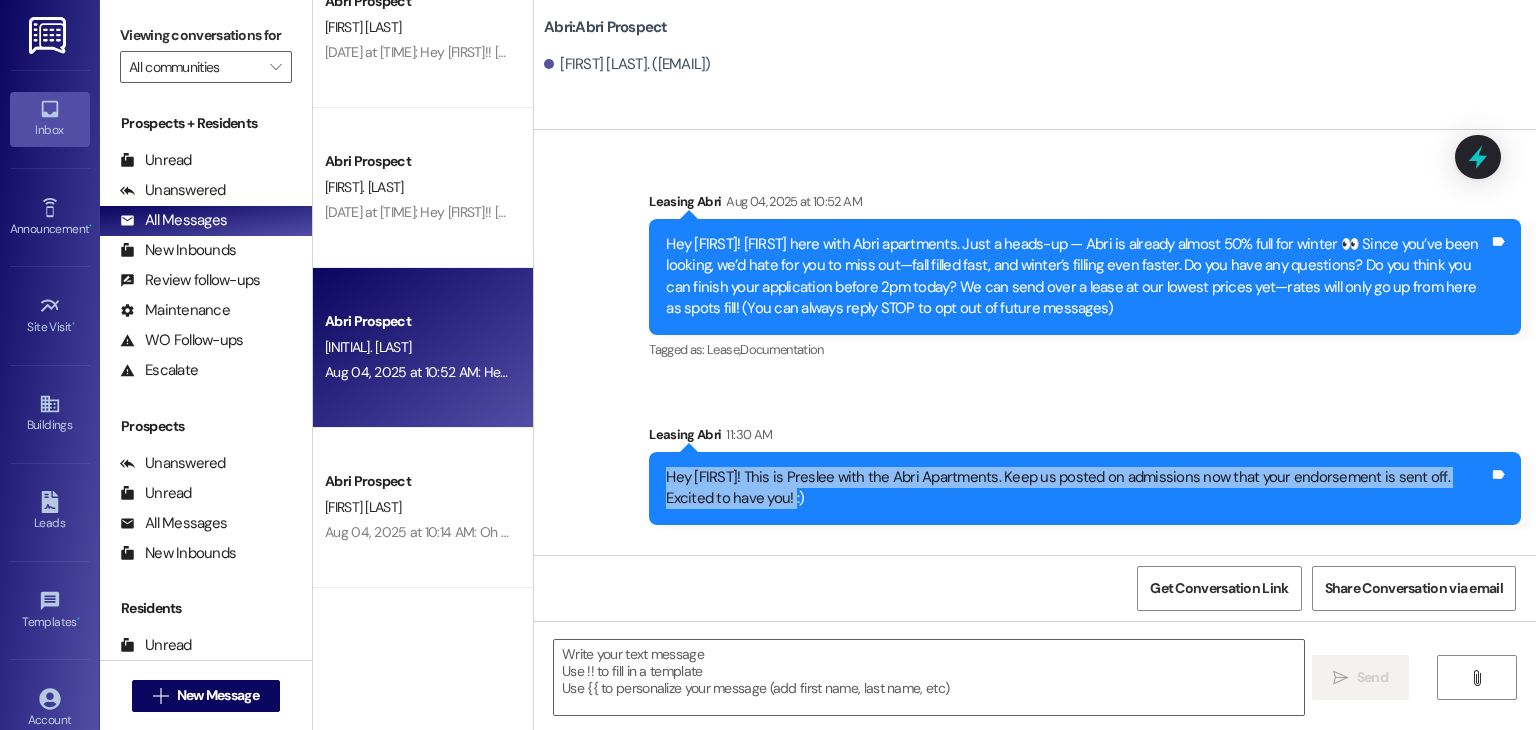 drag, startPoint x: 657, startPoint y: 477, endPoint x: 758, endPoint y: 512, distance: 106.89247 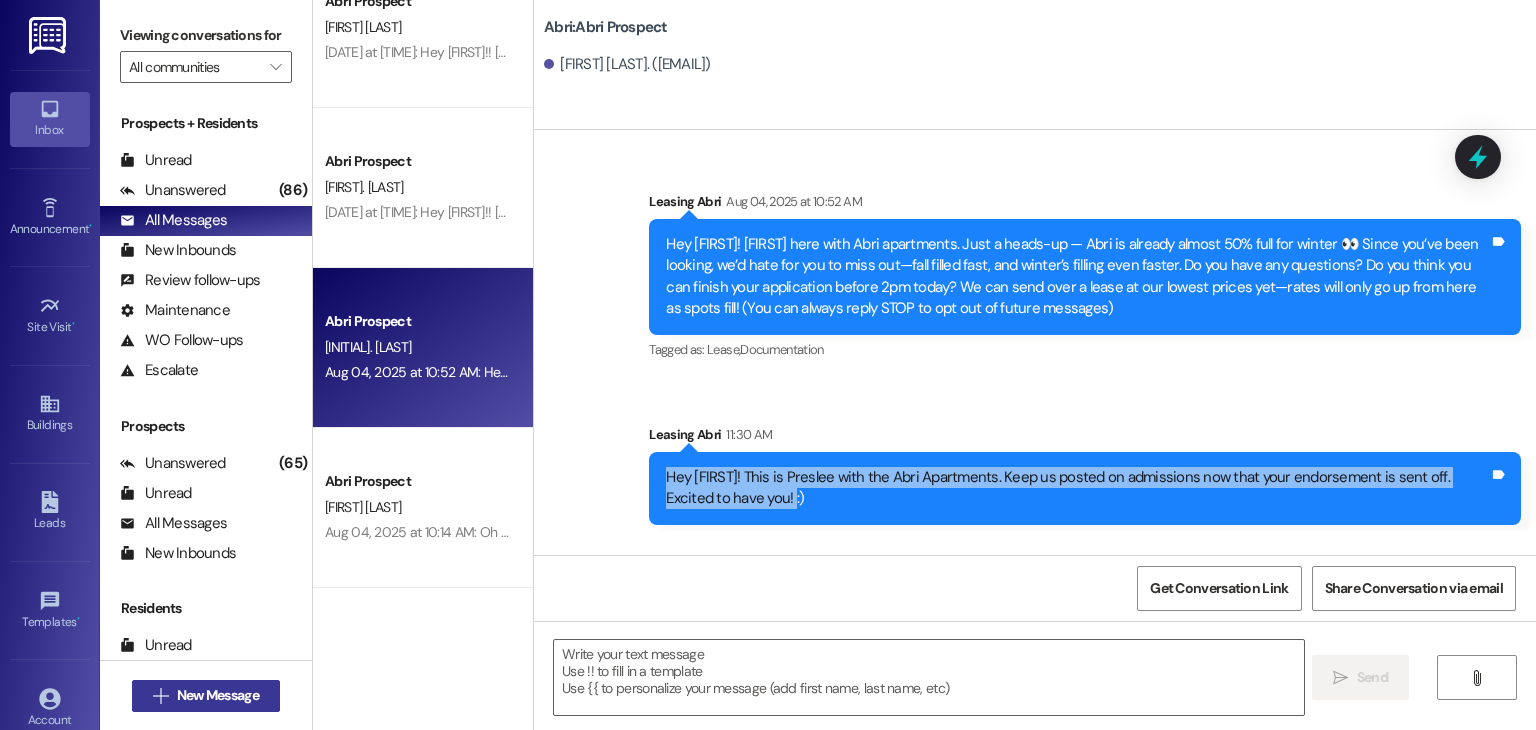 click on "New Message" at bounding box center (218, 695) 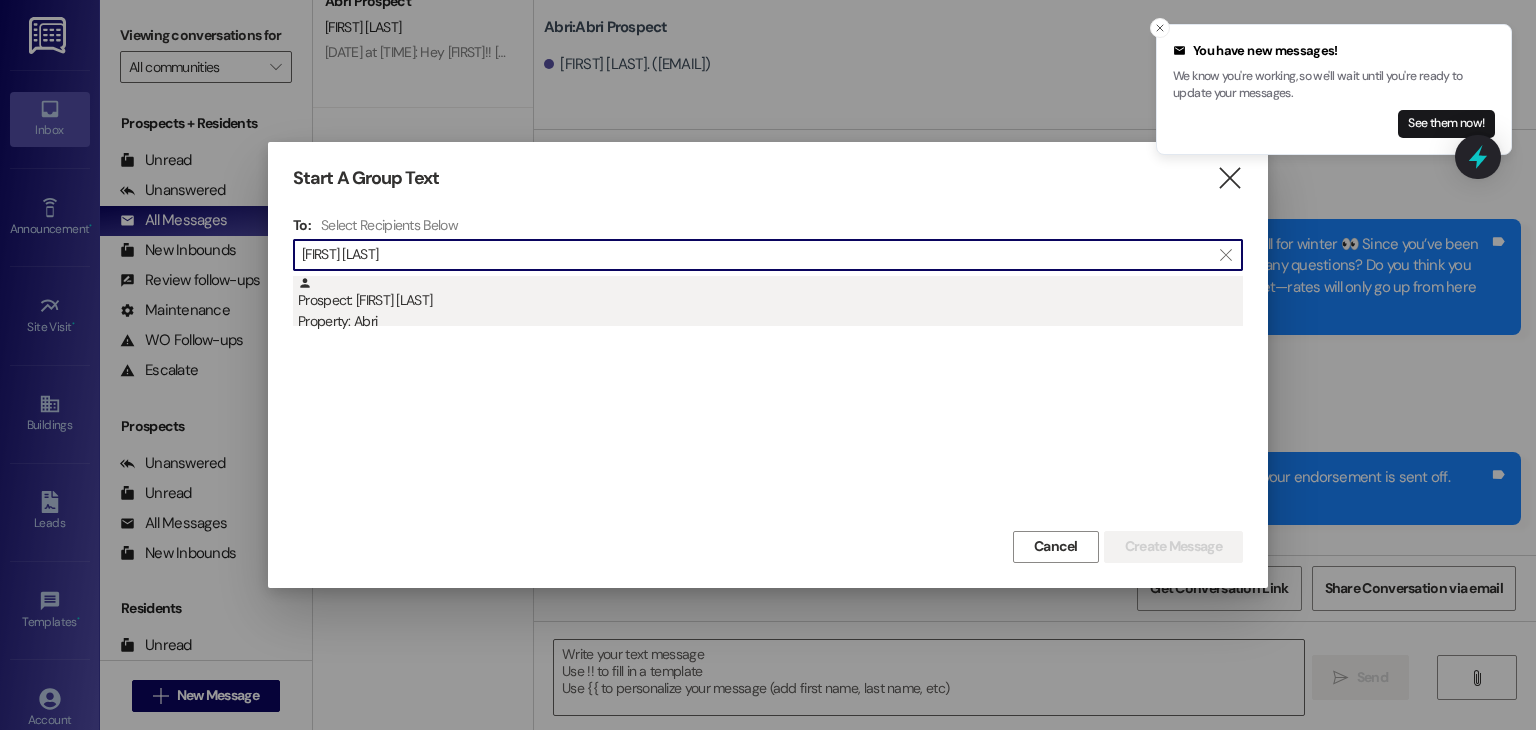 type on "[FIRST] [LAST]" 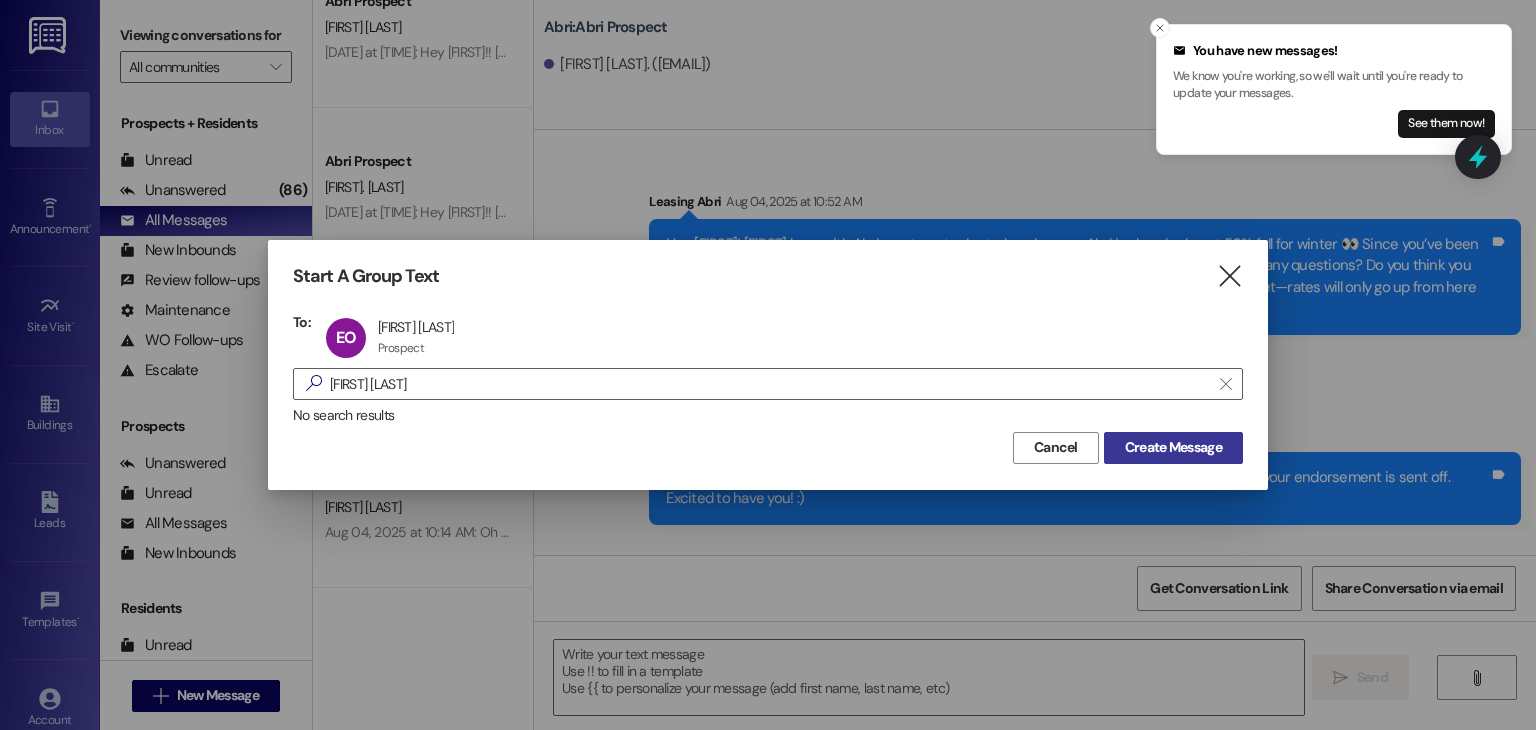 click on "Create Message" at bounding box center (1173, 447) 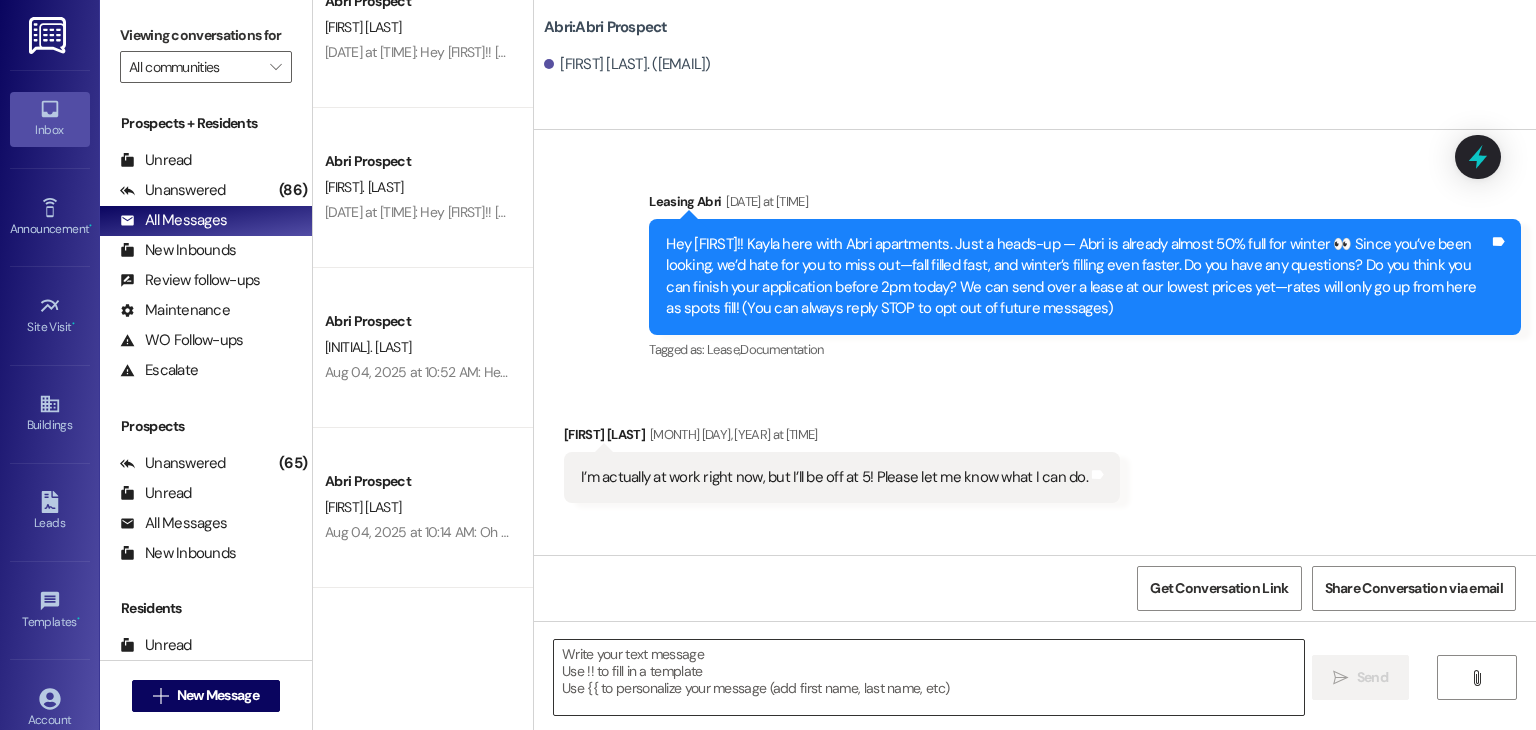 click at bounding box center [928, 677] 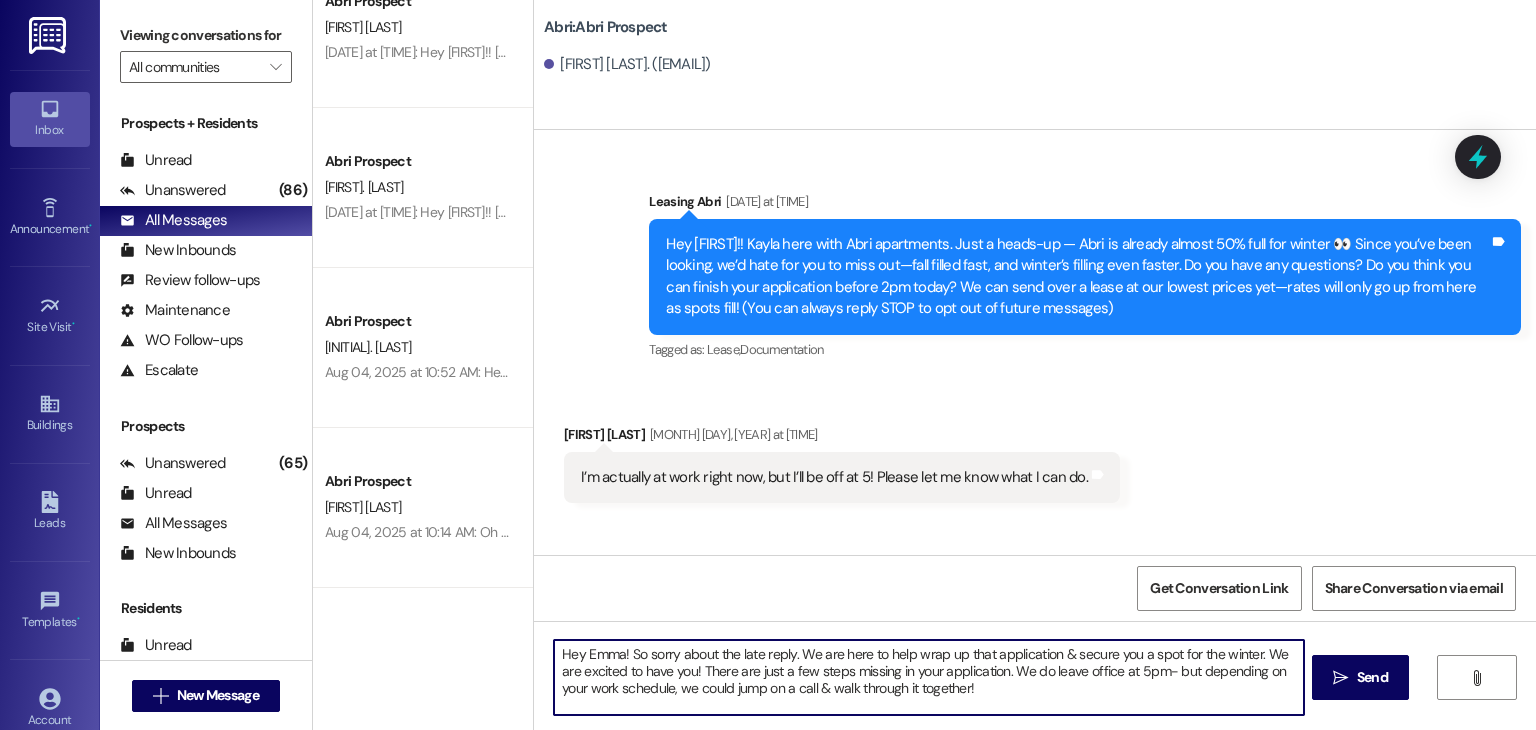 type on "Hey Emma! So sorry about the late reply. We are here to help wrap up that application & secure you a spot for the winter. We are excited to have you! There are just a few steps missing in your application. We do leave office at 5pm- but depending on your work schedule, we could jump on a call & walk through it together!" 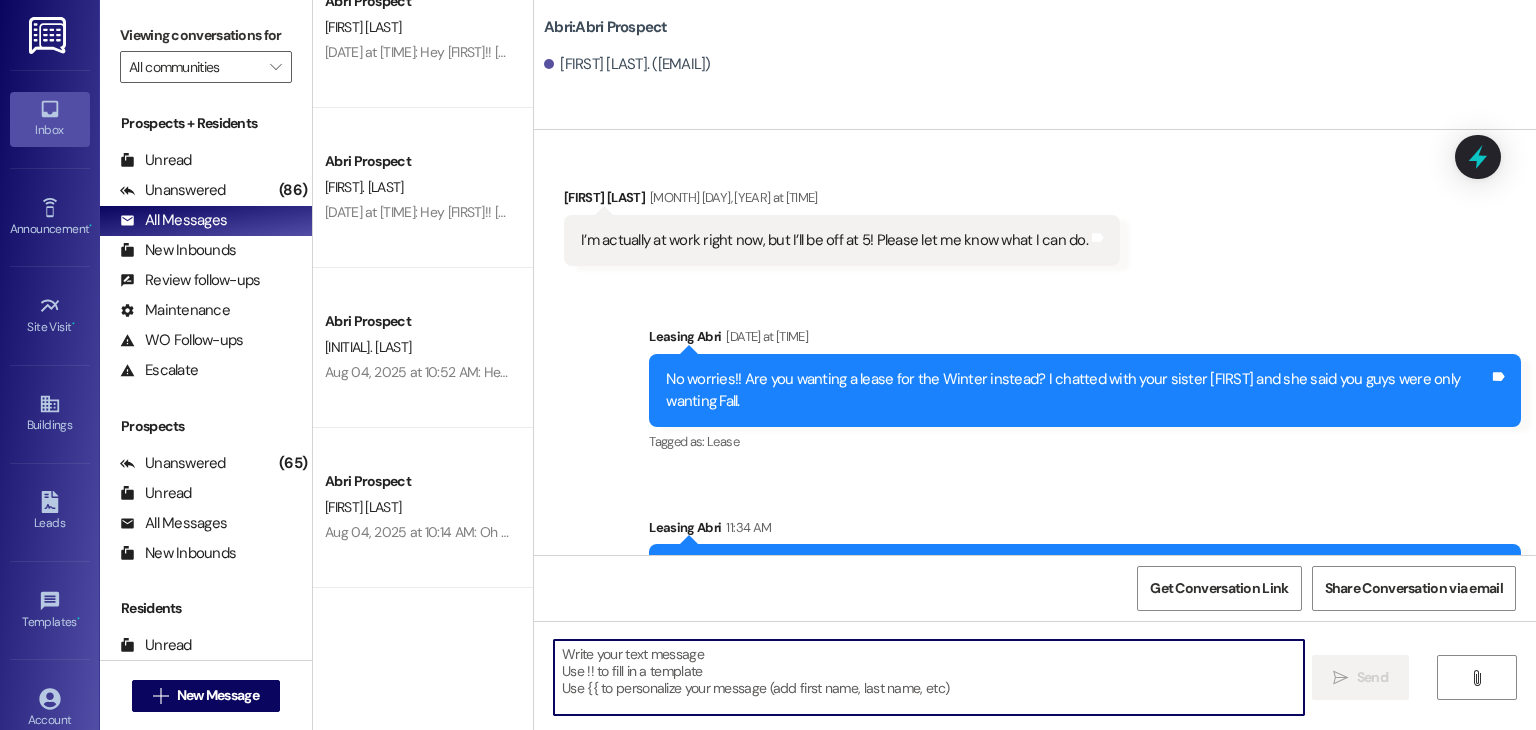scroll, scrollTop: 336, scrollLeft: 0, axis: vertical 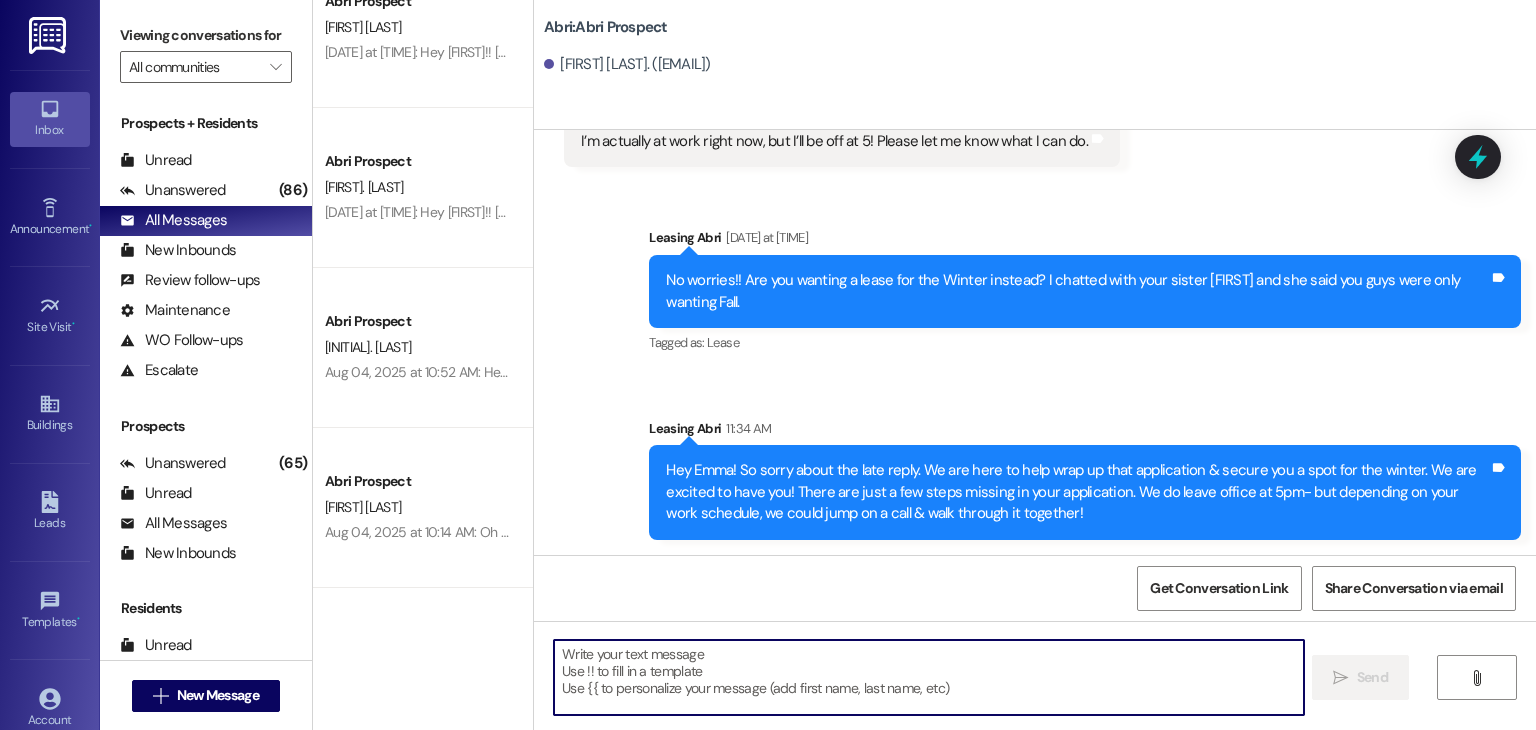 click at bounding box center [928, 677] 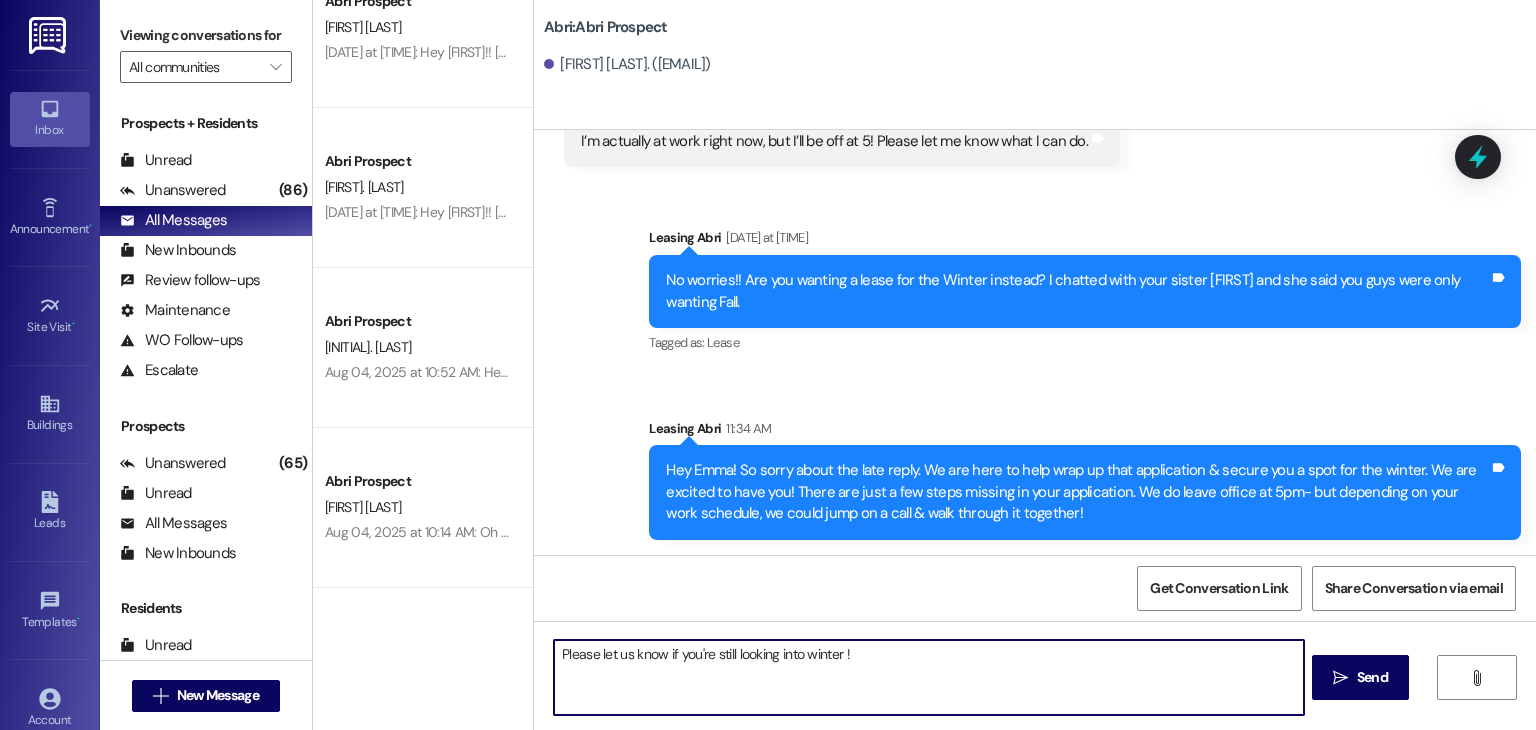 type on "Please let us know if you're still looking into winter !!" 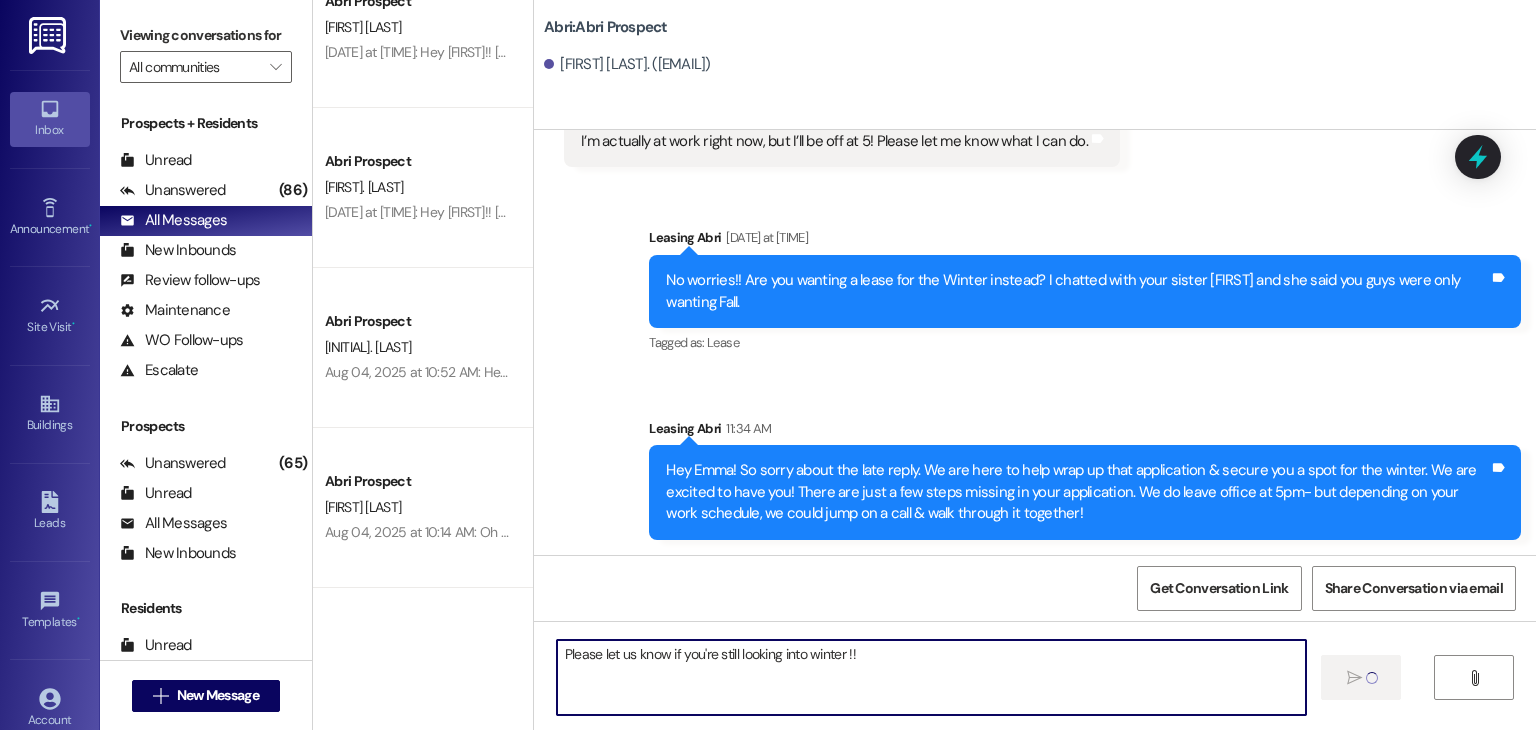 type 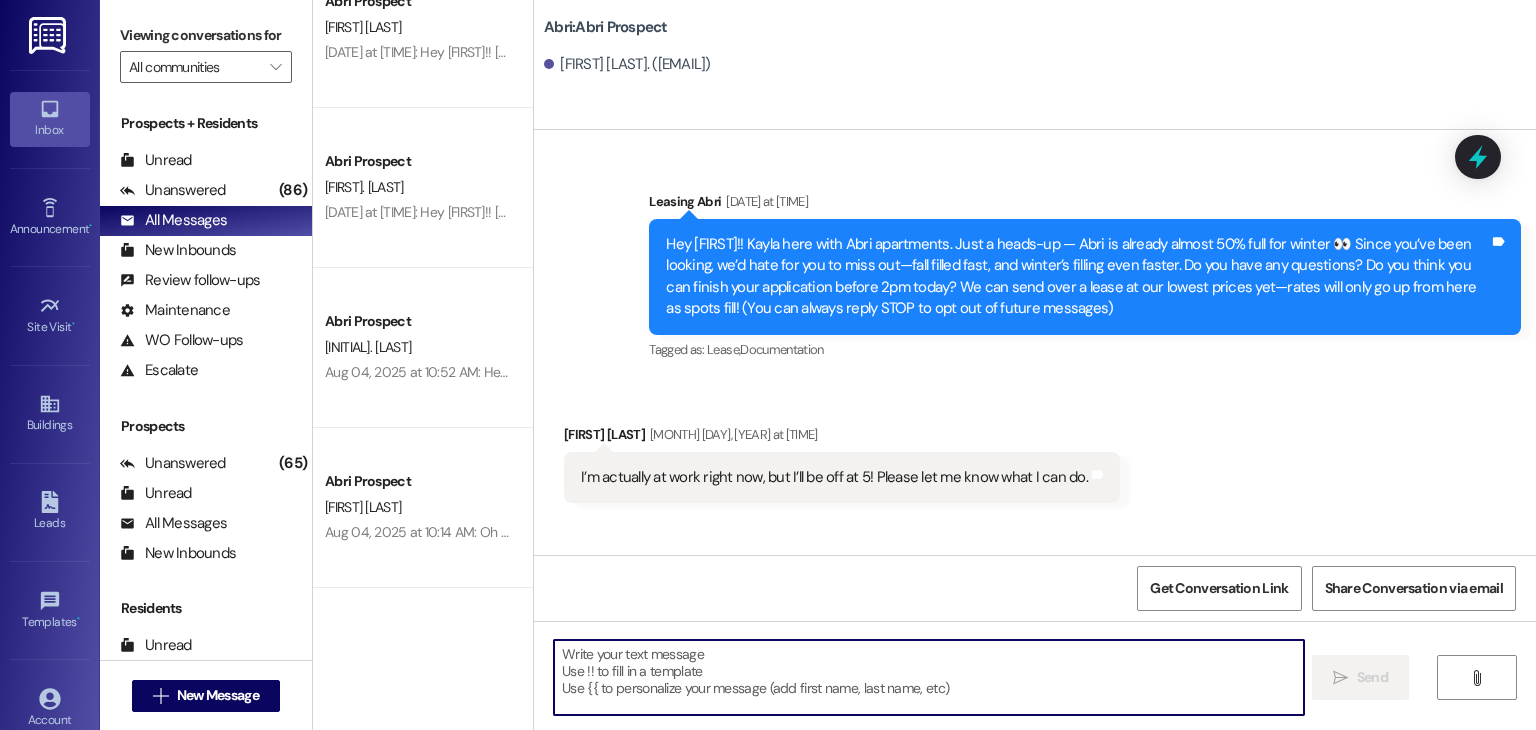 scroll, scrollTop: 476, scrollLeft: 0, axis: vertical 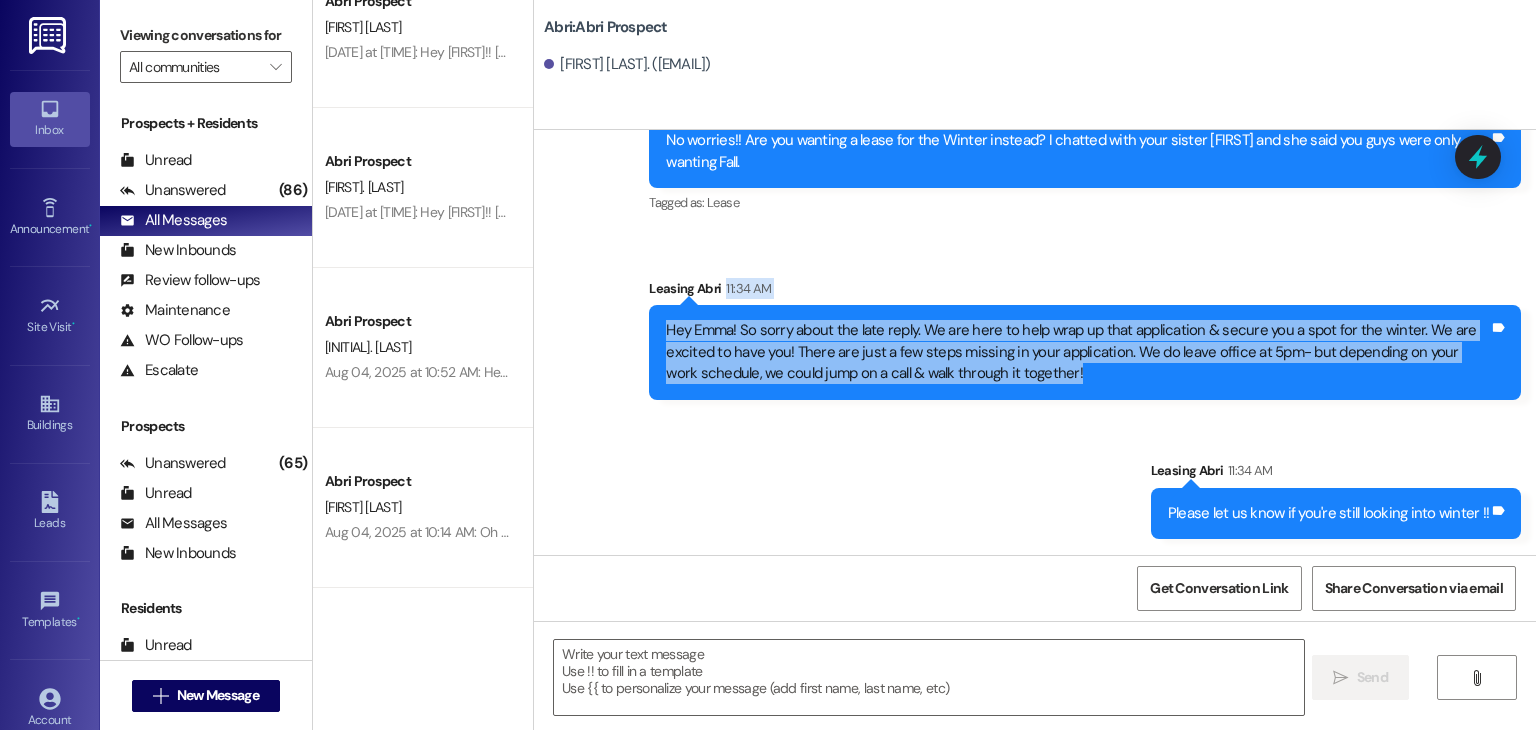 drag, startPoint x: 1051, startPoint y: 377, endPoint x: 648, endPoint y: 302, distance: 409.9195 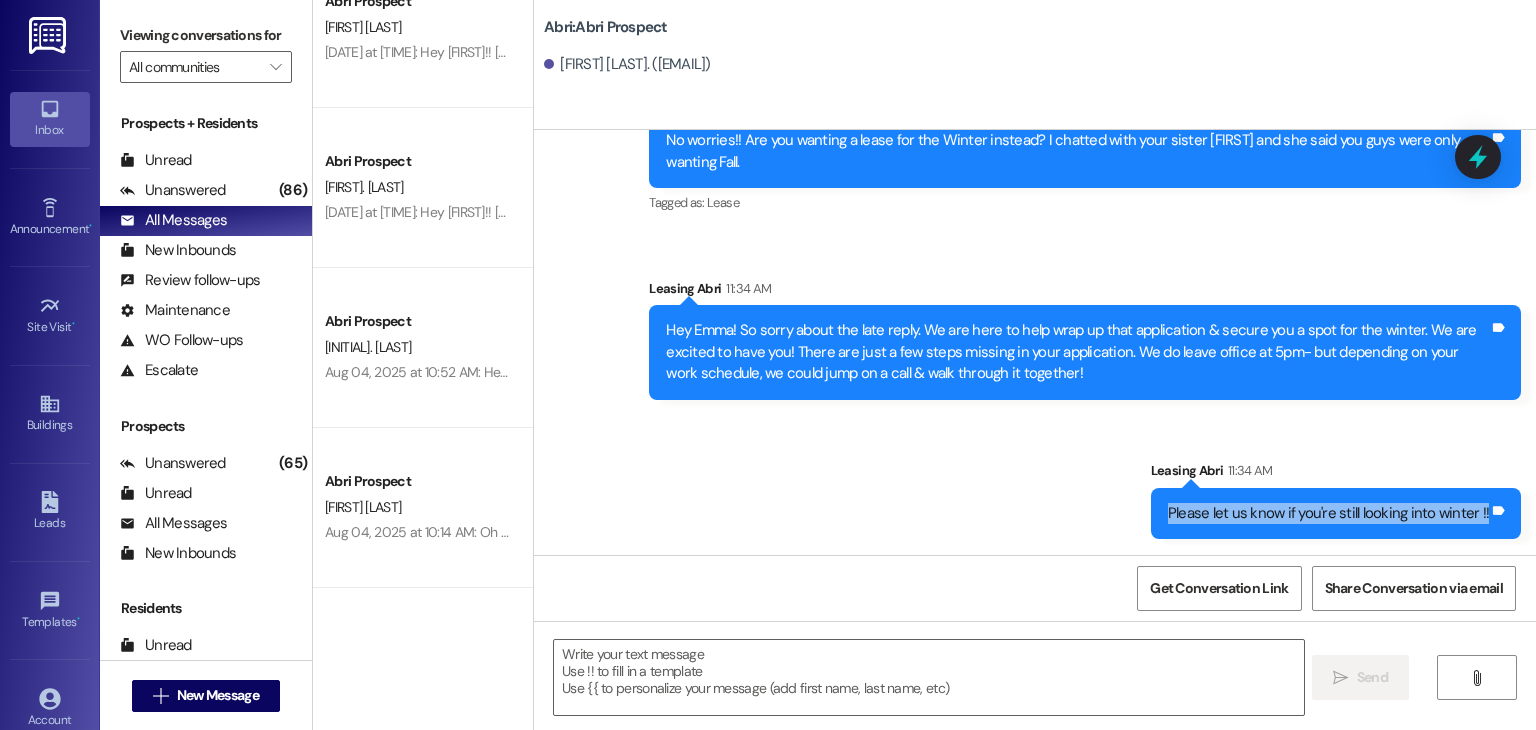 drag, startPoint x: 1162, startPoint y: 517, endPoint x: 1508, endPoint y: 509, distance: 346.09247 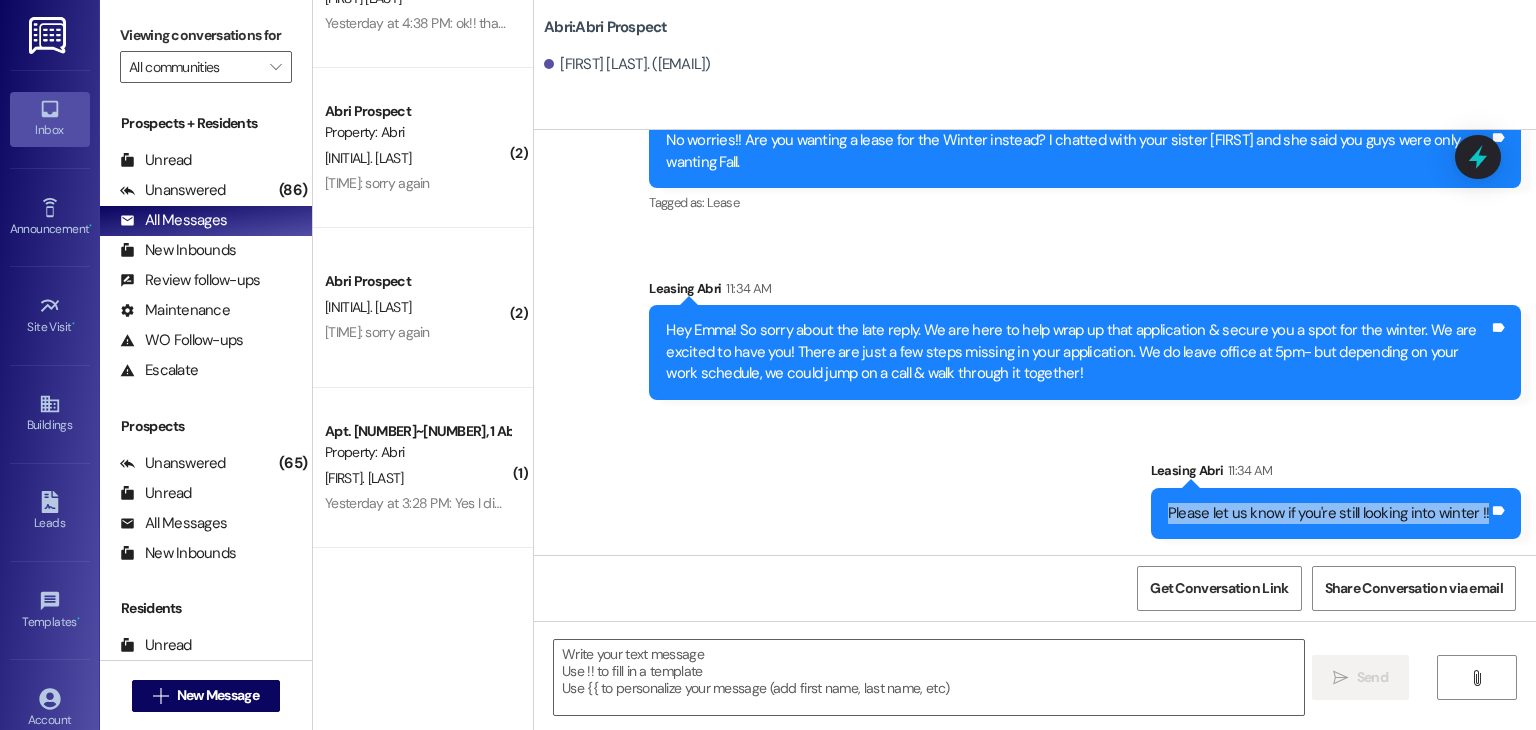 scroll, scrollTop: 1312, scrollLeft: 0, axis: vertical 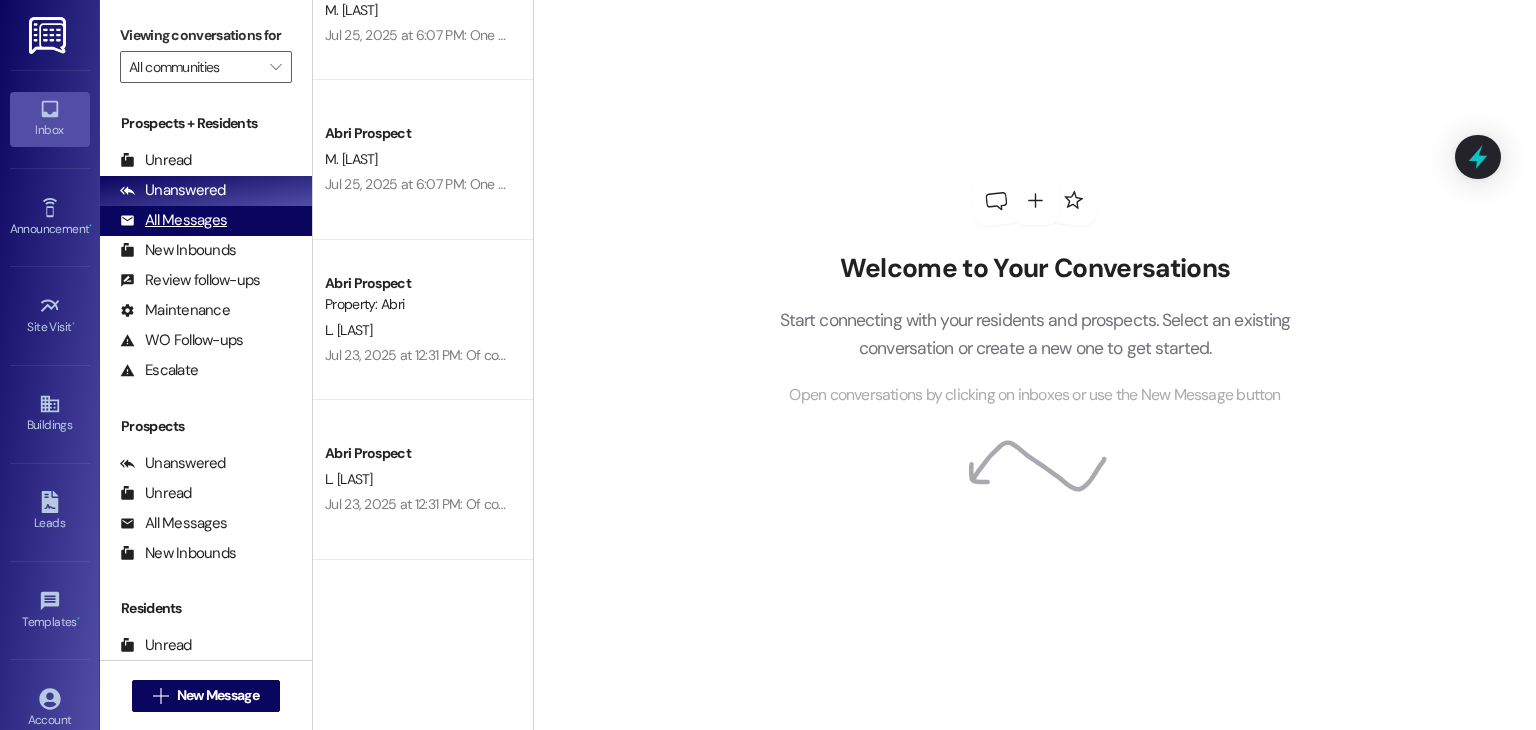 click on "All Messages" at bounding box center [173, 220] 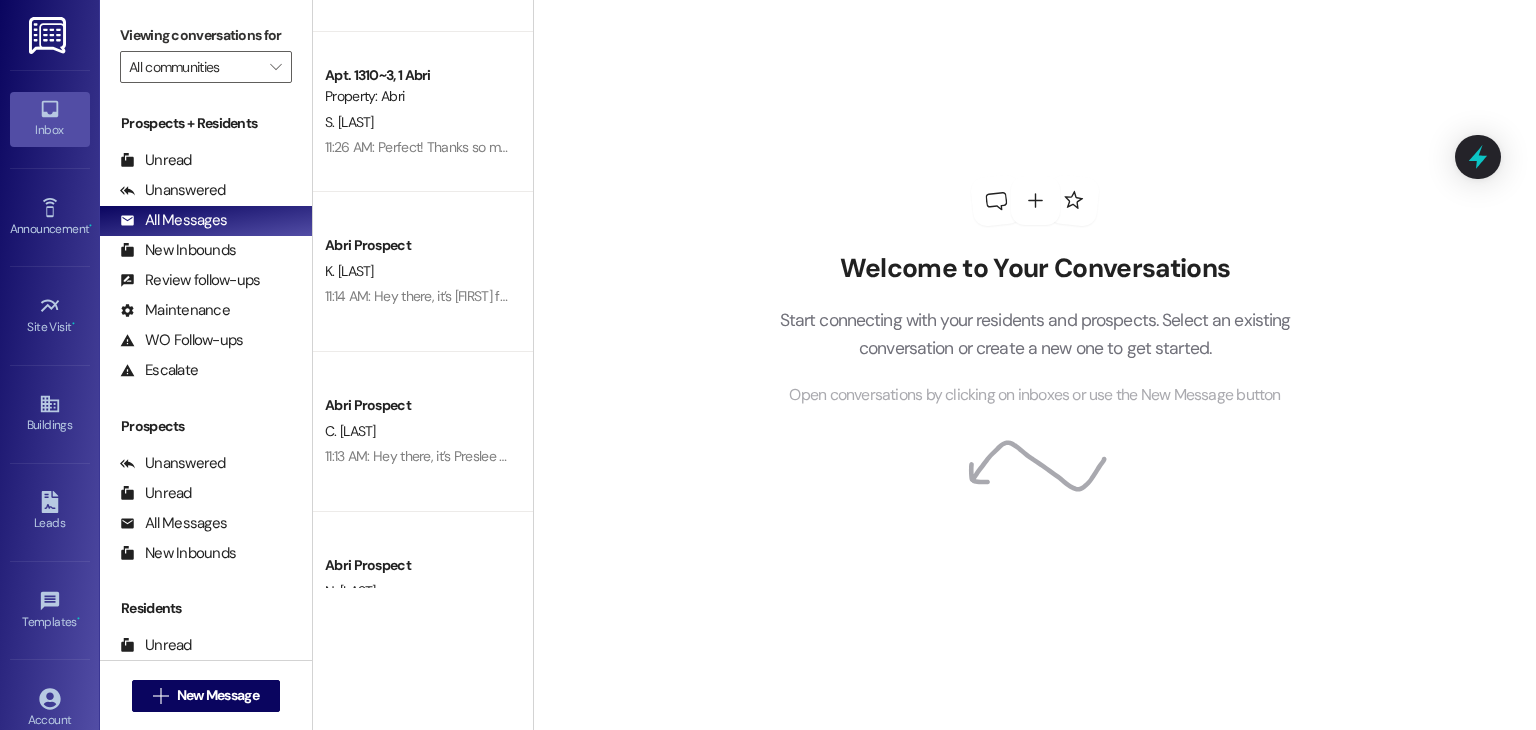 scroll, scrollTop: 1300, scrollLeft: 0, axis: vertical 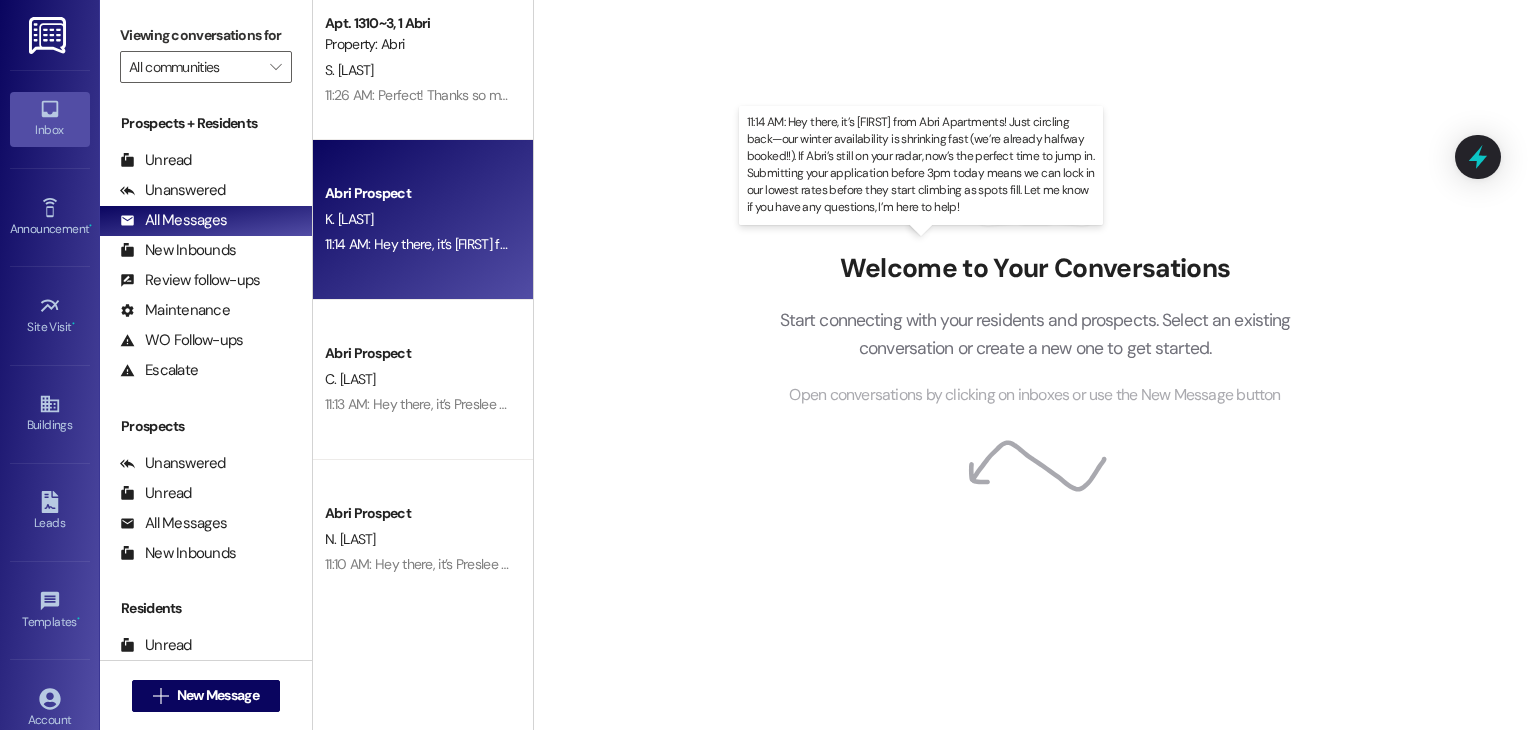 click on "11:14 AM: Hey there, it’s [FIRST] from Abri Apartments! Just circling back—our winter availability is shrinking fast (we’re already halfway booked!!). If Abri’s still on your radar, now’s the perfect time to jump in. Submitting your application before 3pm today means we can lock in our lowest rates before they start climbing as spots fill. Let me know if you have any questions, I’m here to help! 11:14 AM: Hey there, it’s [FIRST] from Abri Apartments! Just circling back—our winter availability is shrinking fast (we’re already halfway booked!!). If Abri’s still on your radar, now’s the perfect time to jump in. Submitting your application before 3pm today means we can lock in our lowest rates before they start climbing as spots fill. Let me know if you have any questions, I’m here to help!" at bounding box center (1430, 244) 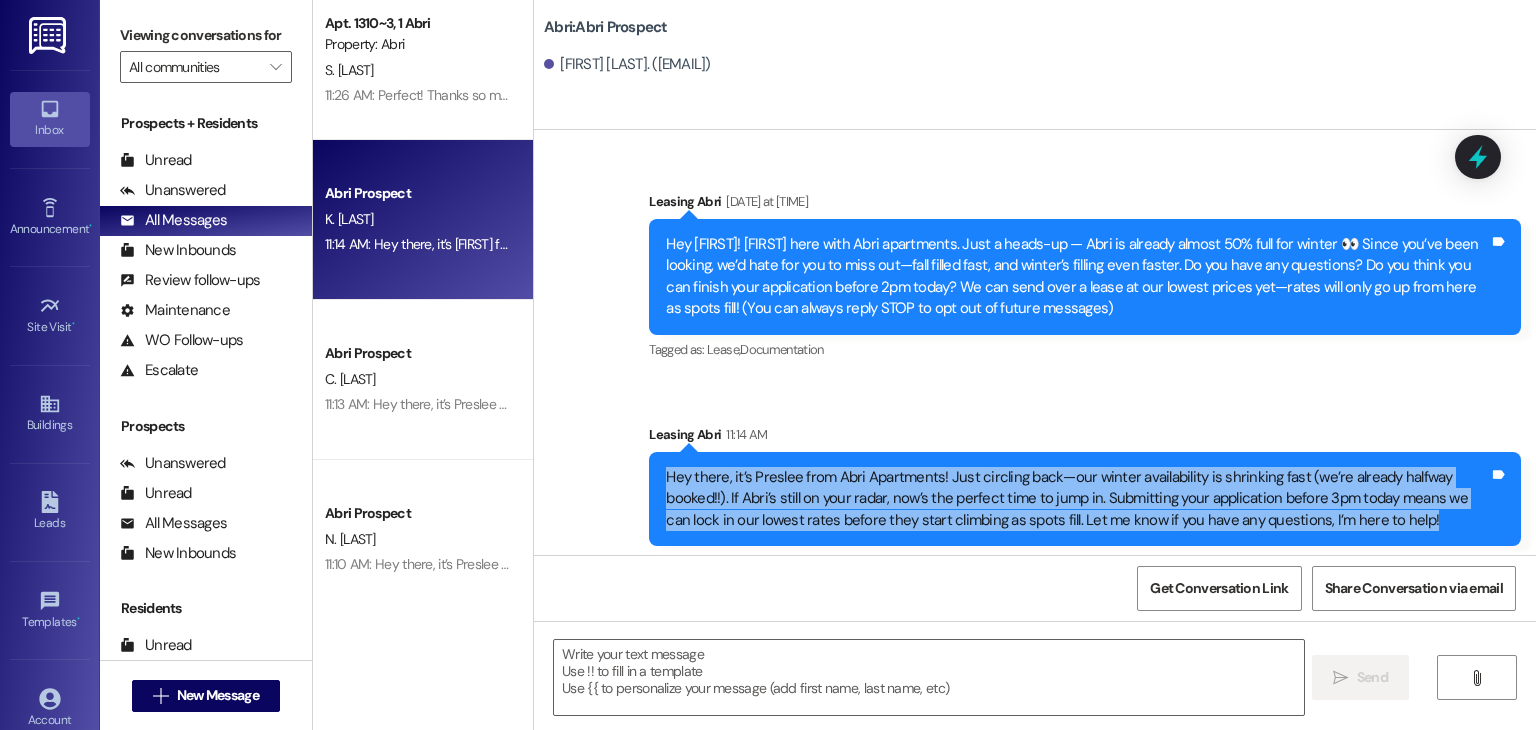 scroll, scrollTop: 36, scrollLeft: 0, axis: vertical 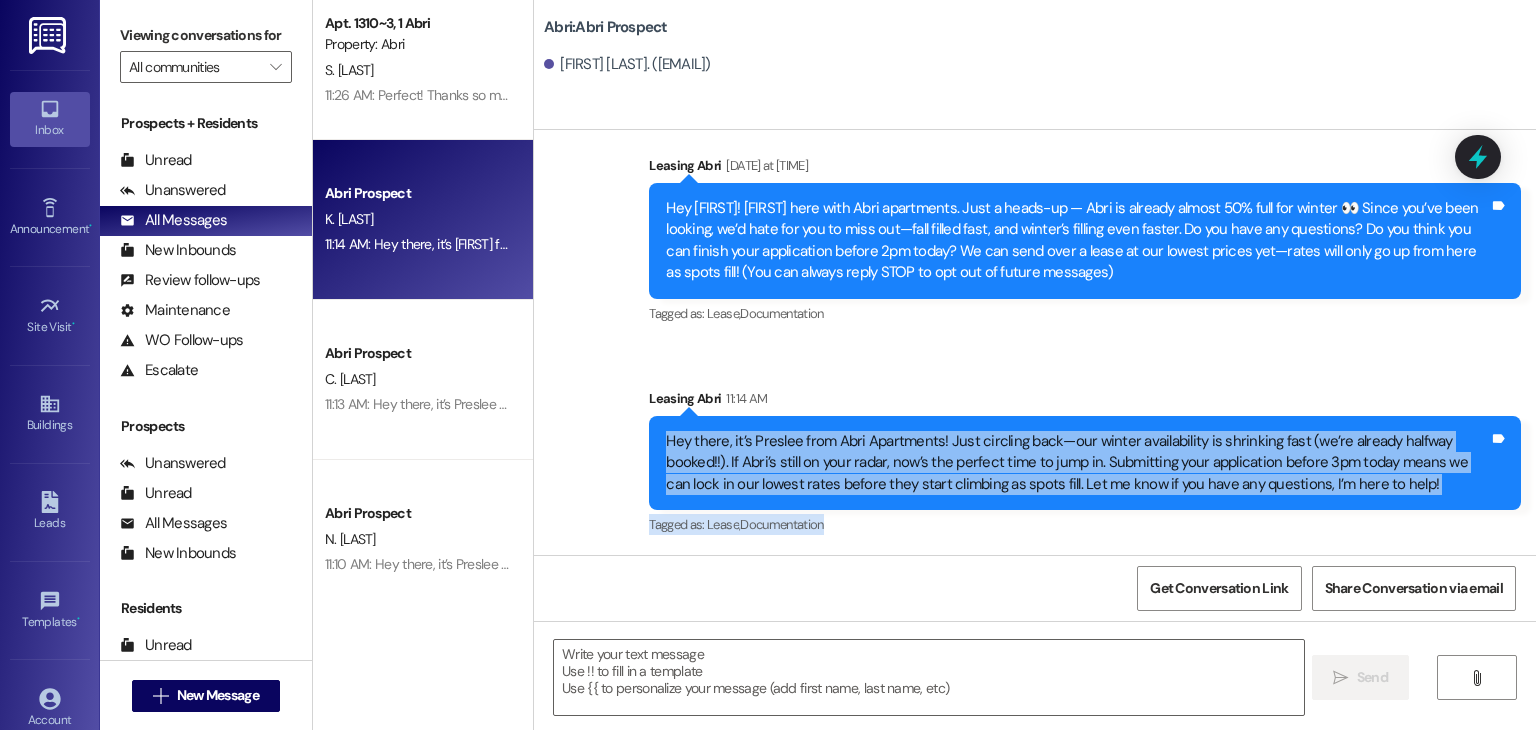 drag, startPoint x: 657, startPoint y: 475, endPoint x: 1415, endPoint y: 536, distance: 760.4505 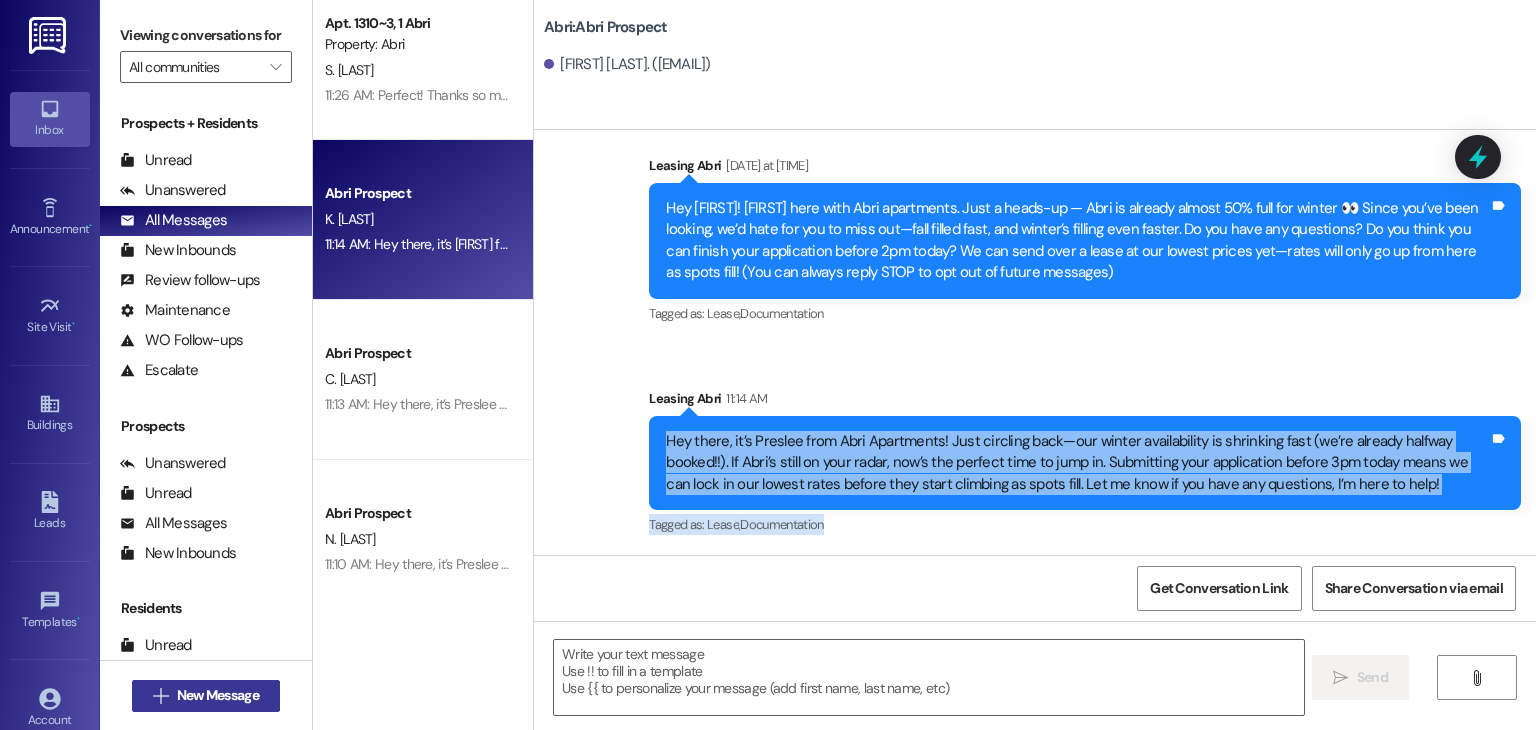 click on "New Message" at bounding box center (218, 695) 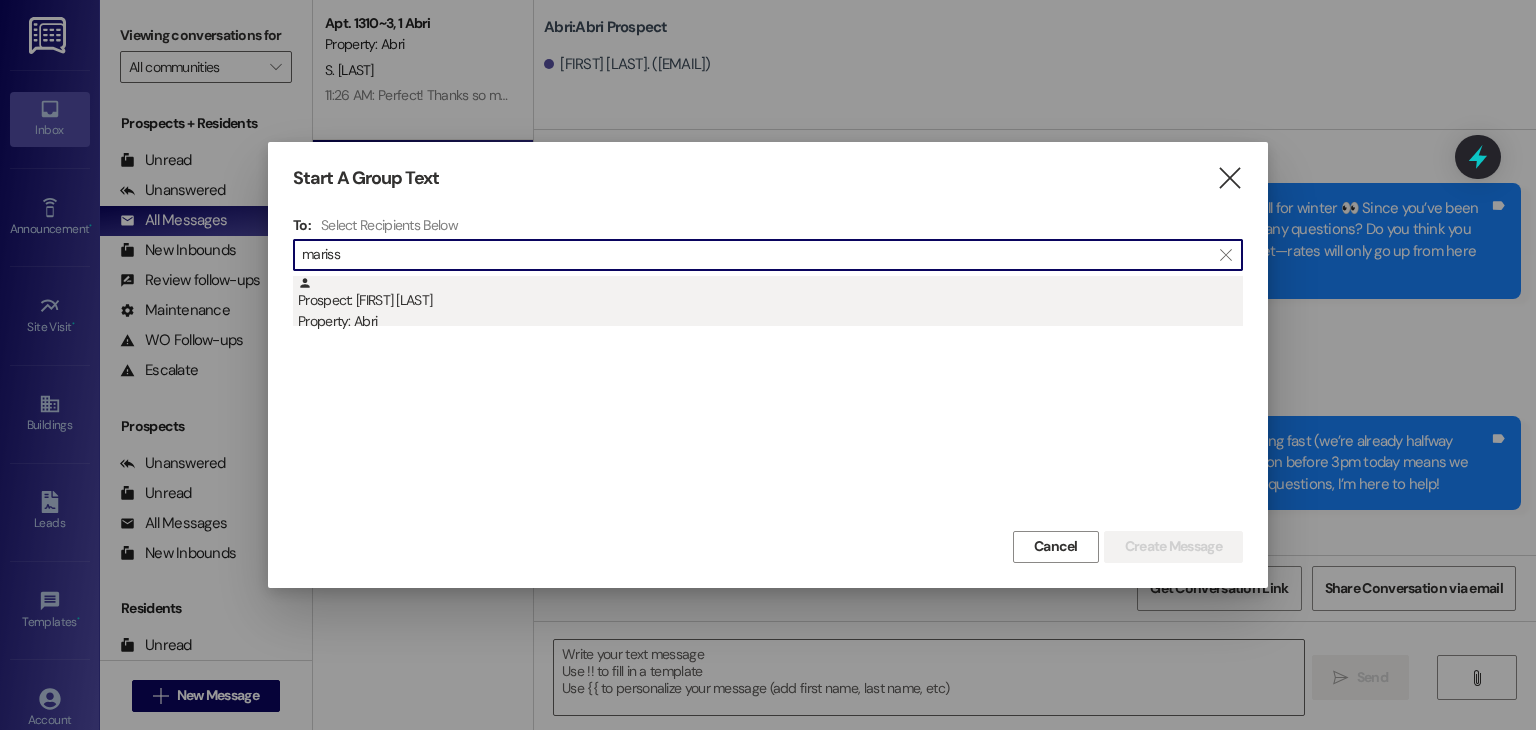 type on "mariss" 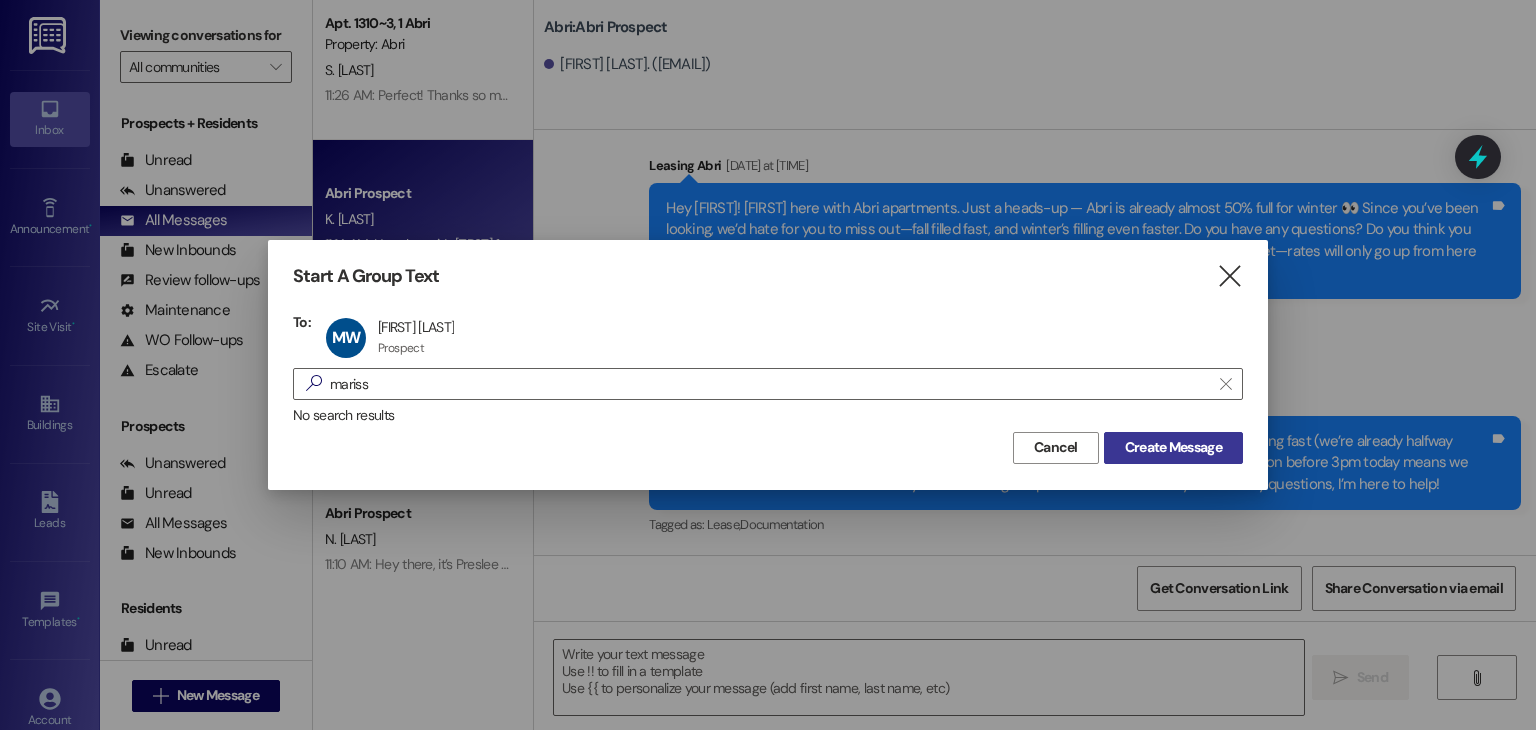 click on "Create Message" at bounding box center [1173, 447] 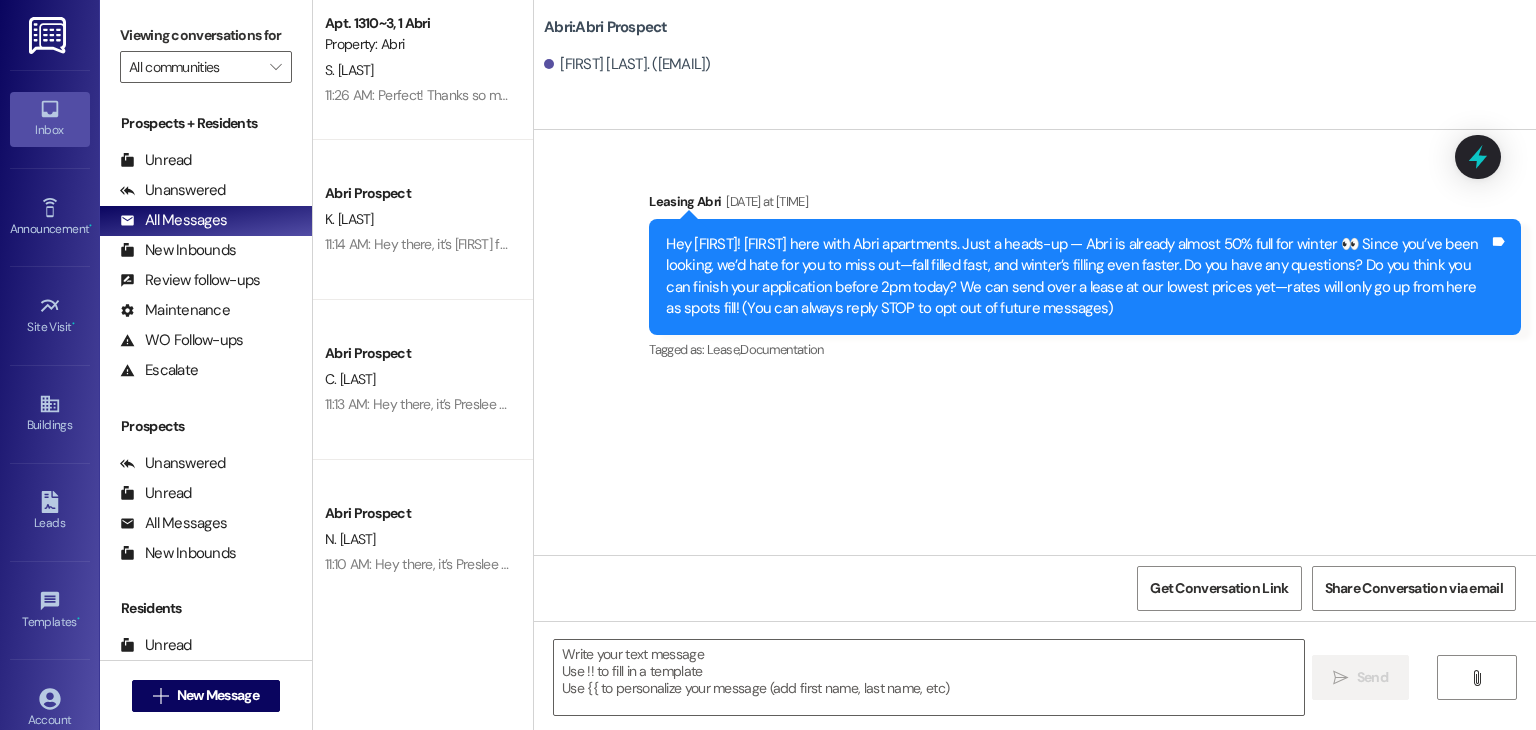 scroll, scrollTop: 0, scrollLeft: 0, axis: both 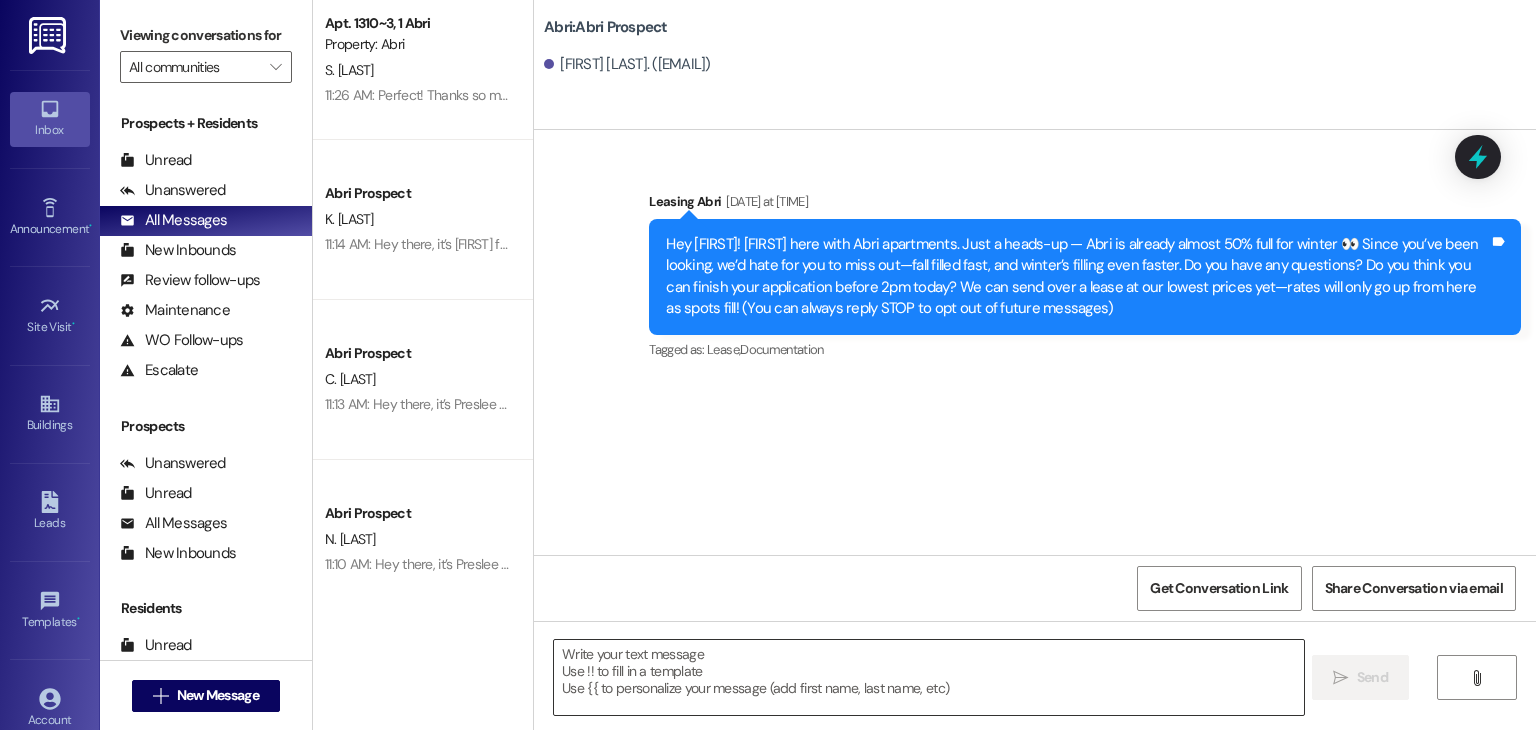 click at bounding box center (928, 677) 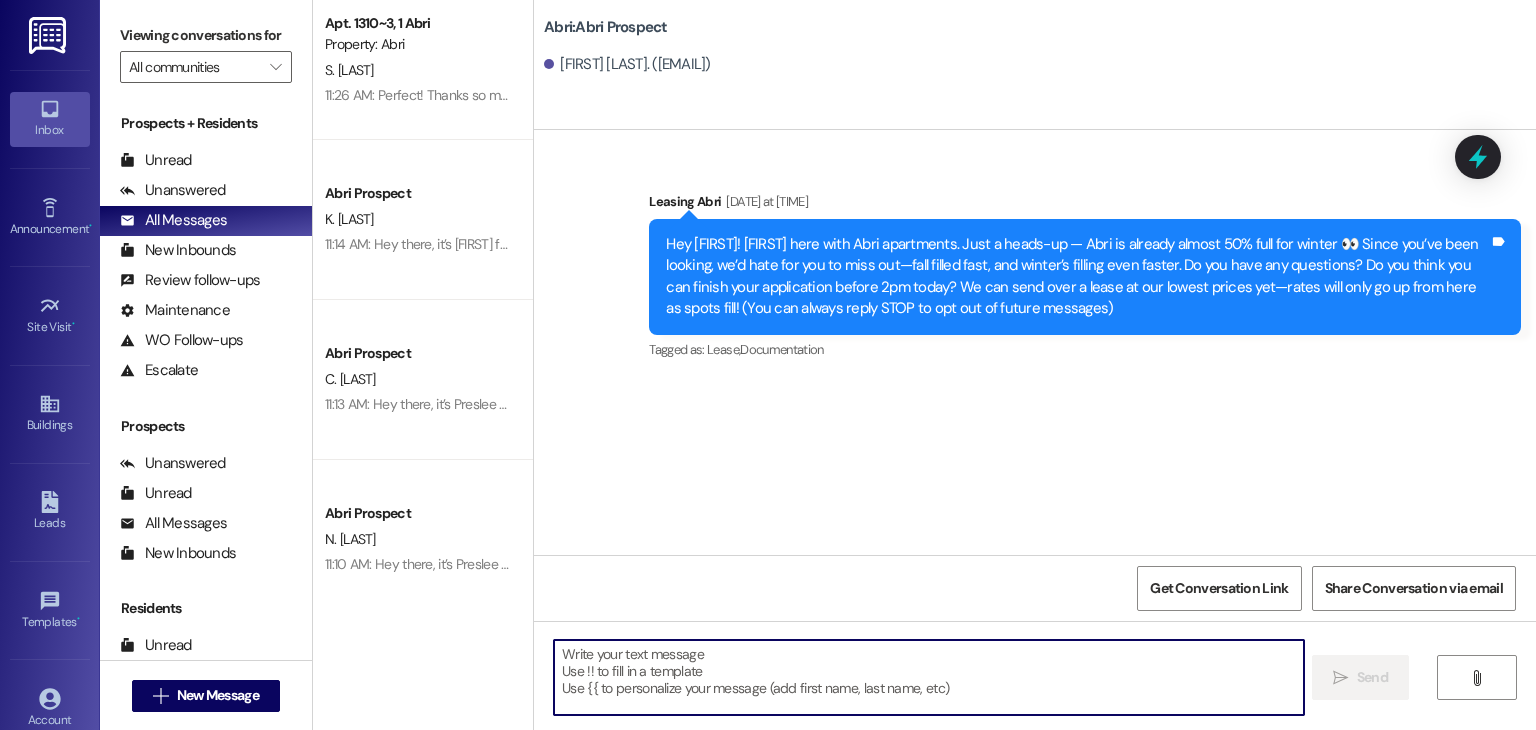 paste on "Hey there, it’s [FIRST] from Abri Apartments! Just circling back—our winter availability is shrinking fast (we’re already halfway booked!!). If Abri’s still on your radar, now’s the perfect time to jump in. Submitting your application before 3pm today means we can lock in our lowest rates before they start climbing as spots fill. Let me know if you have any questions, I’m here to help!
Tagged as: Lease, Documentation" 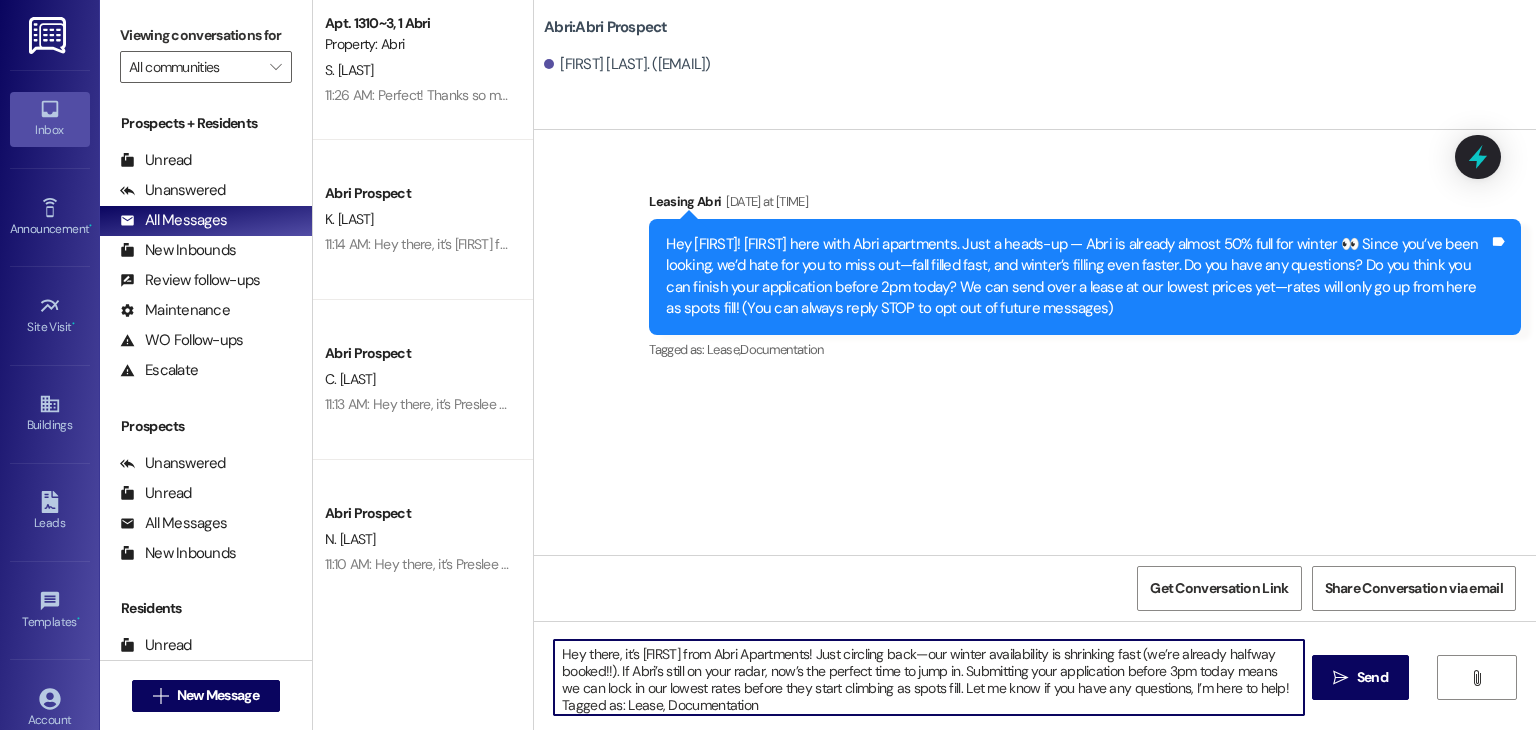 scroll, scrollTop: 4, scrollLeft: 0, axis: vertical 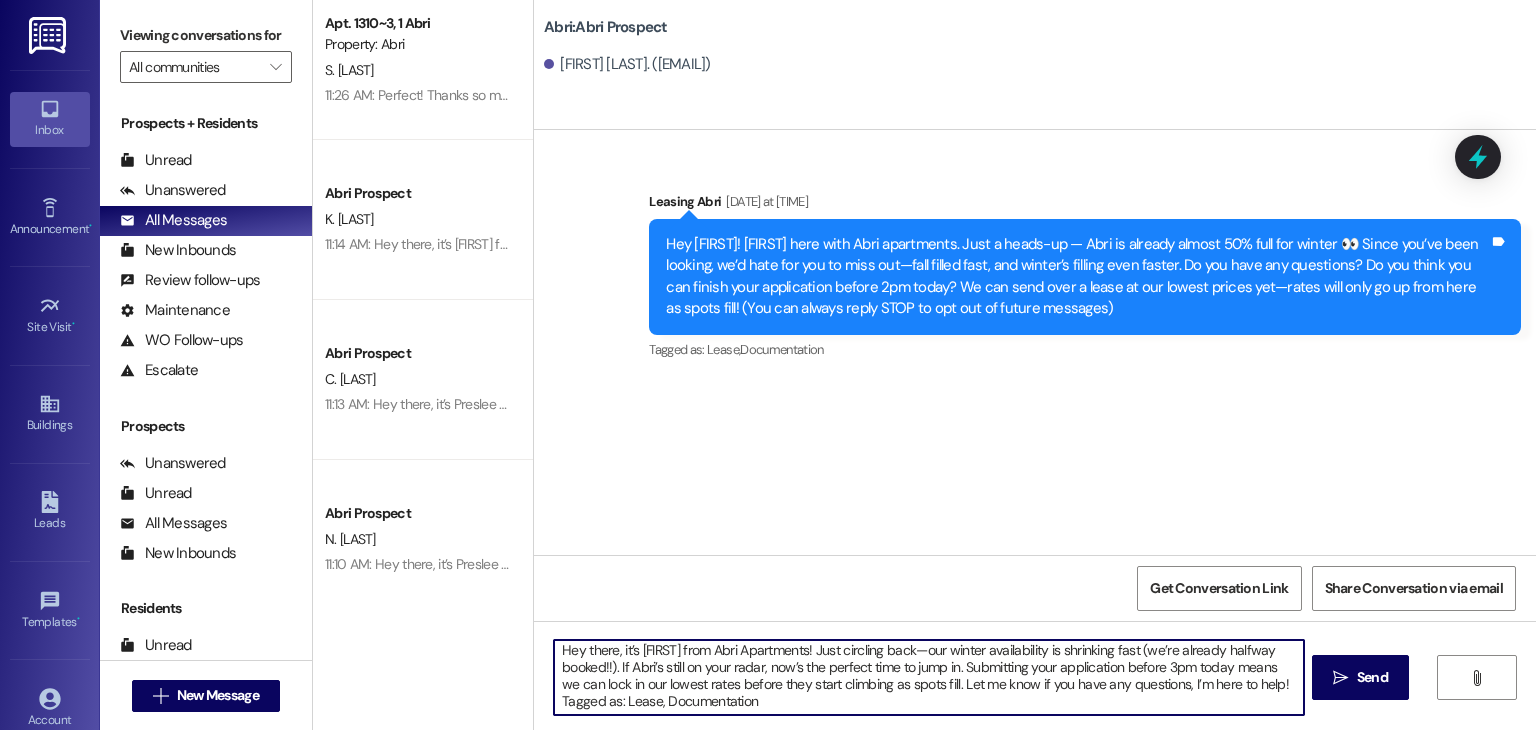 drag, startPoint x: 776, startPoint y: 704, endPoint x: 515, endPoint y: 717, distance: 261.32355 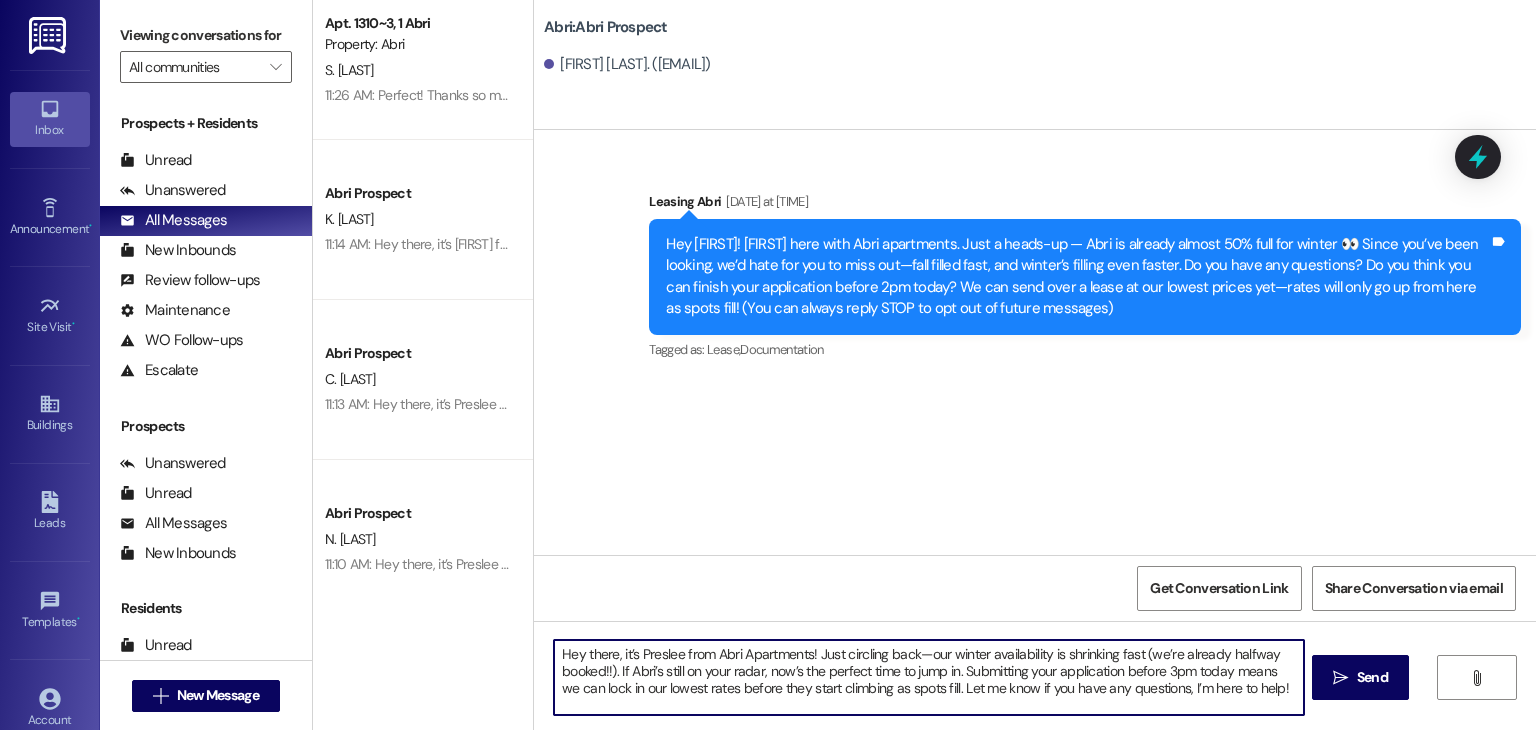 scroll, scrollTop: 0, scrollLeft: 0, axis: both 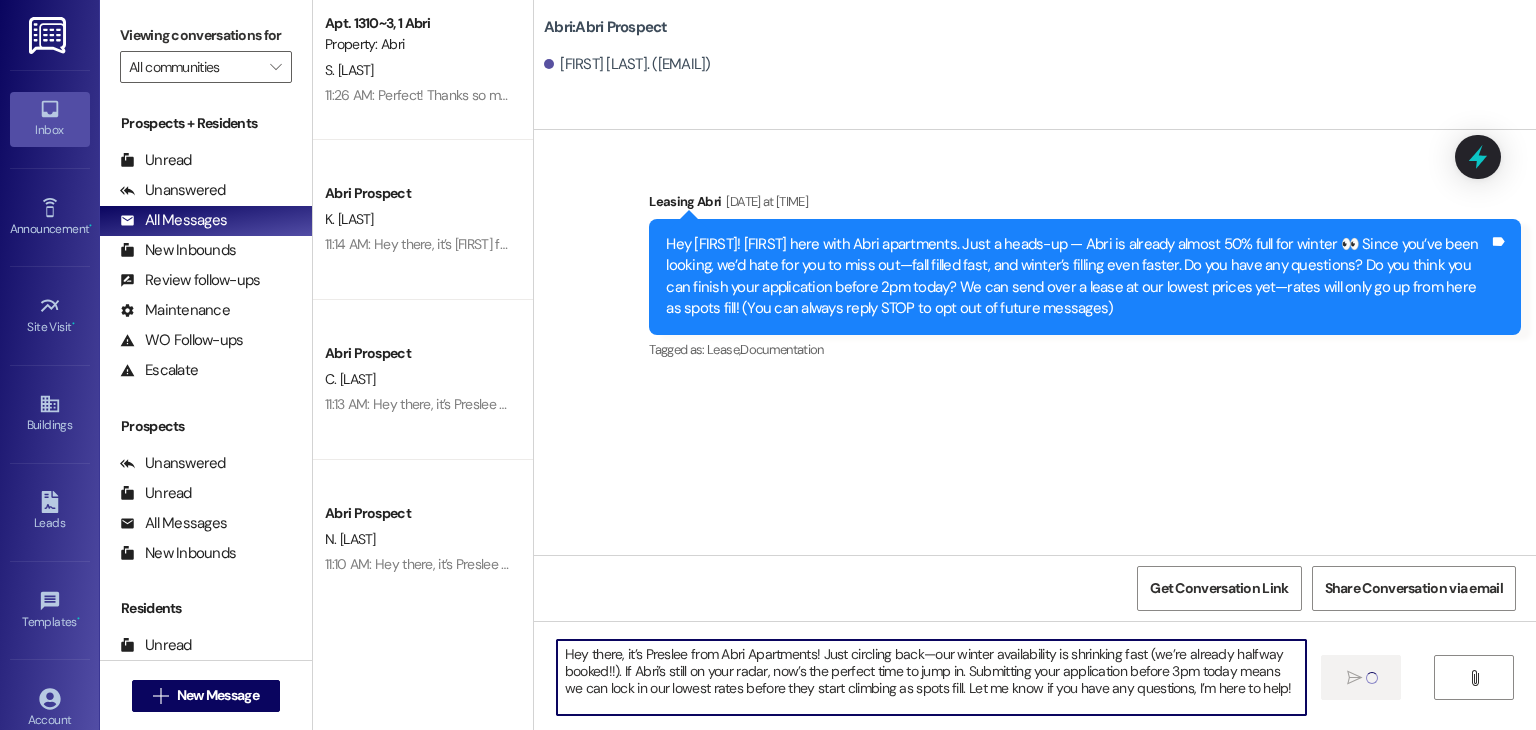 type 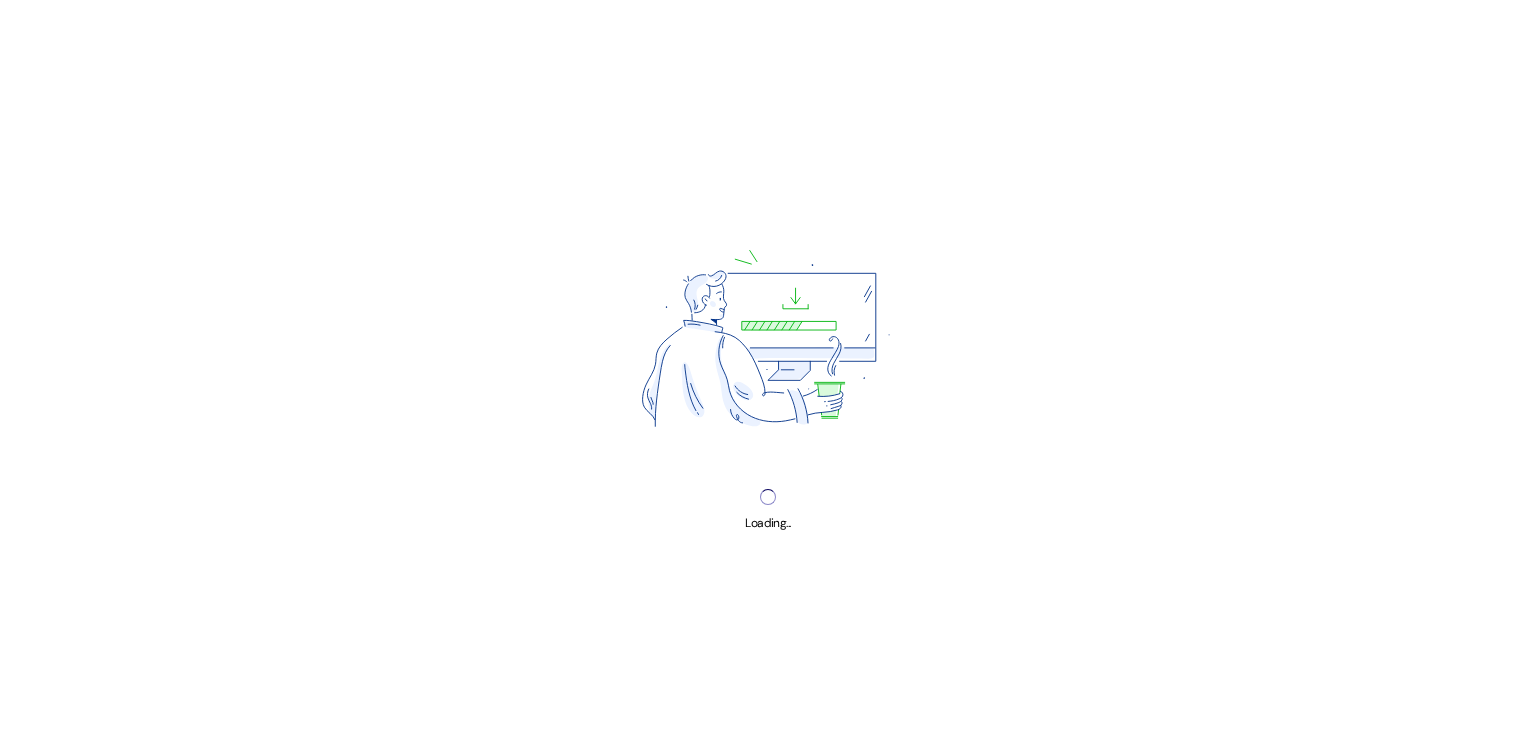 scroll, scrollTop: 0, scrollLeft: 0, axis: both 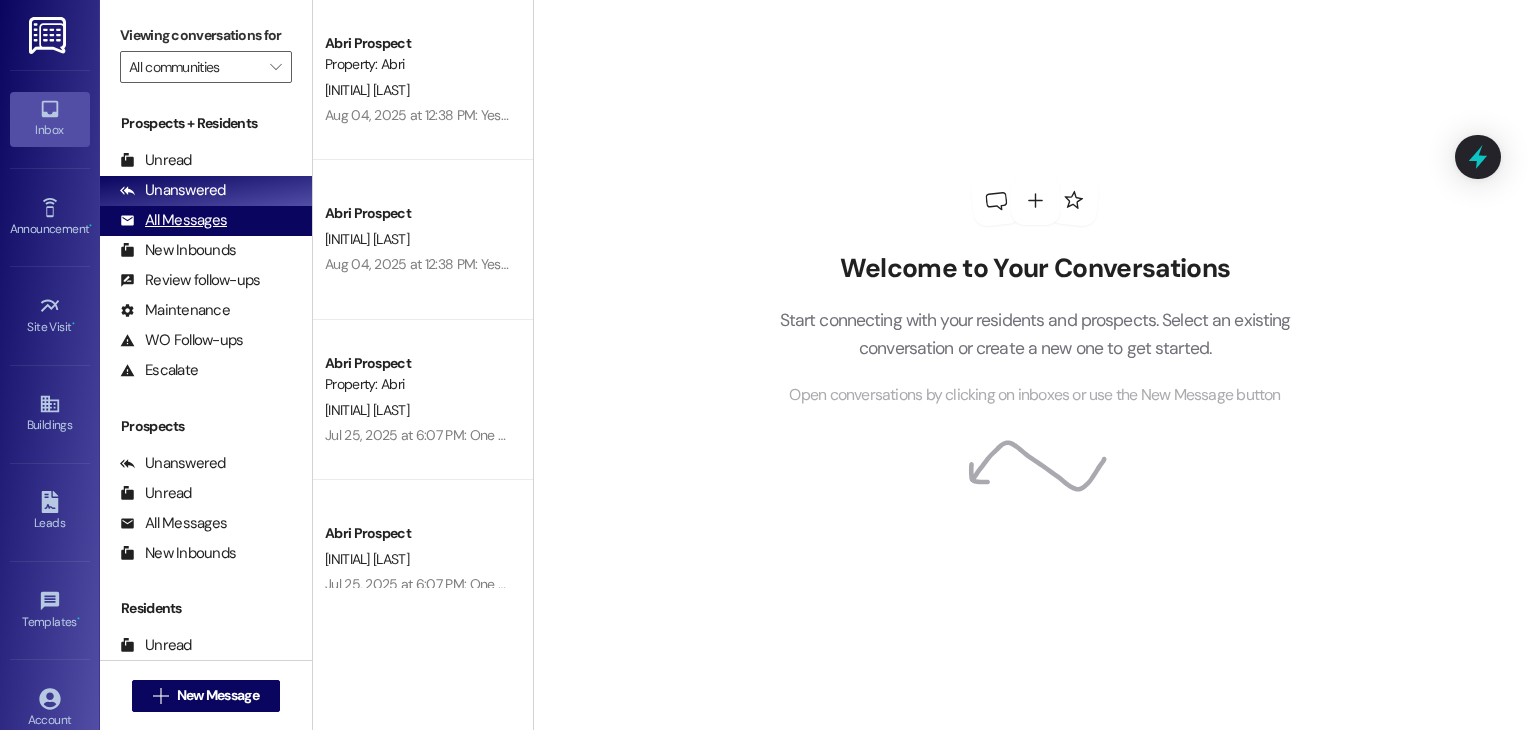 click on "All Messages (undefined)" at bounding box center [206, 221] 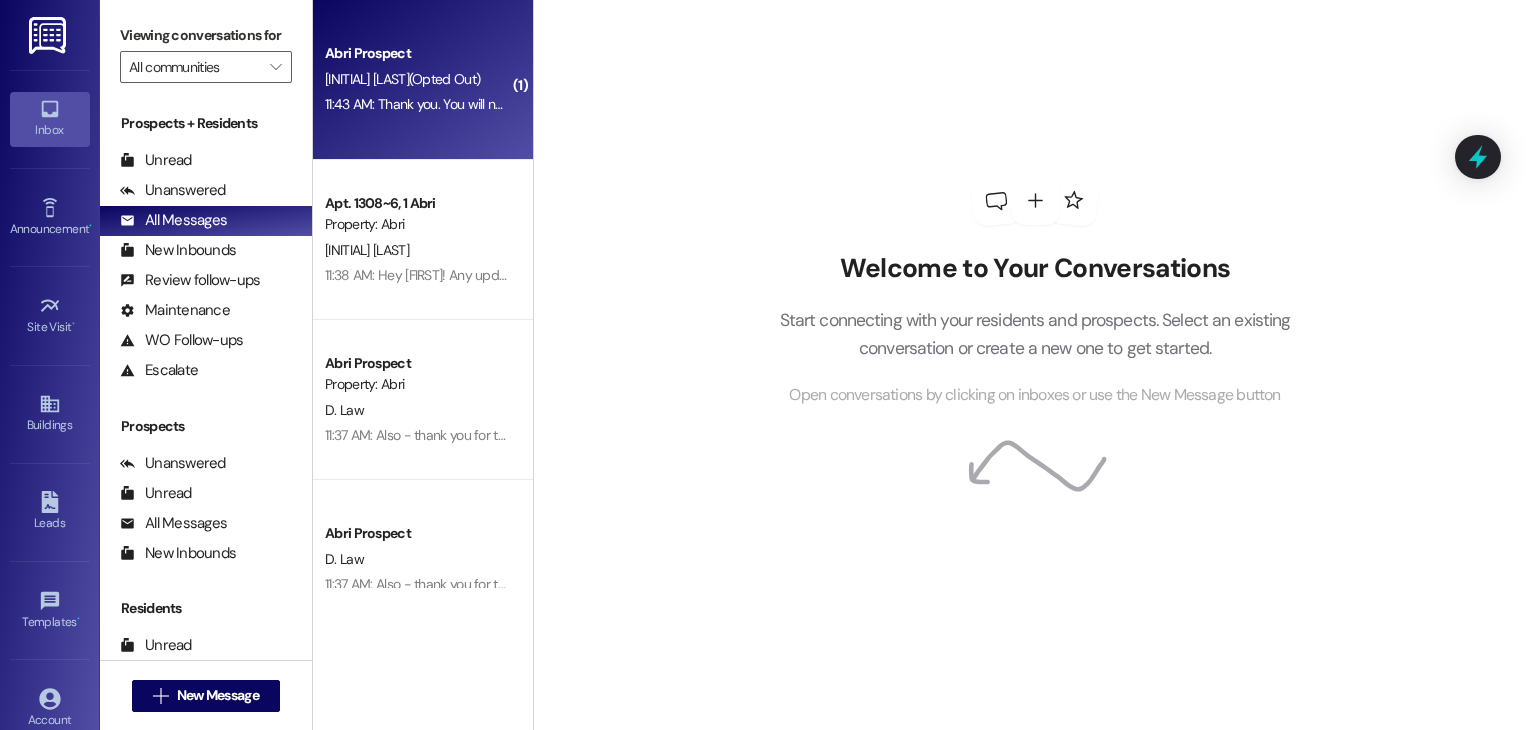 click on "11:43 AM: Thank you. You will no longer receive texts from this thread. Please reply with 'UNSTOP' (all capital letters) or let your building know if you want to opt back in 11:43 AM: Thank you. You will no longer receive texts from this thread. Please reply with 'UNSTOP' (all capital letters) or let your building know if you want to opt back in" at bounding box center (417, 104) 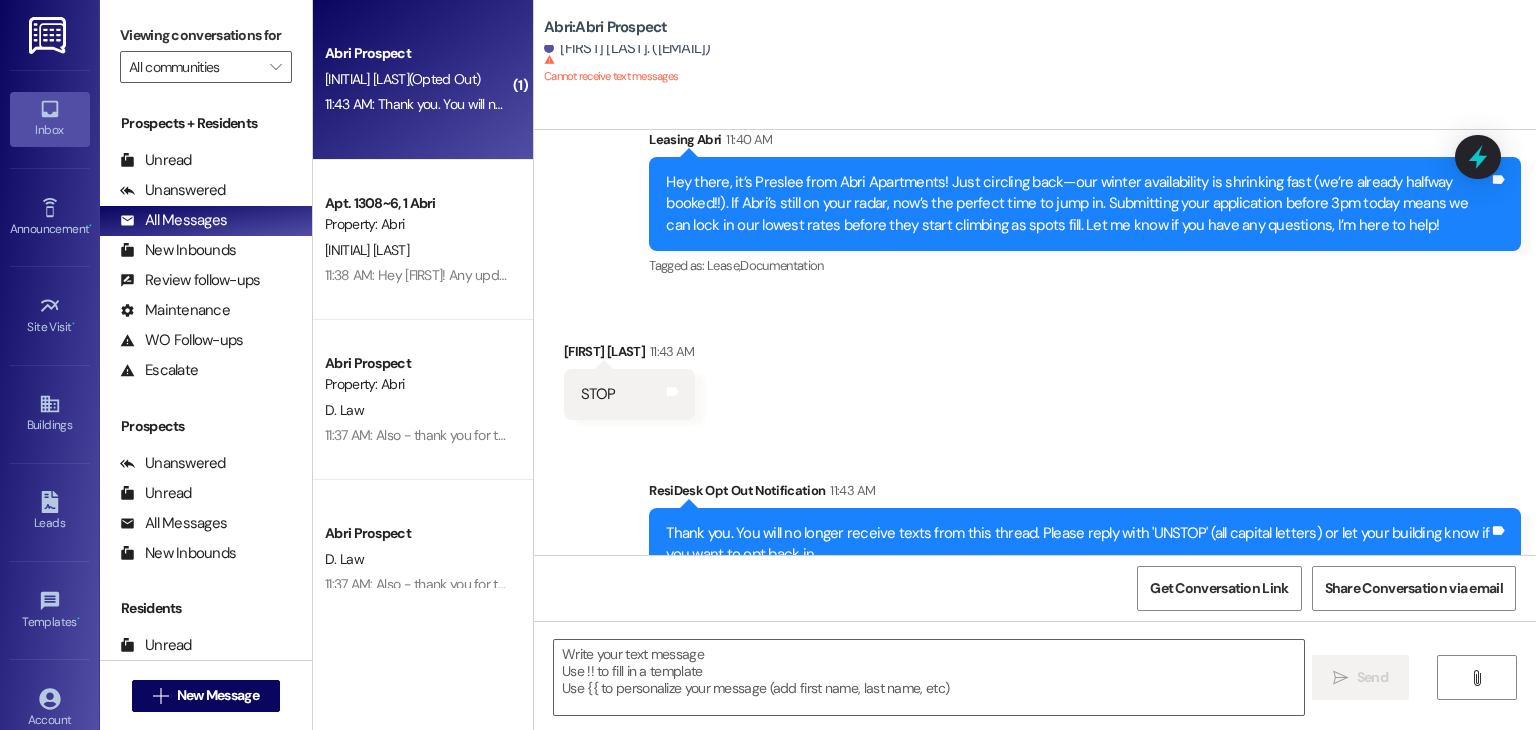 scroll, scrollTop: 336, scrollLeft: 0, axis: vertical 